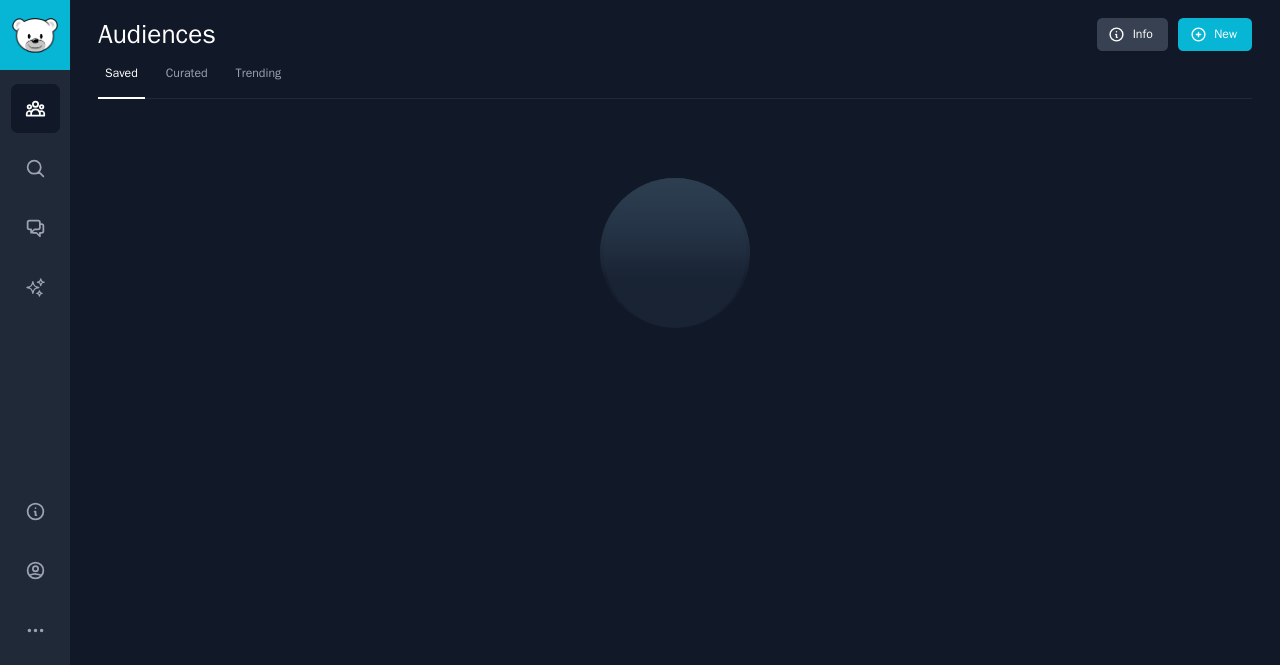 scroll, scrollTop: 0, scrollLeft: 0, axis: both 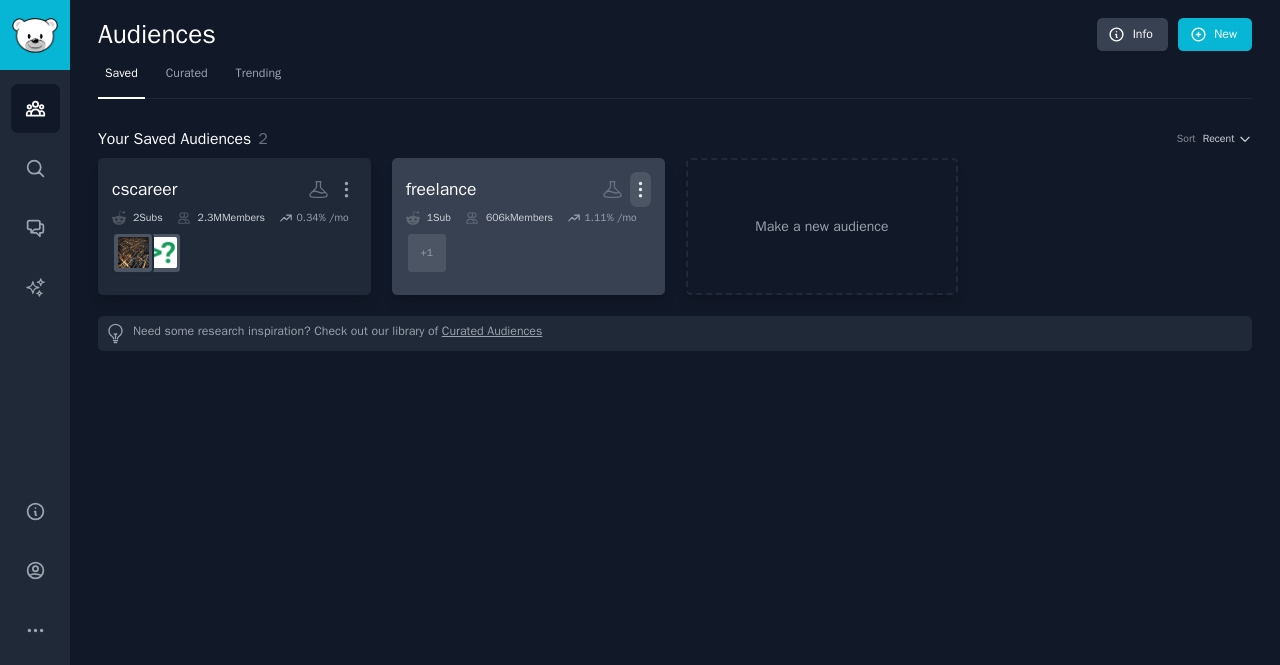click 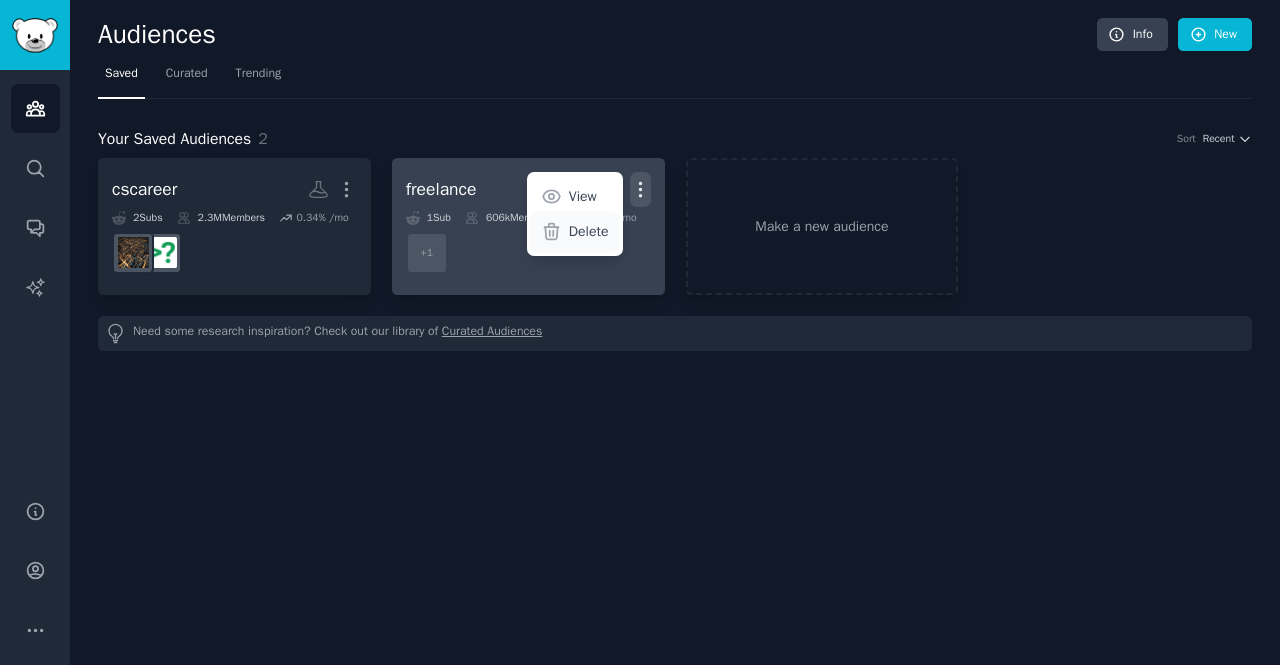 click on "Delete" at bounding box center (589, 231) 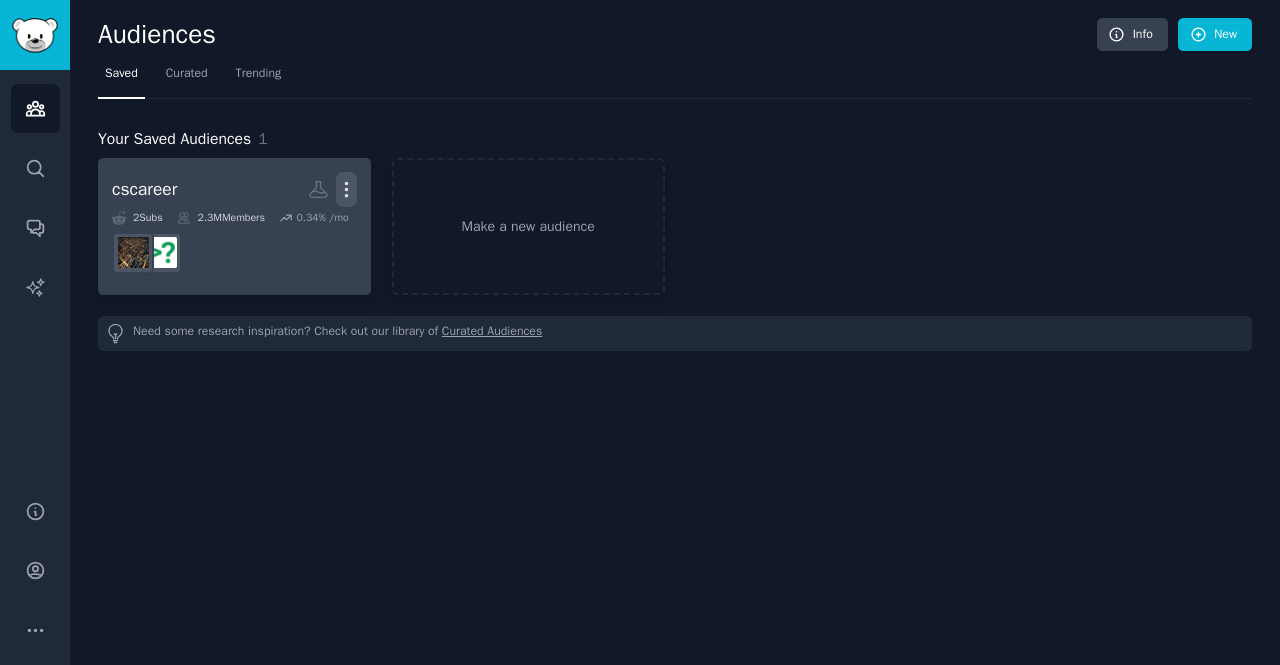 click 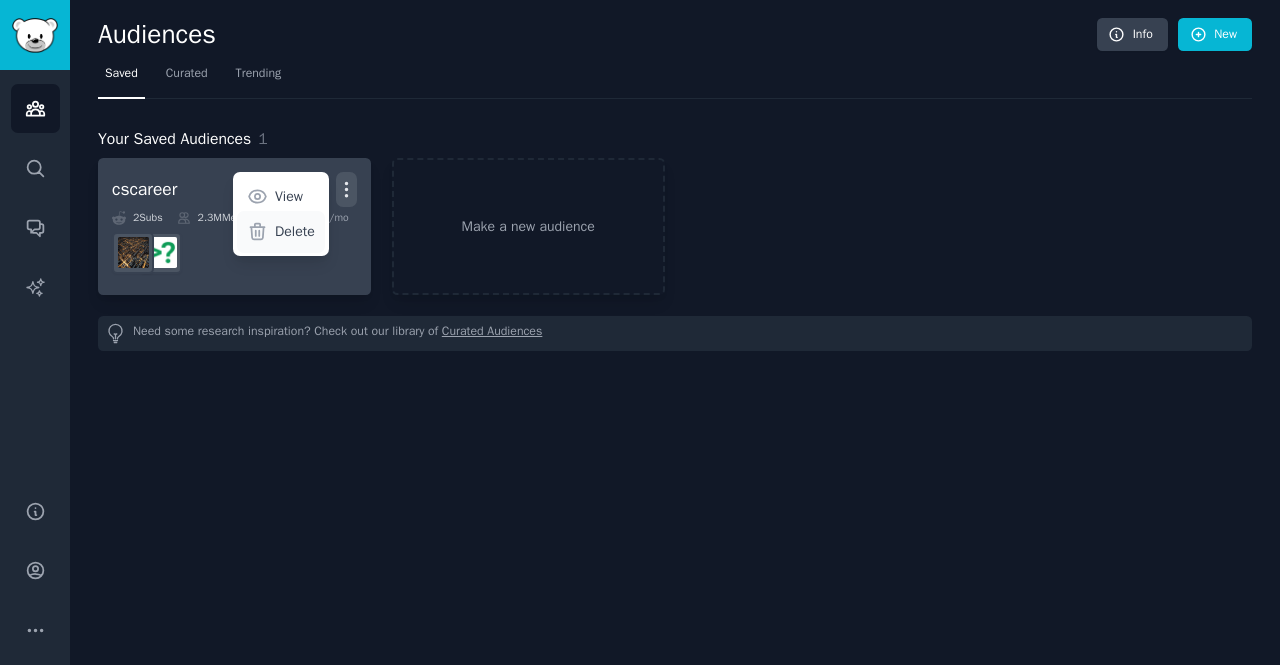 click on "Delete" at bounding box center (295, 231) 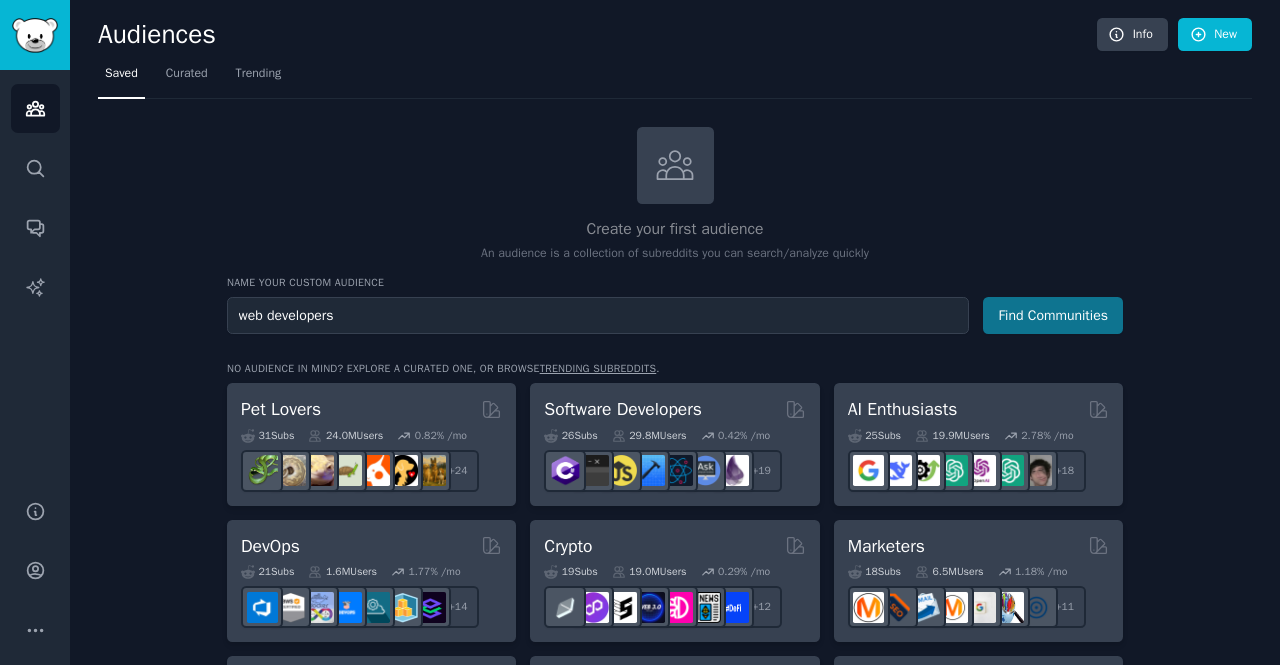 type on "web developers" 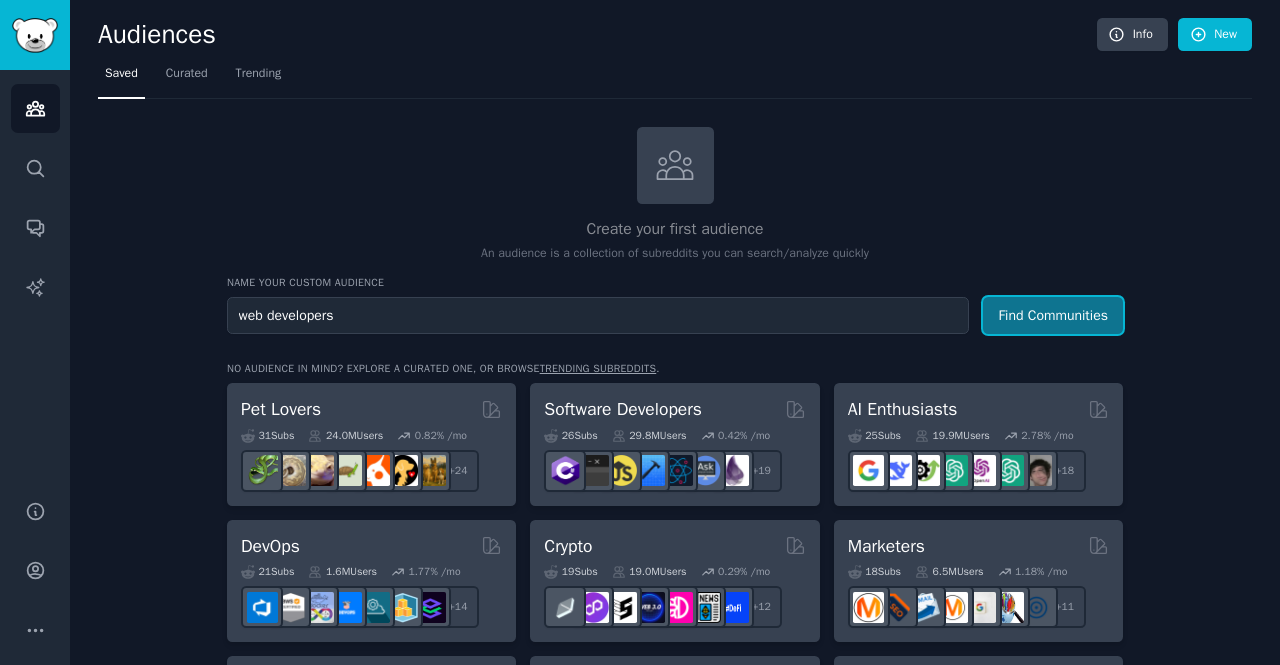 click on "Find Communities" at bounding box center [1053, 315] 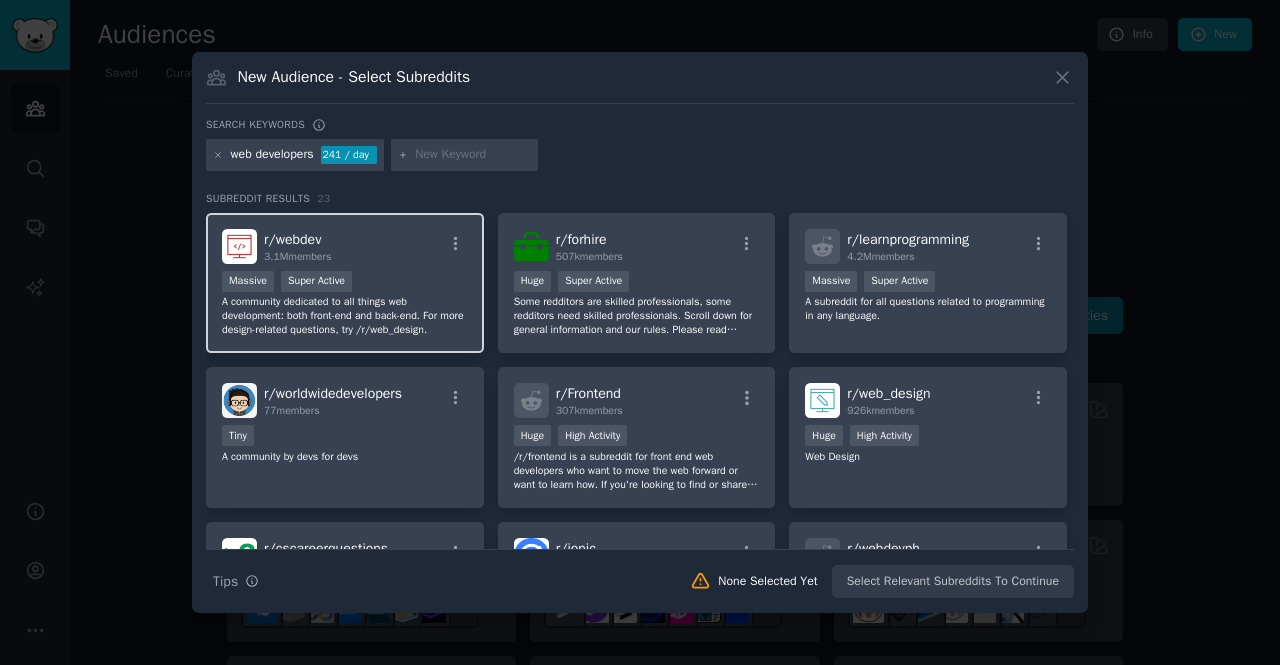 click on "r/ webdev 3.1M  members" at bounding box center (345, 246) 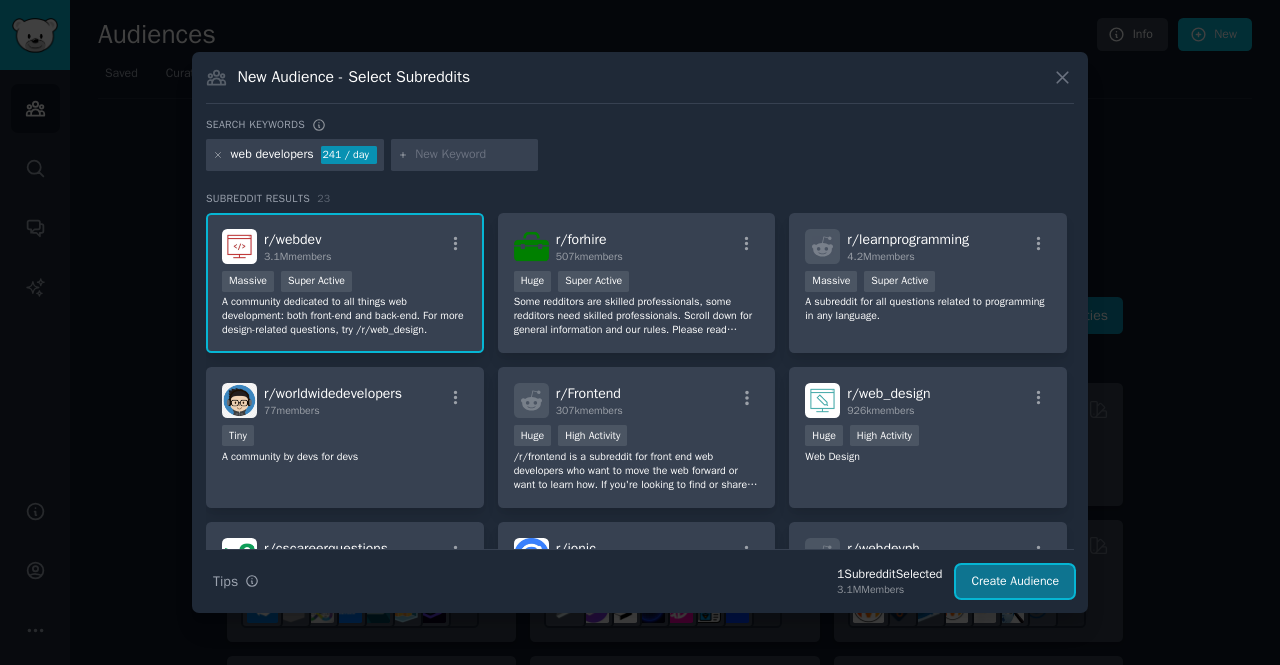 click on "Create Audience" at bounding box center [1015, 582] 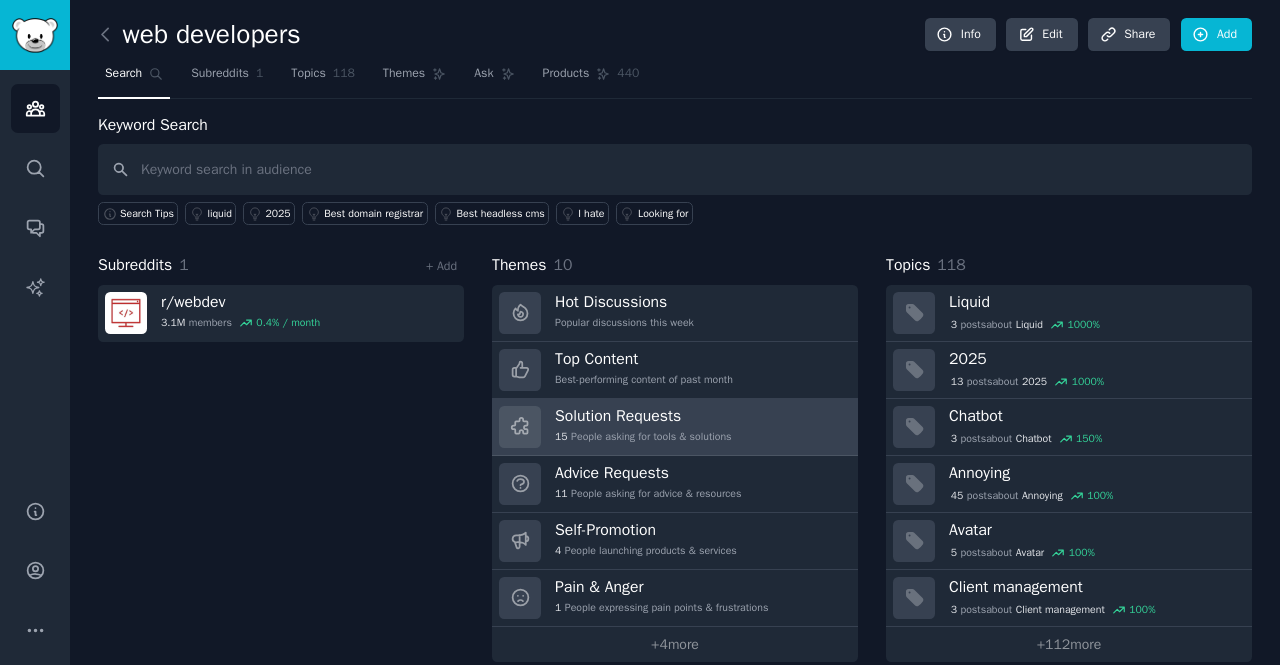 click on "Solution Requests" at bounding box center (643, 416) 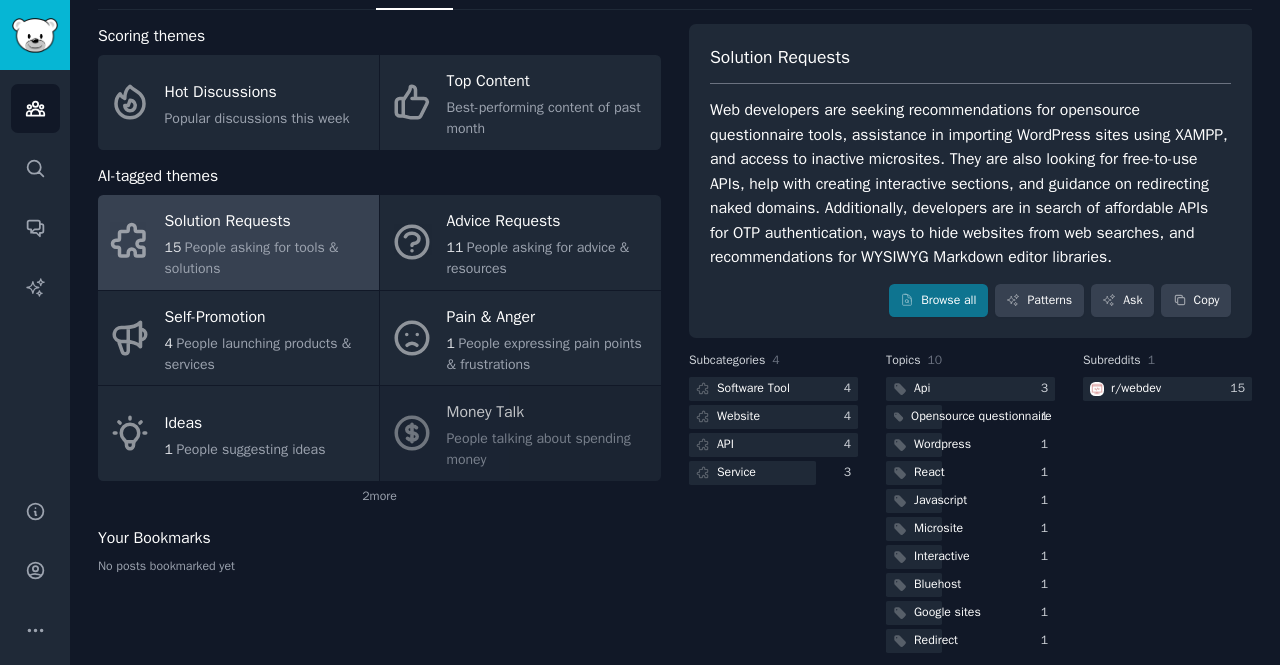 scroll, scrollTop: 0, scrollLeft: 0, axis: both 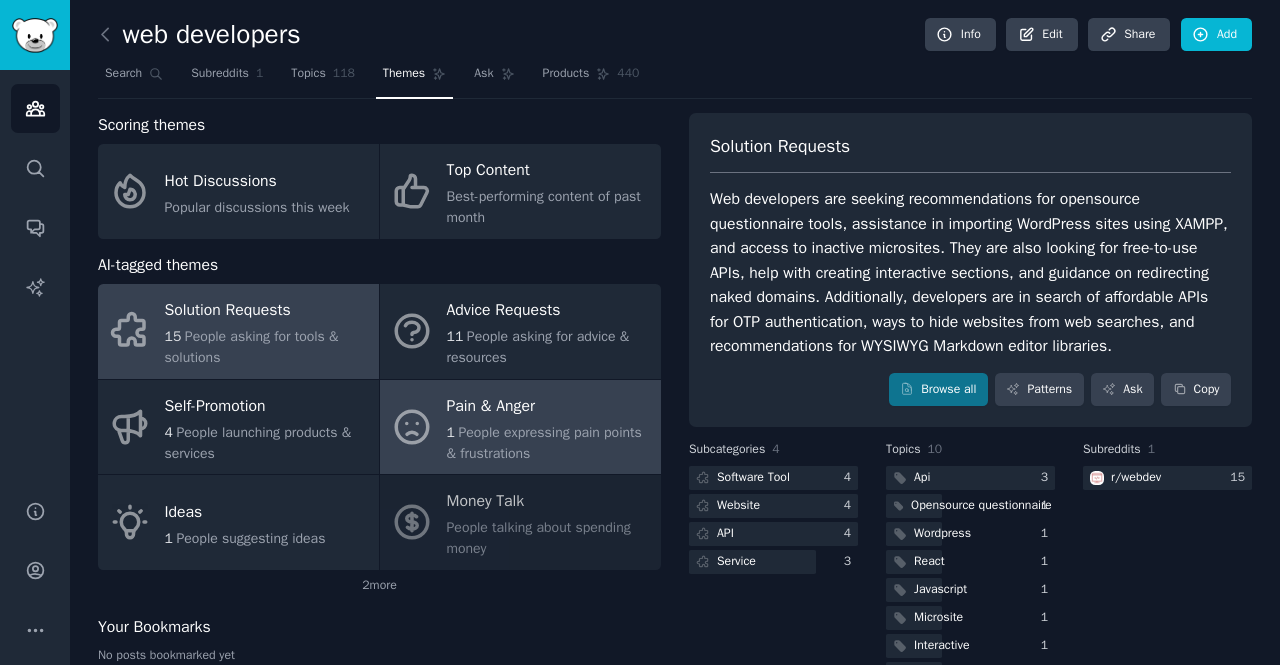click on "Pain & Anger" at bounding box center (549, 406) 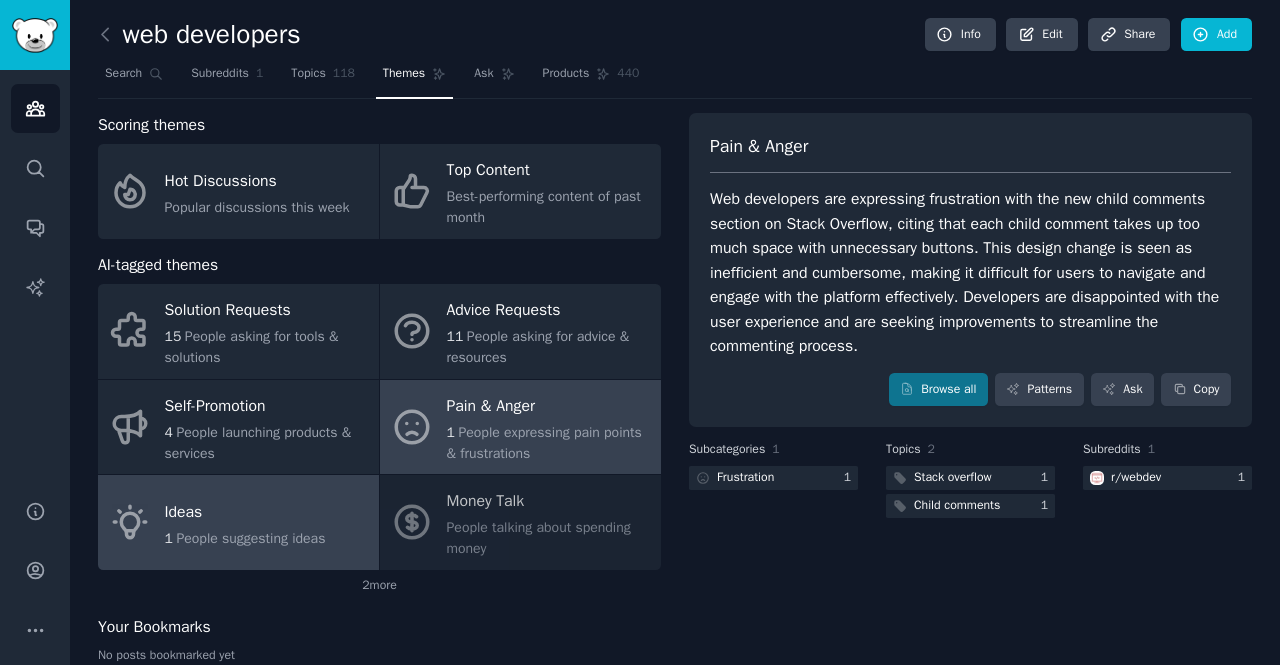 click on "Ideas" at bounding box center (245, 512) 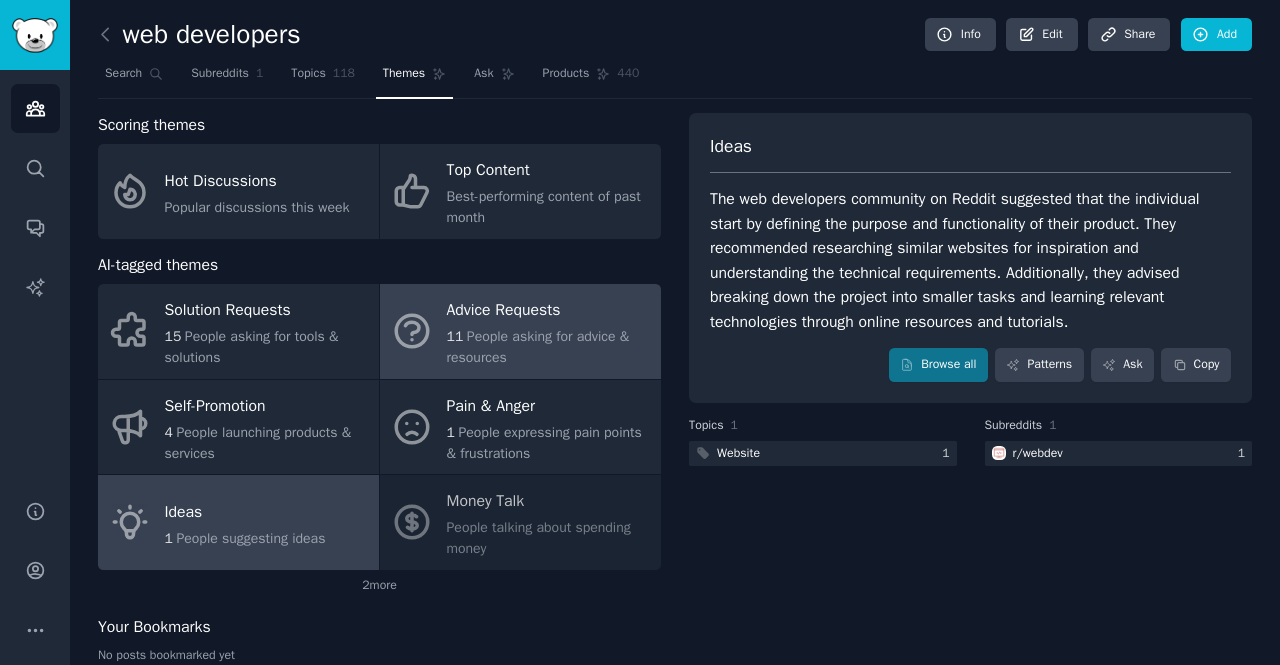 click on "People asking for advice & resources" at bounding box center (538, 347) 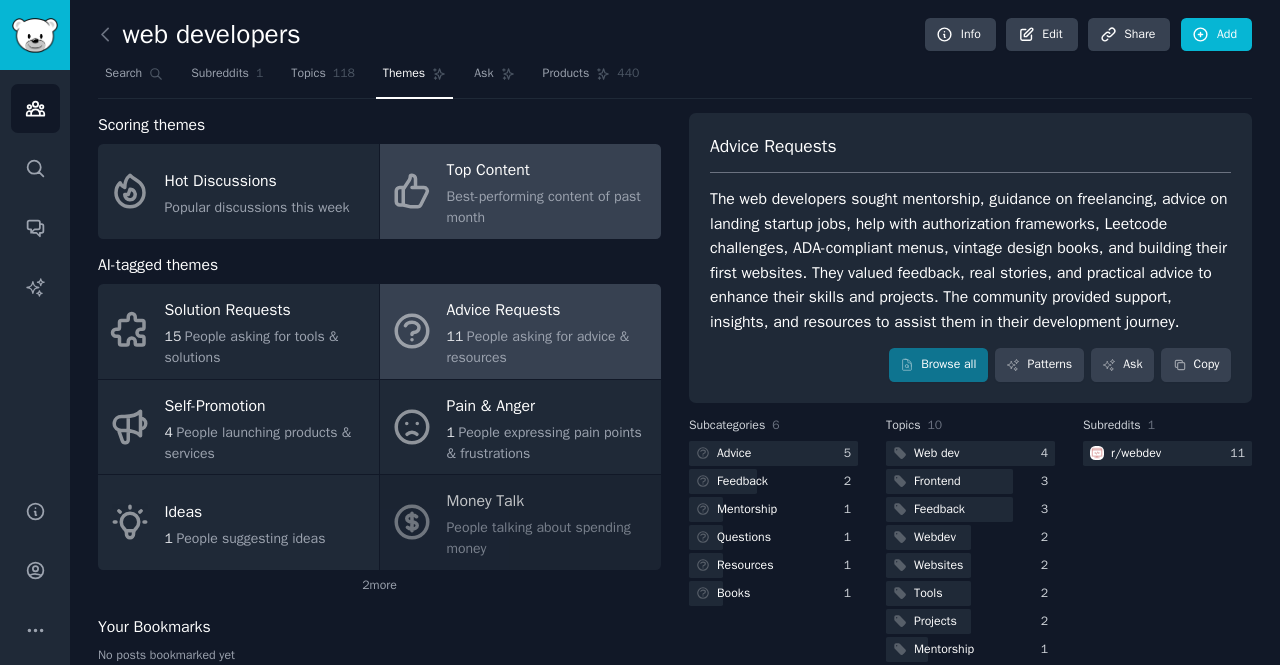 click on "Top Content" at bounding box center [549, 171] 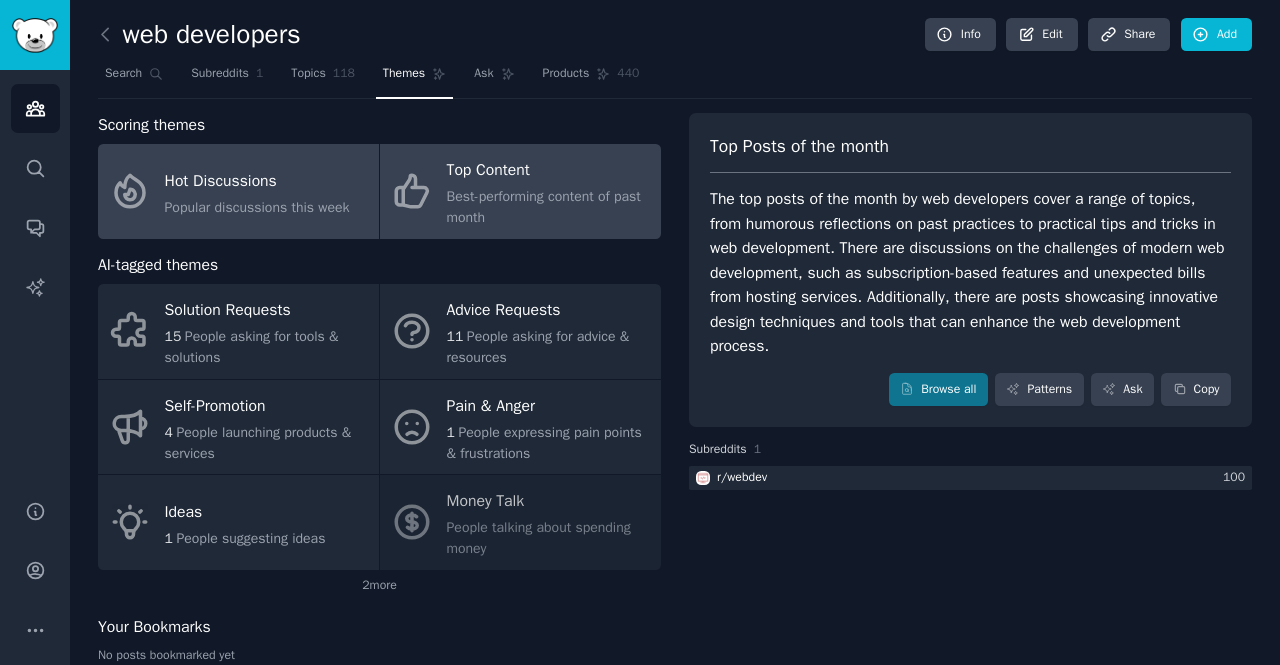 click on "Popular discussions this week" 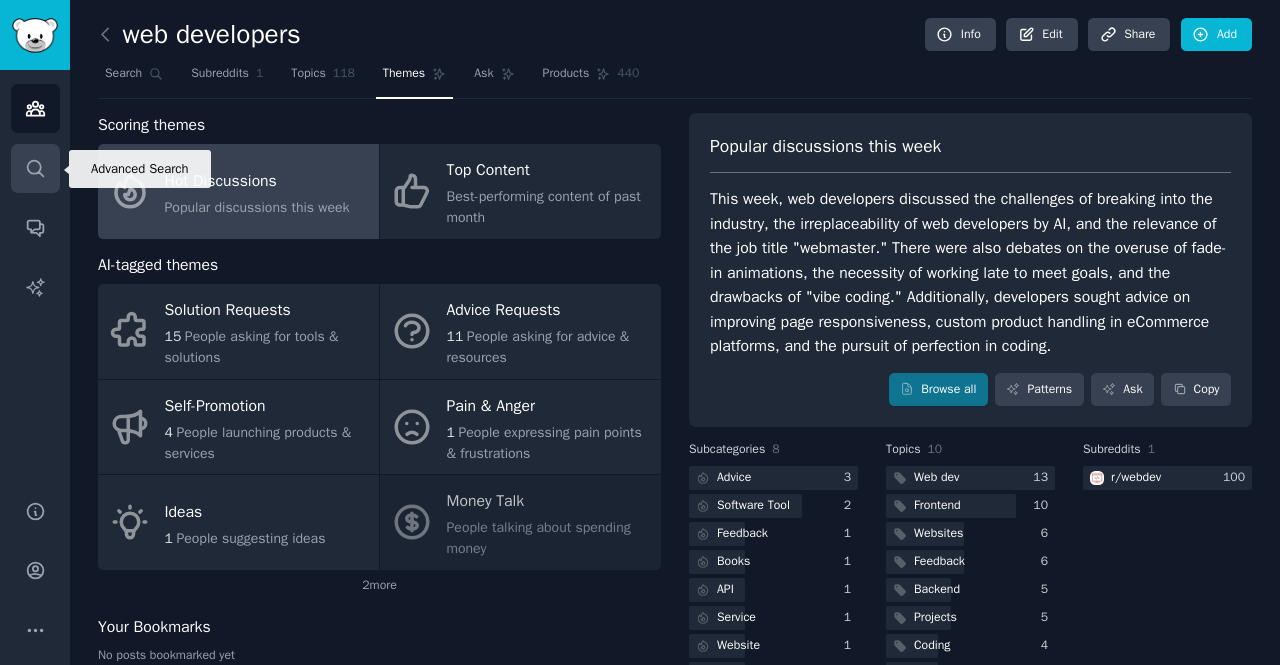 click 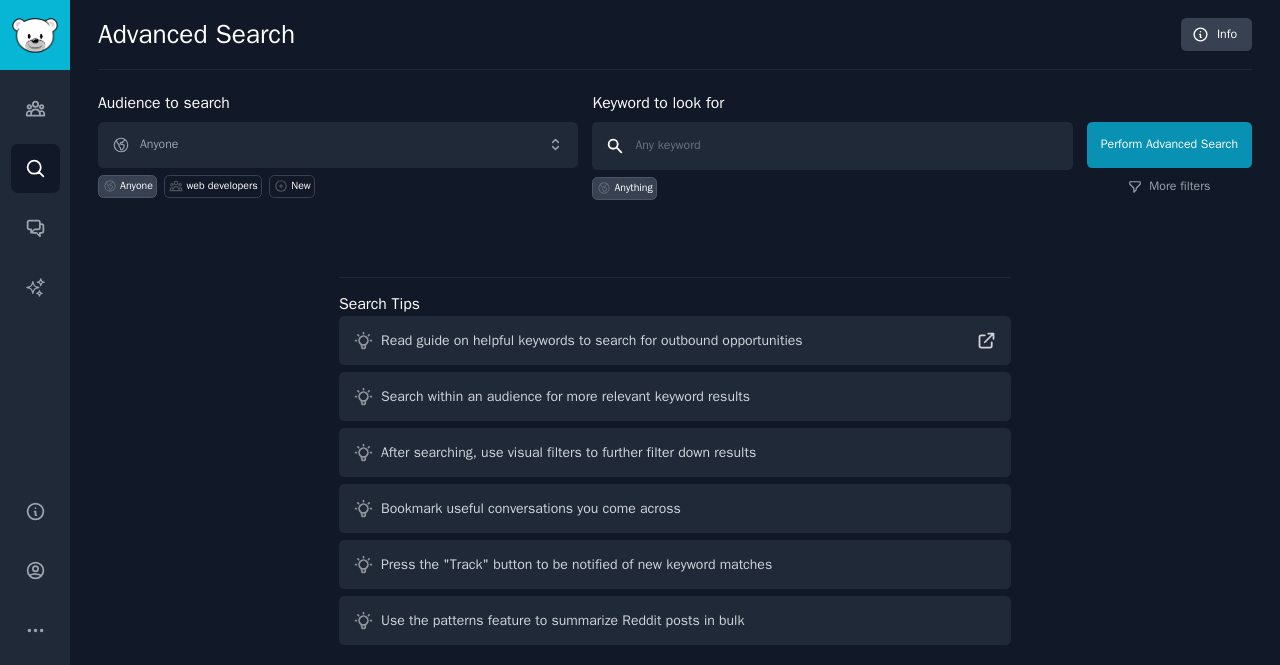 click at bounding box center [832, 146] 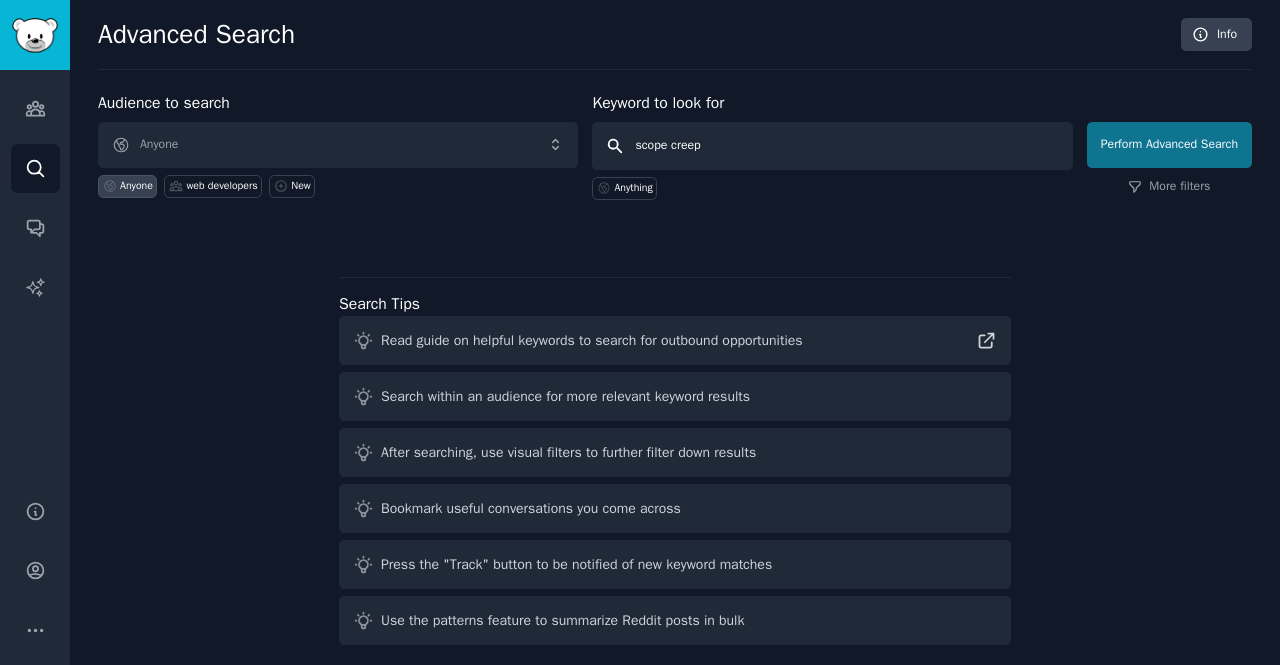 type on "scope creep" 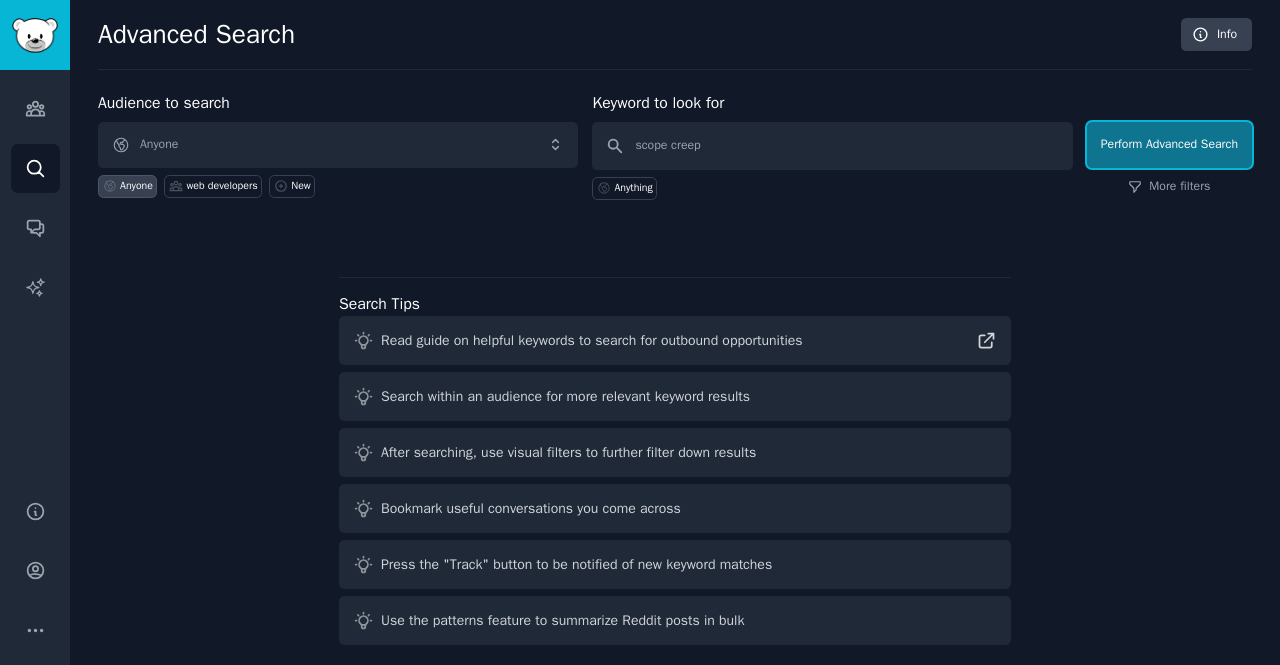 click on "Perform Advanced Search" at bounding box center (1169, 145) 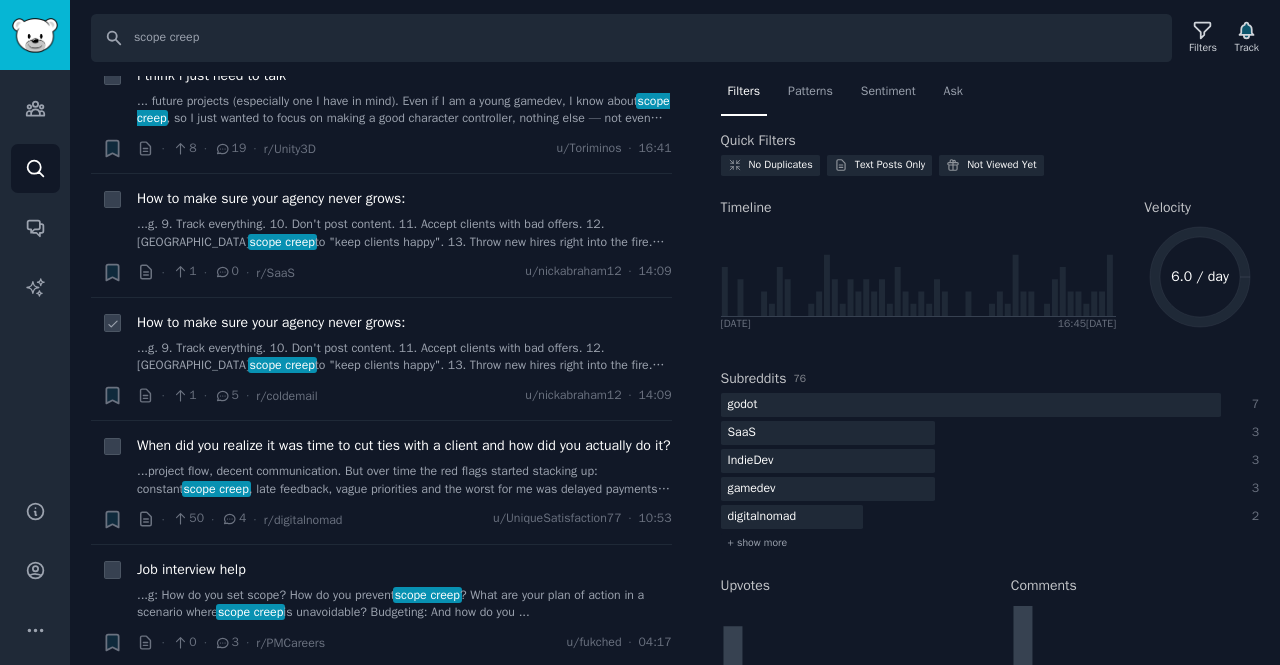 scroll, scrollTop: 181, scrollLeft: 0, axis: vertical 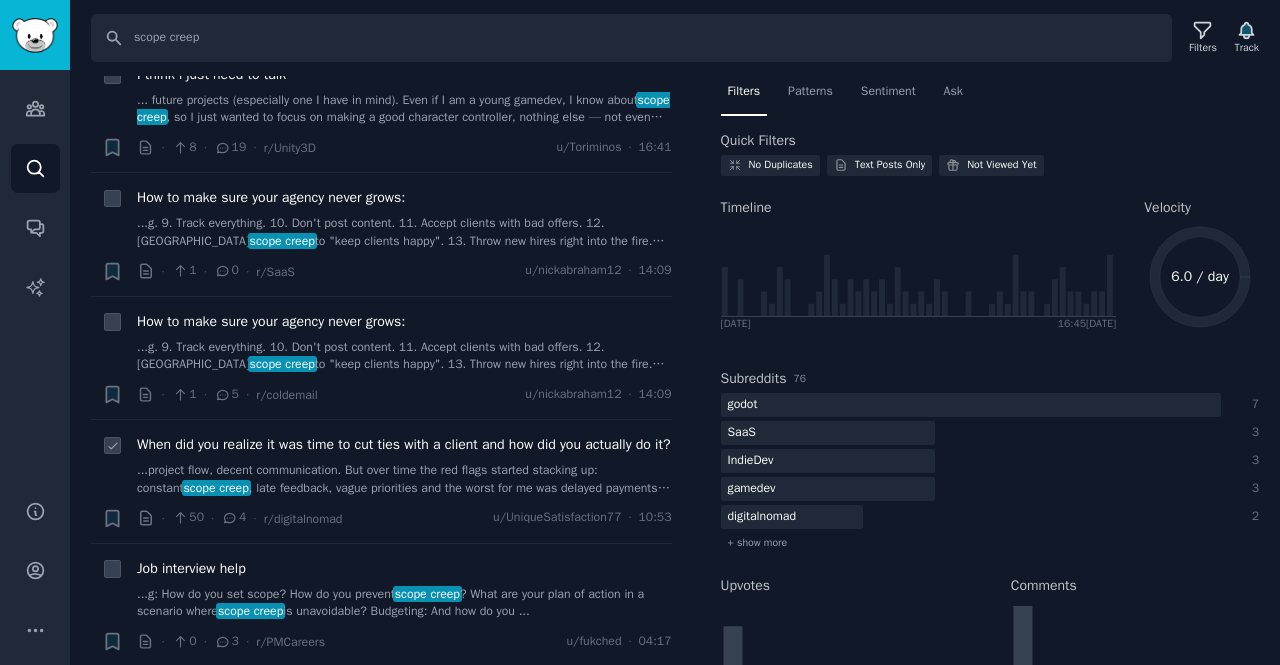 click on "When did you realize it was time to cut ties with a client and how did you actually do it?" at bounding box center [403, 444] 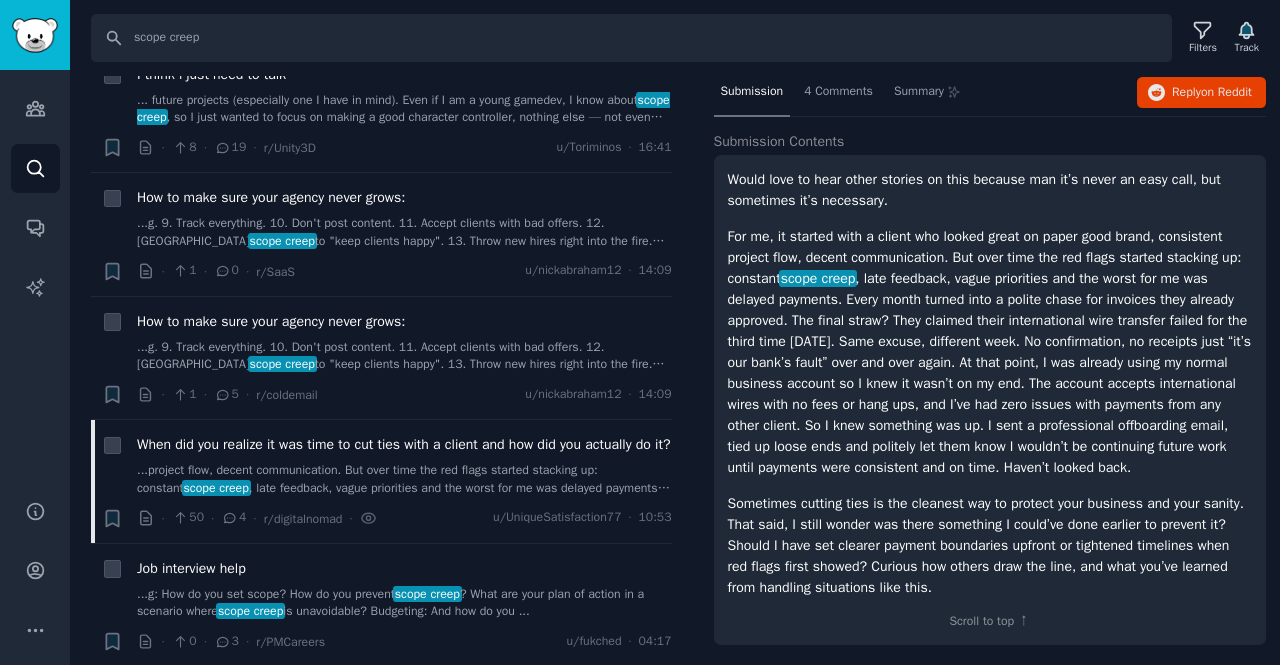 scroll, scrollTop: 0, scrollLeft: 0, axis: both 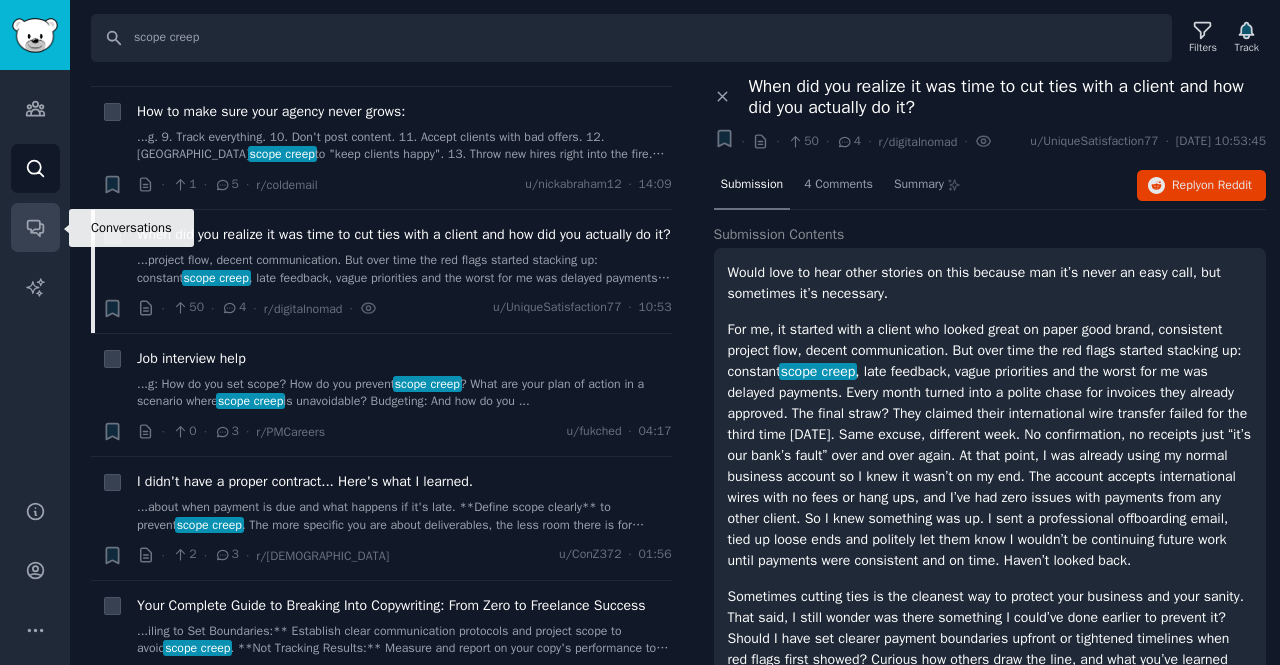 click 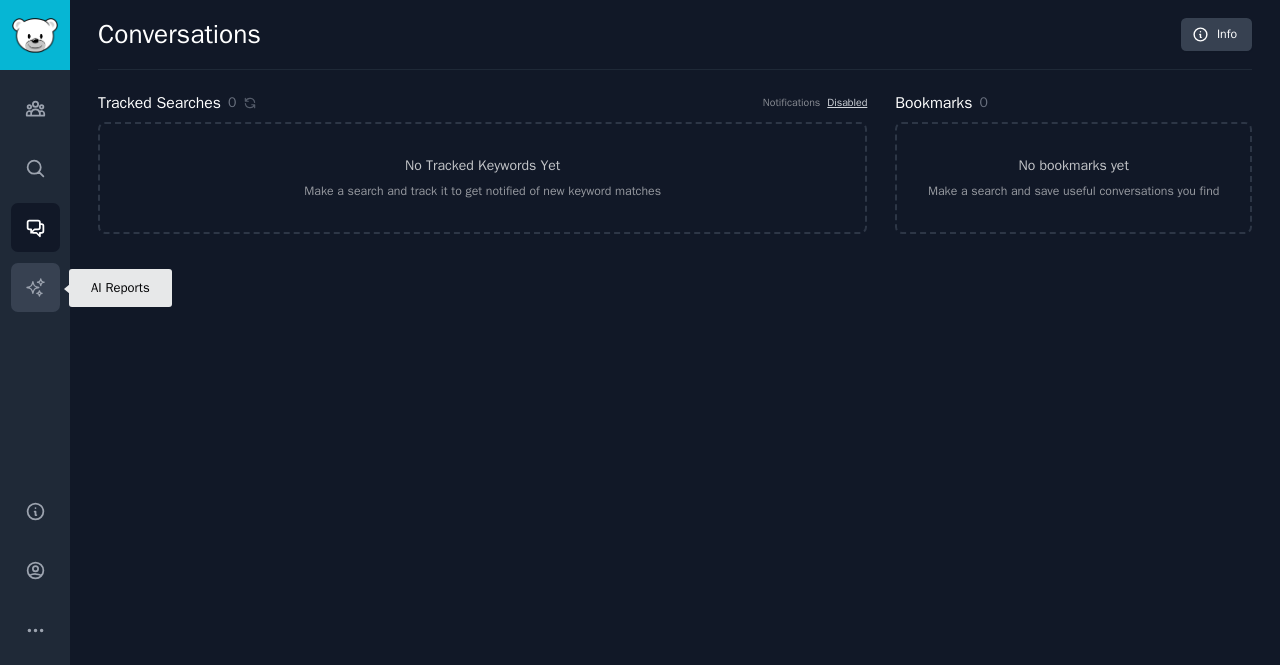 click 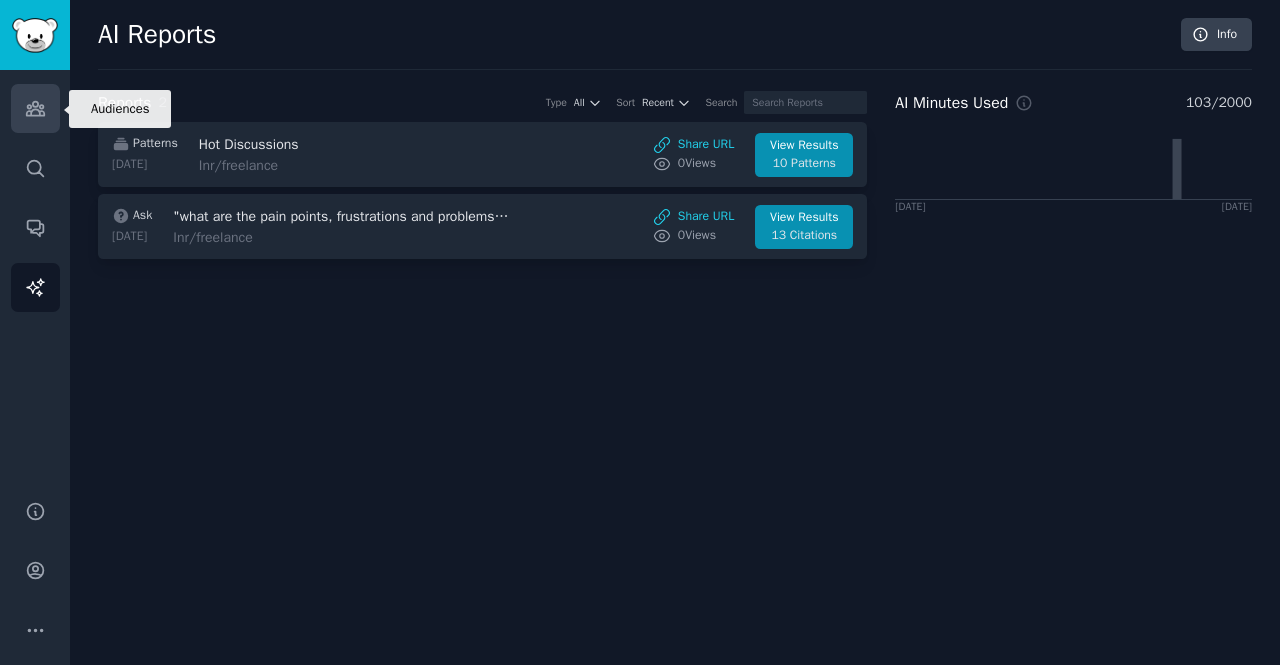 click on "Audiences" at bounding box center [35, 108] 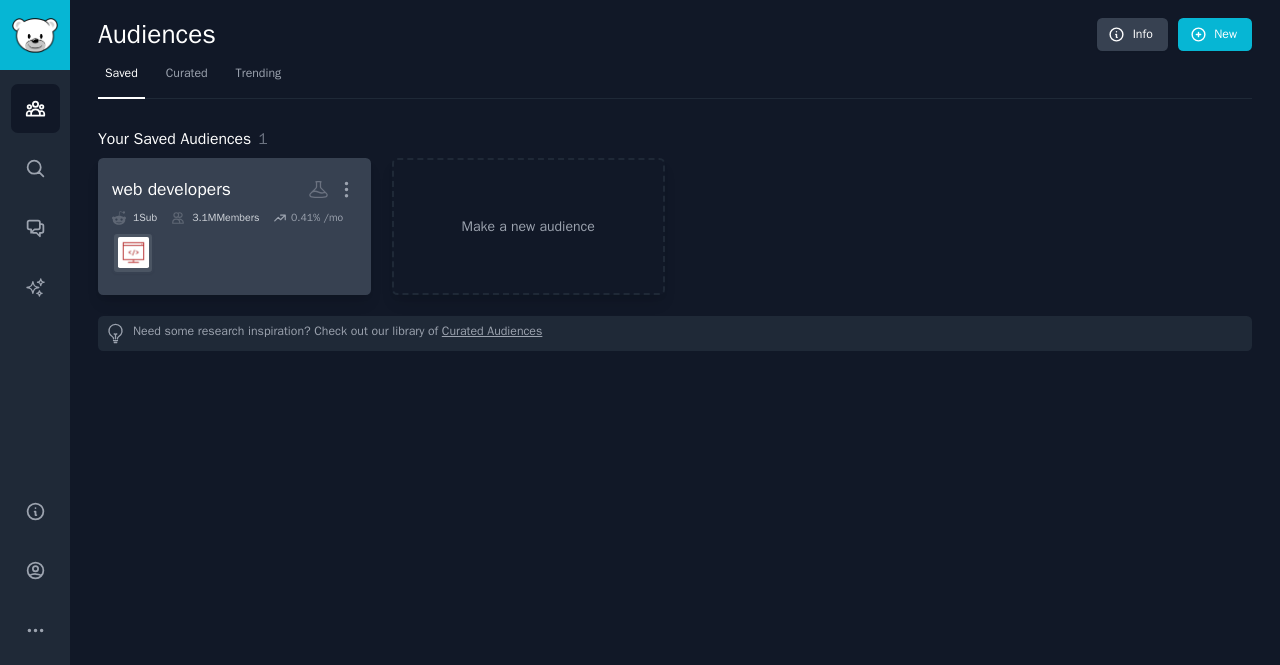 click on "3.1M  Members" at bounding box center (215, 218) 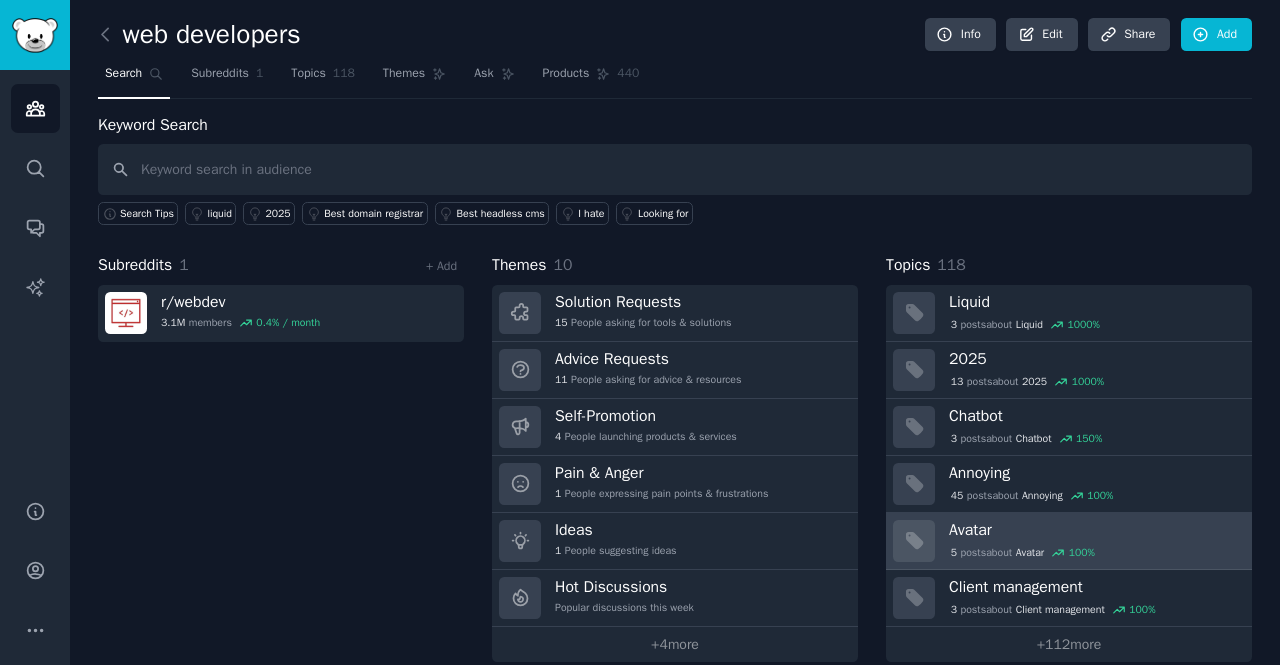 scroll, scrollTop: 20, scrollLeft: 0, axis: vertical 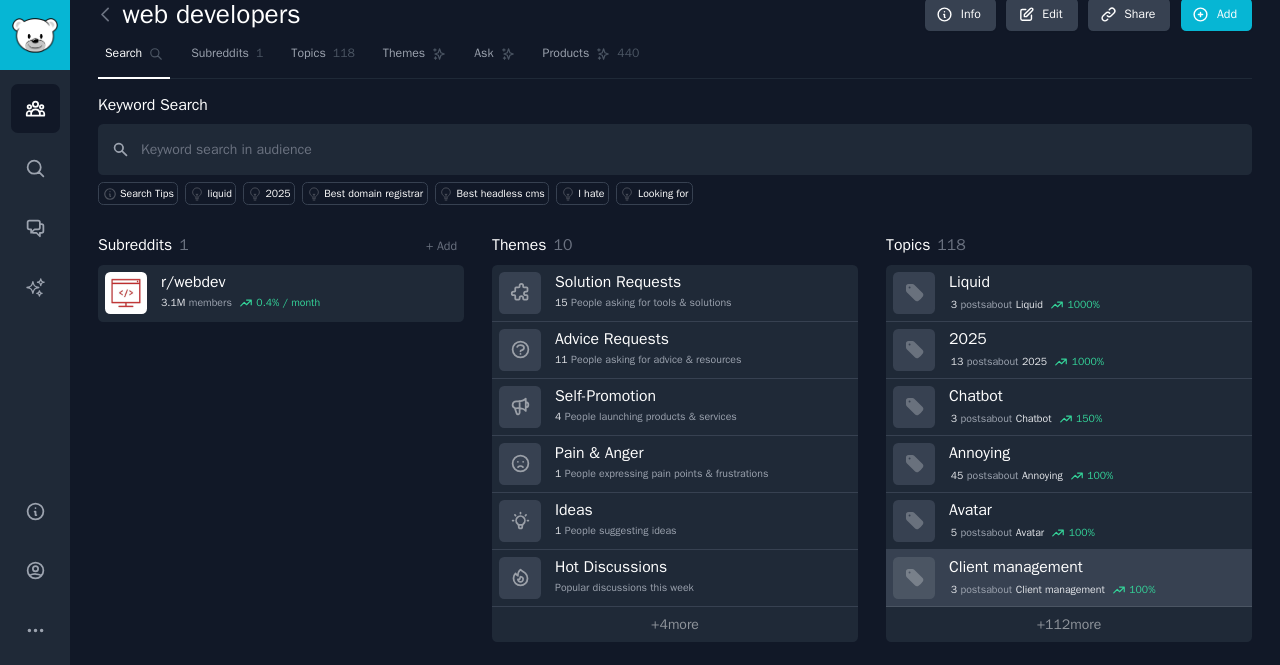 click on "Client management" at bounding box center (1093, 567) 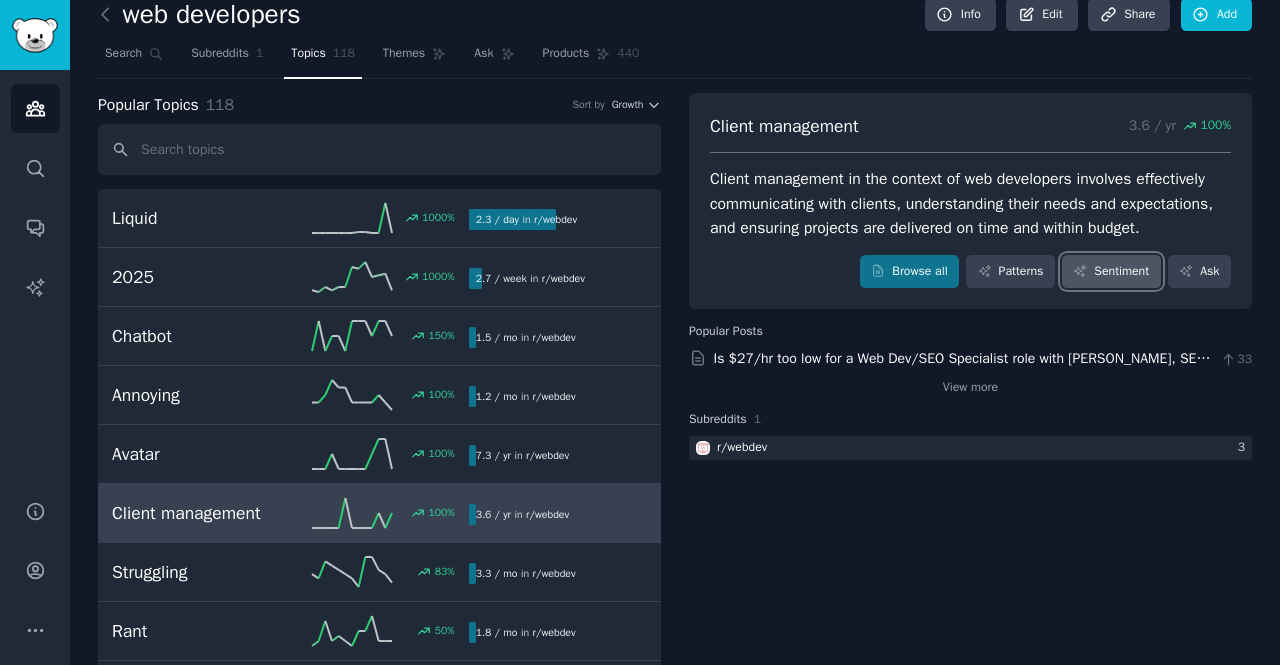 click on "Sentiment" at bounding box center [1111, 272] 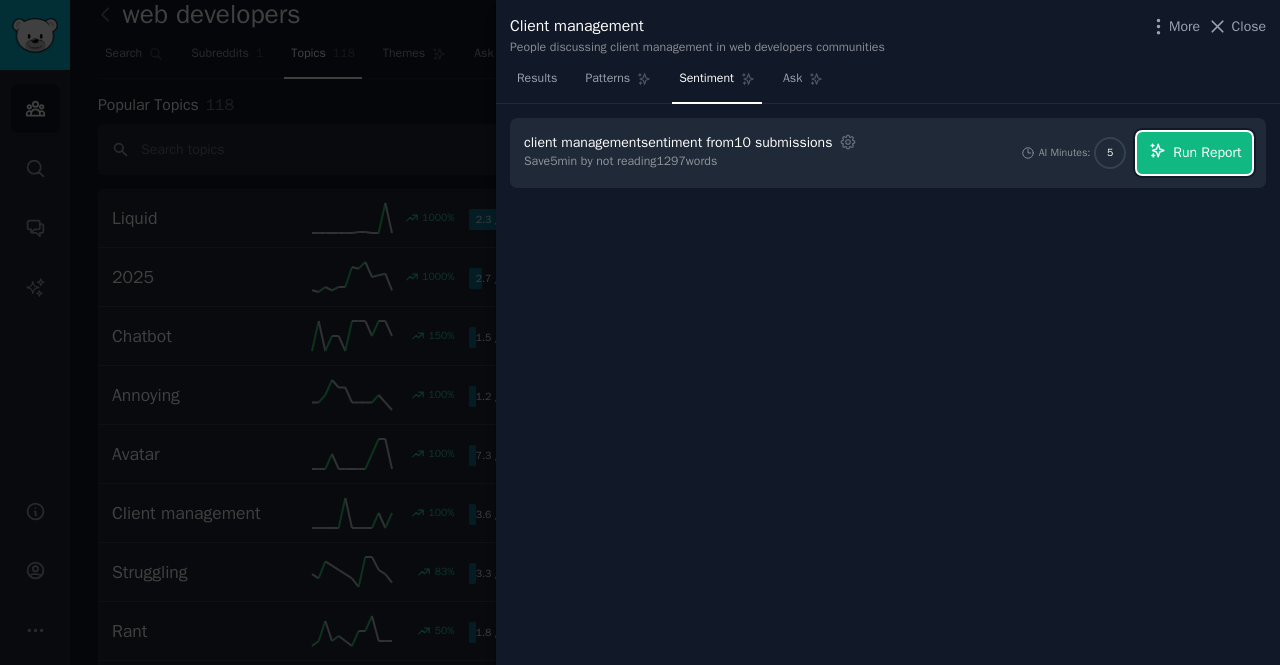 click on "Run Report" at bounding box center (1194, 153) 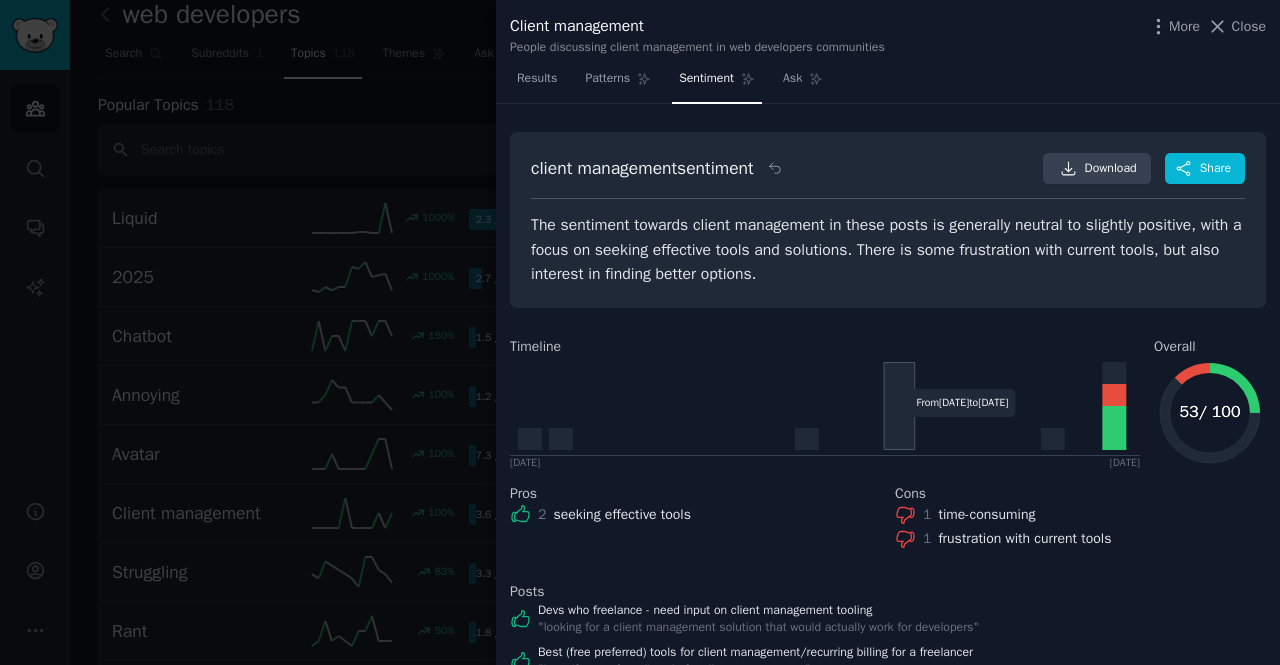 scroll, scrollTop: 103, scrollLeft: 0, axis: vertical 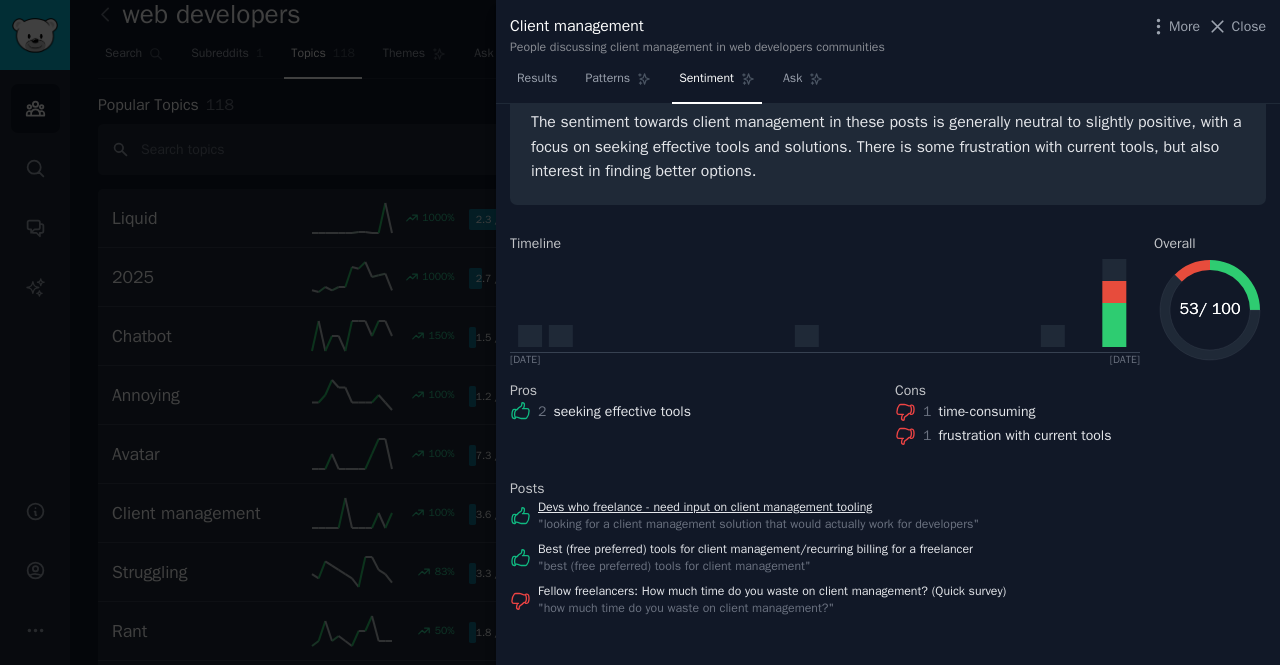click on "Devs who freelance - need input on client management tooling" at bounding box center (758, 508) 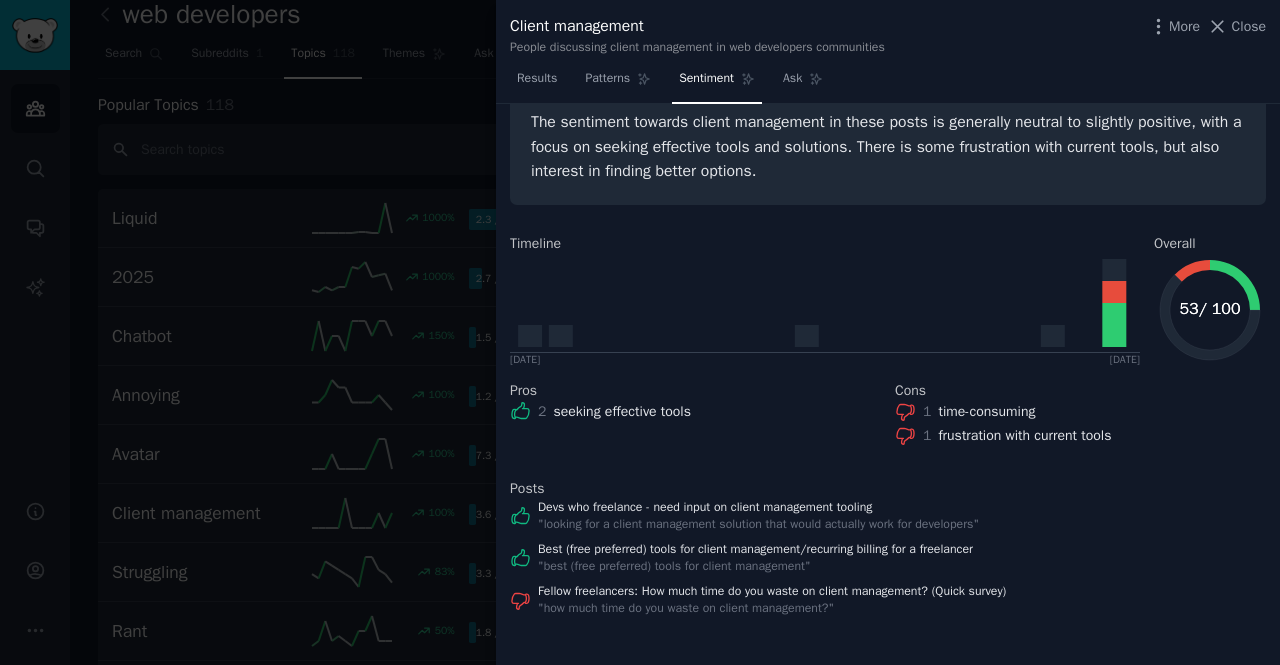 scroll, scrollTop: 0, scrollLeft: 0, axis: both 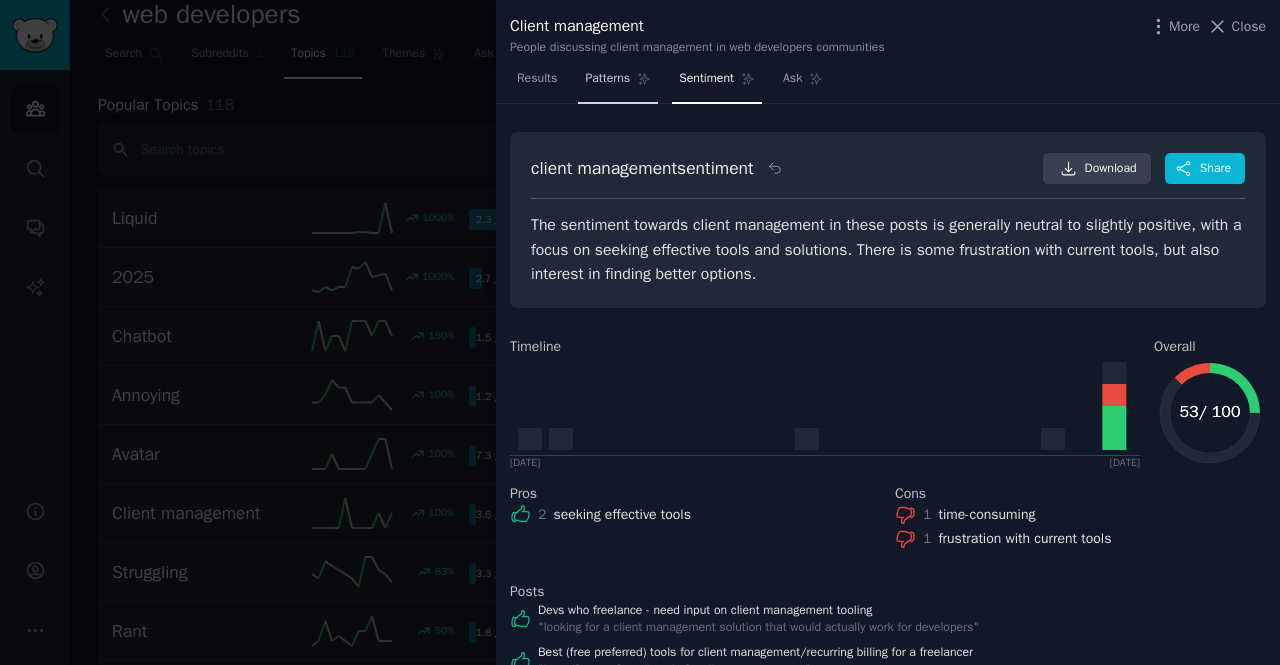 click on "Patterns" at bounding box center (618, 83) 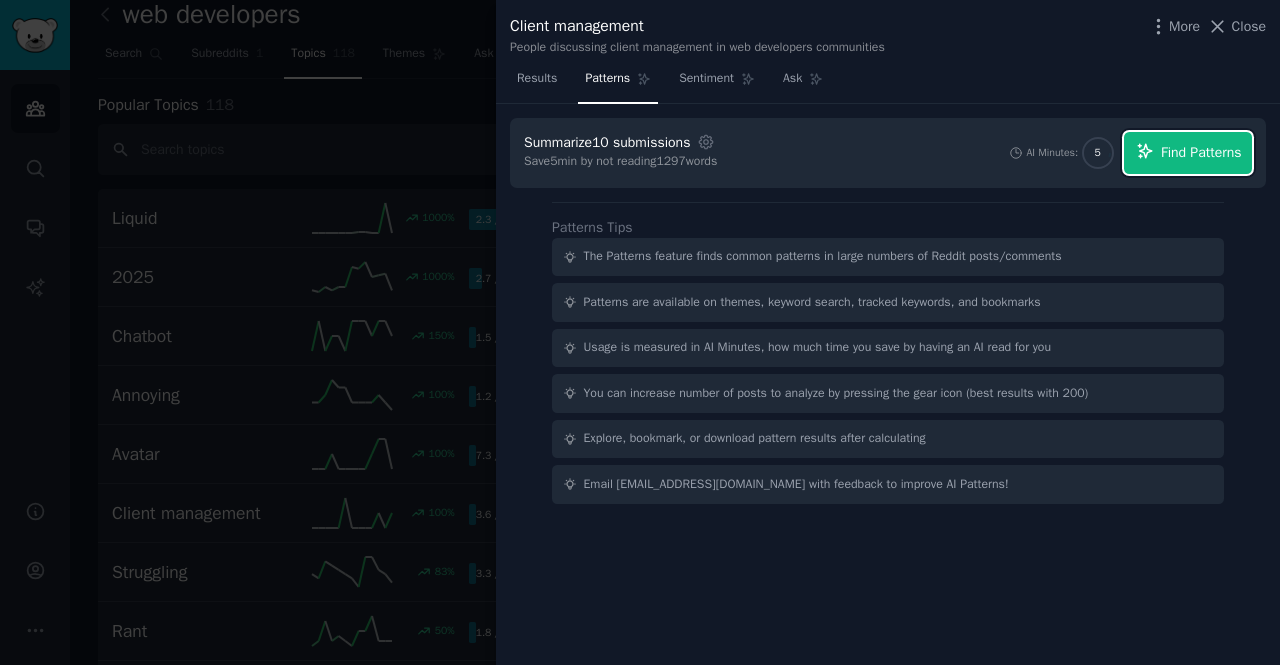 click on "Find Patterns" at bounding box center [1201, 152] 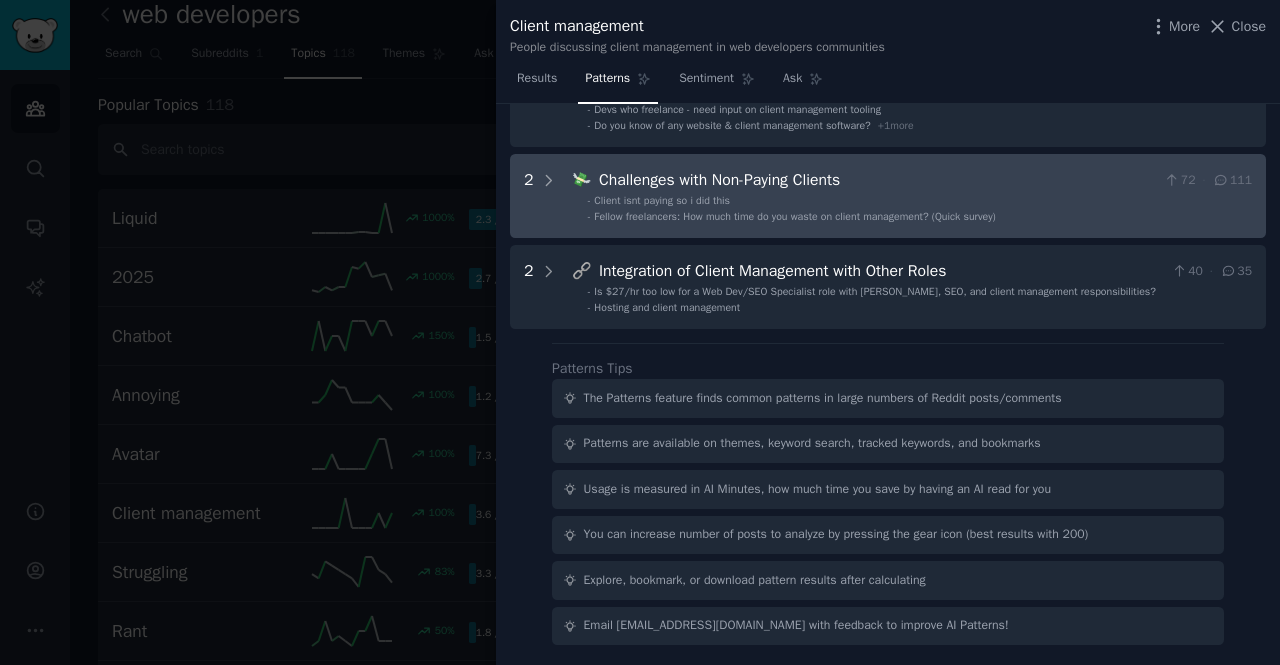 scroll, scrollTop: 0, scrollLeft: 0, axis: both 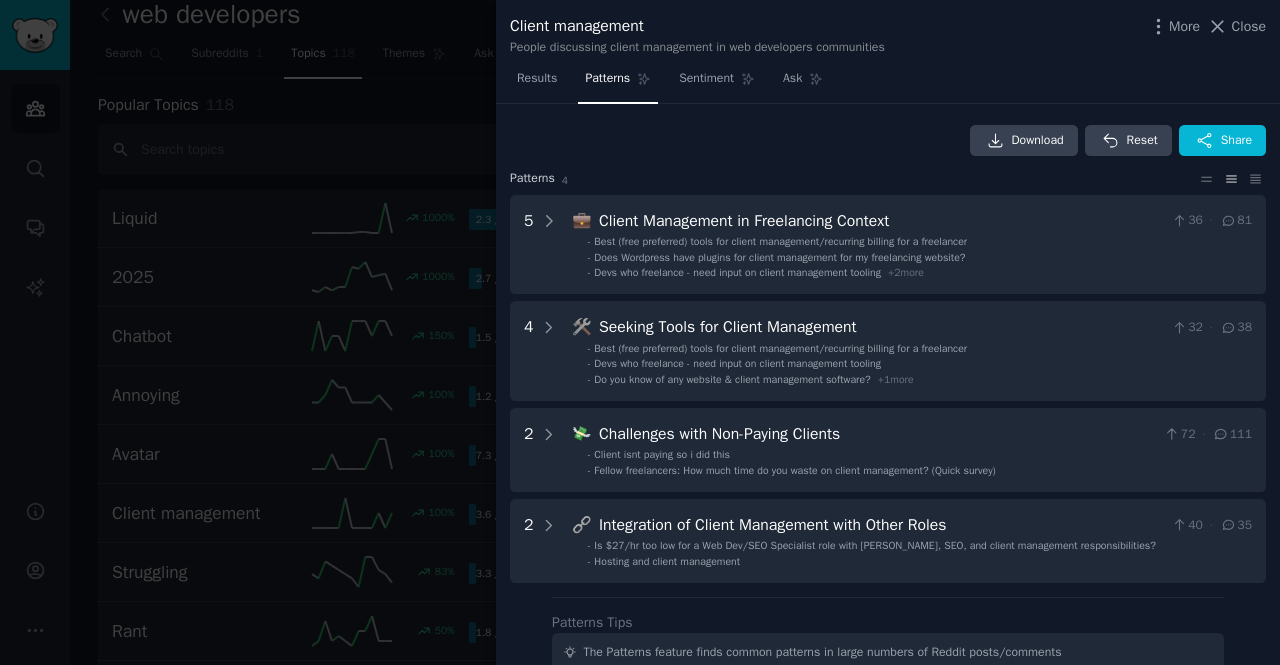 click at bounding box center [640, 332] 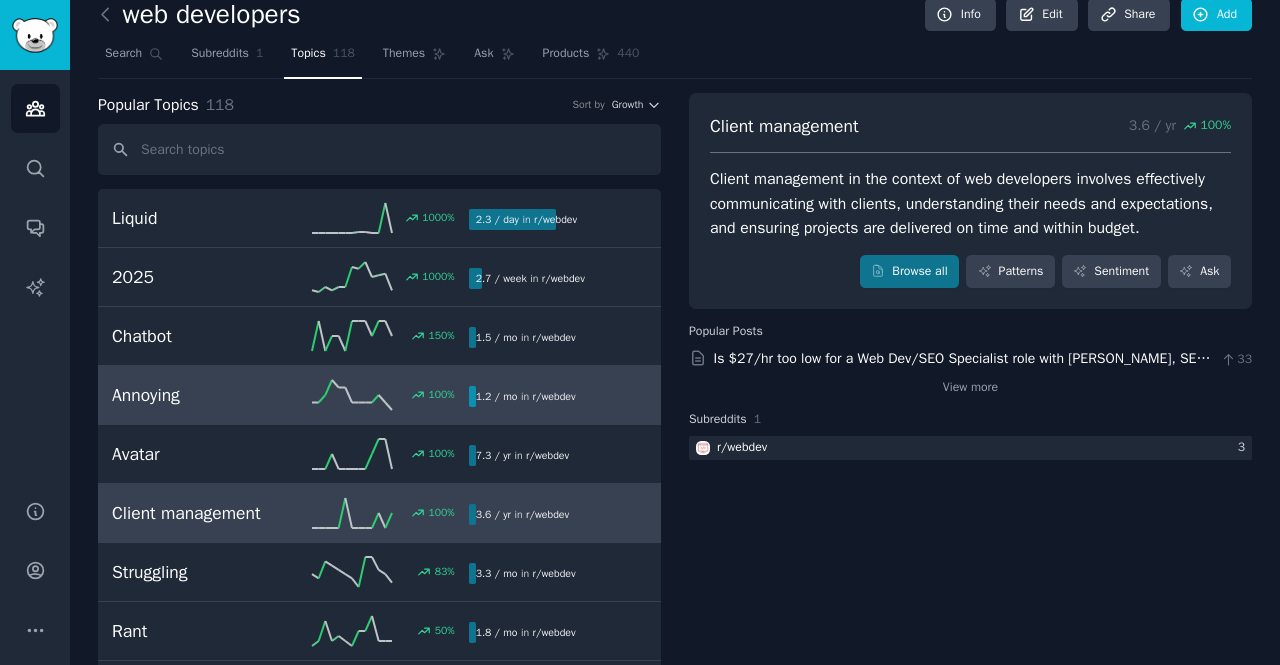click on "Annoying 100 % 1.2 / mo  in    r/ webdev" at bounding box center [379, 395] 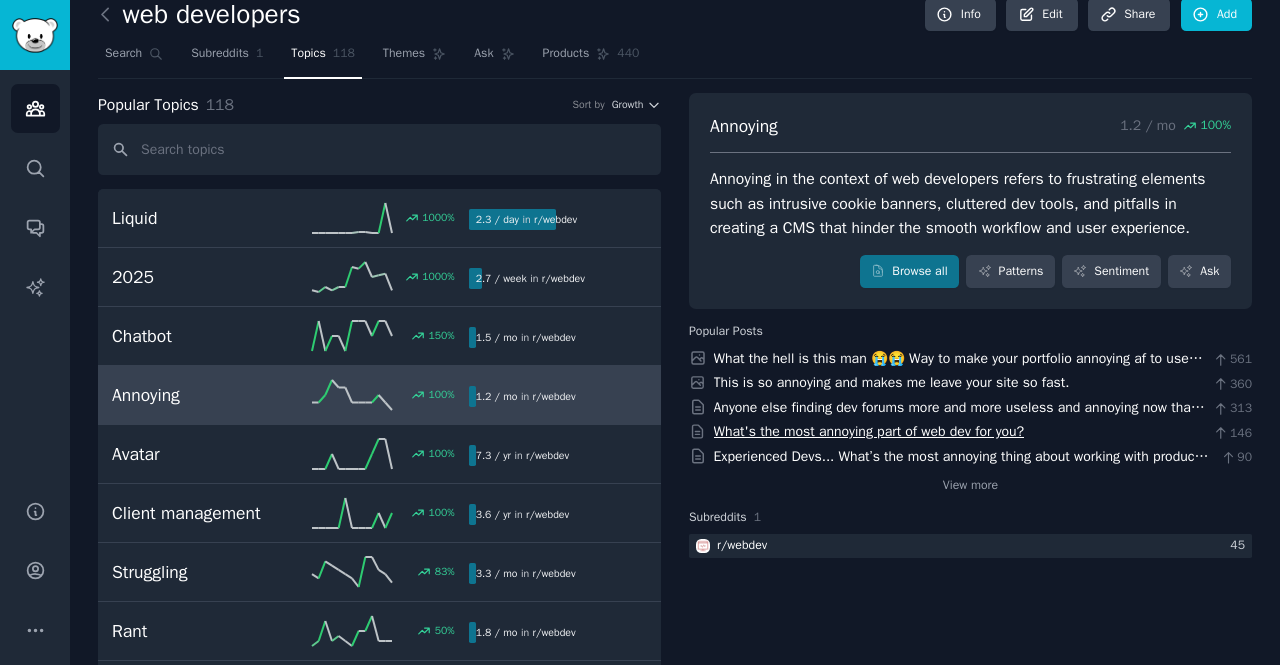 click on "What's the most annoying part of web dev for you?" at bounding box center [869, 431] 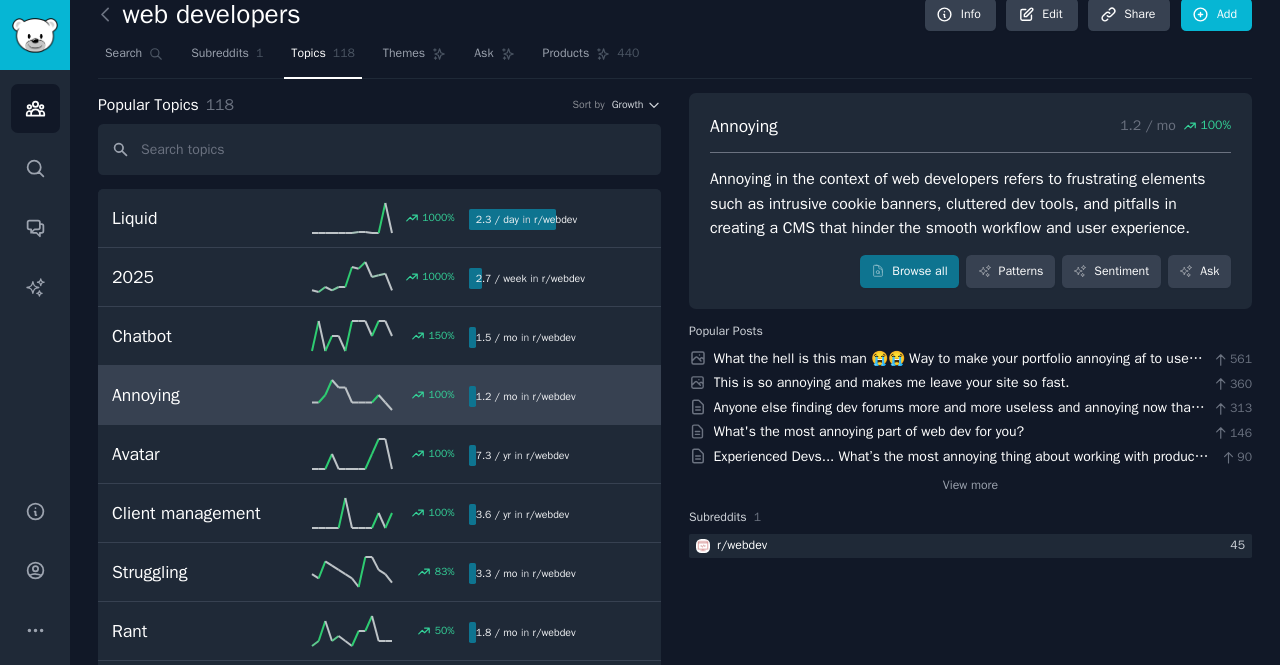click on "View more" at bounding box center [970, 482] 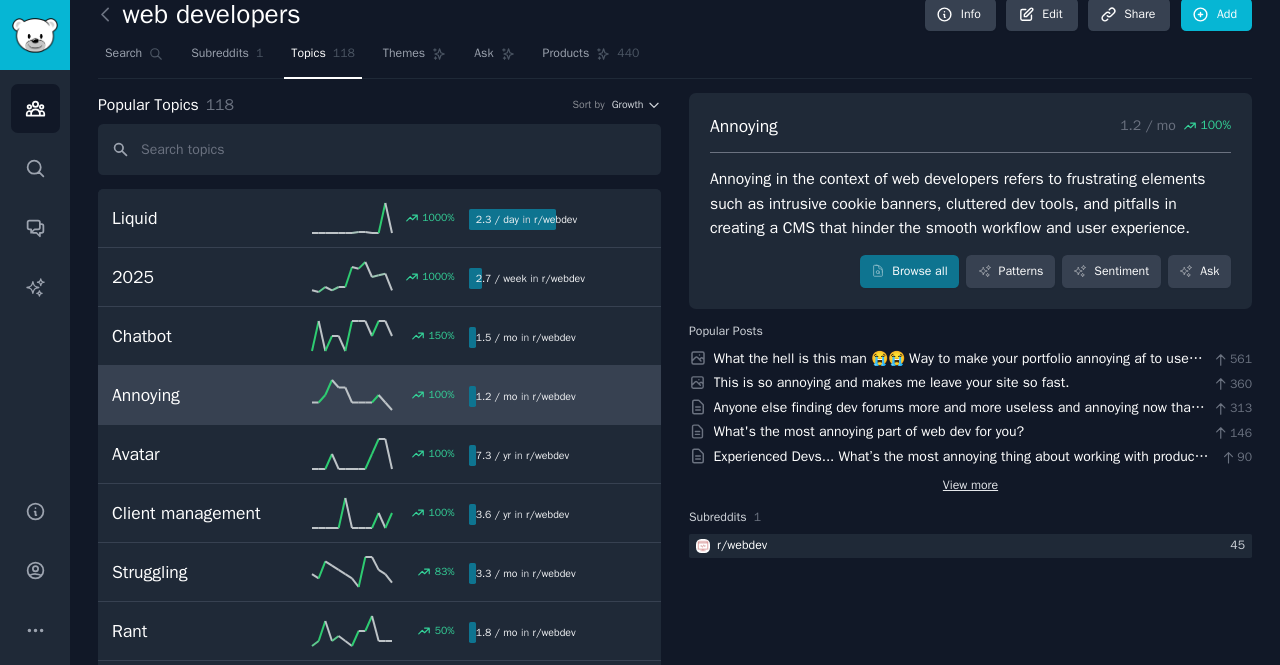 click on "View more" at bounding box center [970, 486] 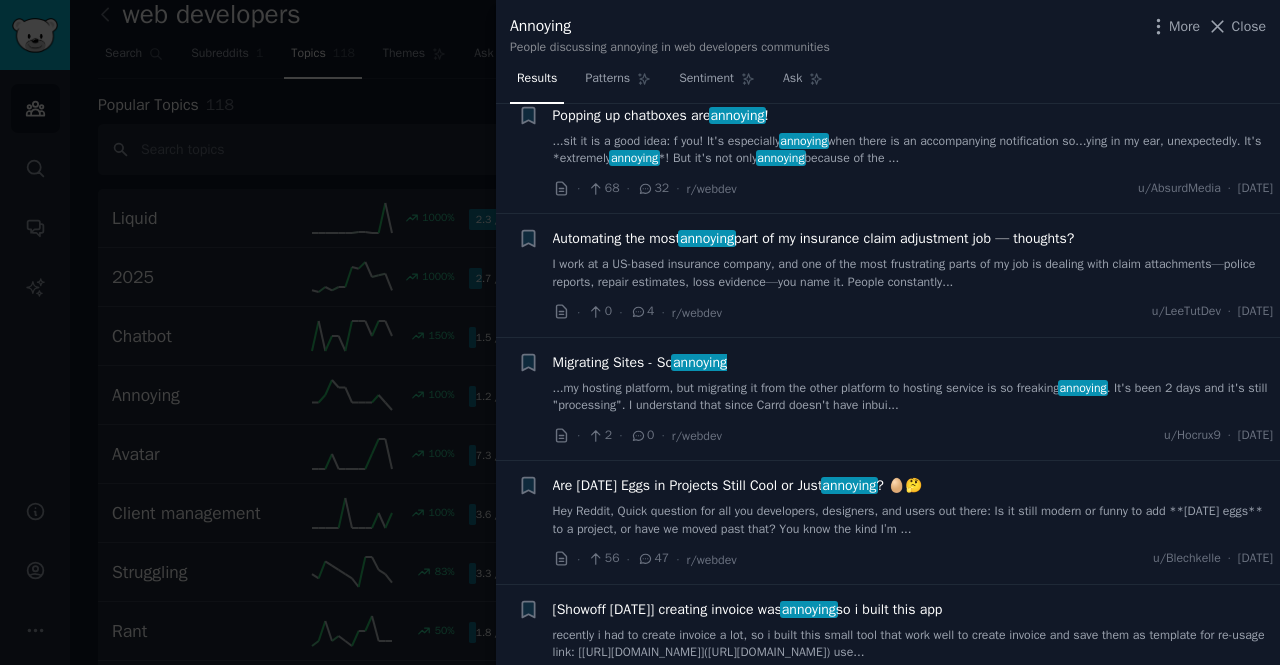 scroll, scrollTop: 0, scrollLeft: 0, axis: both 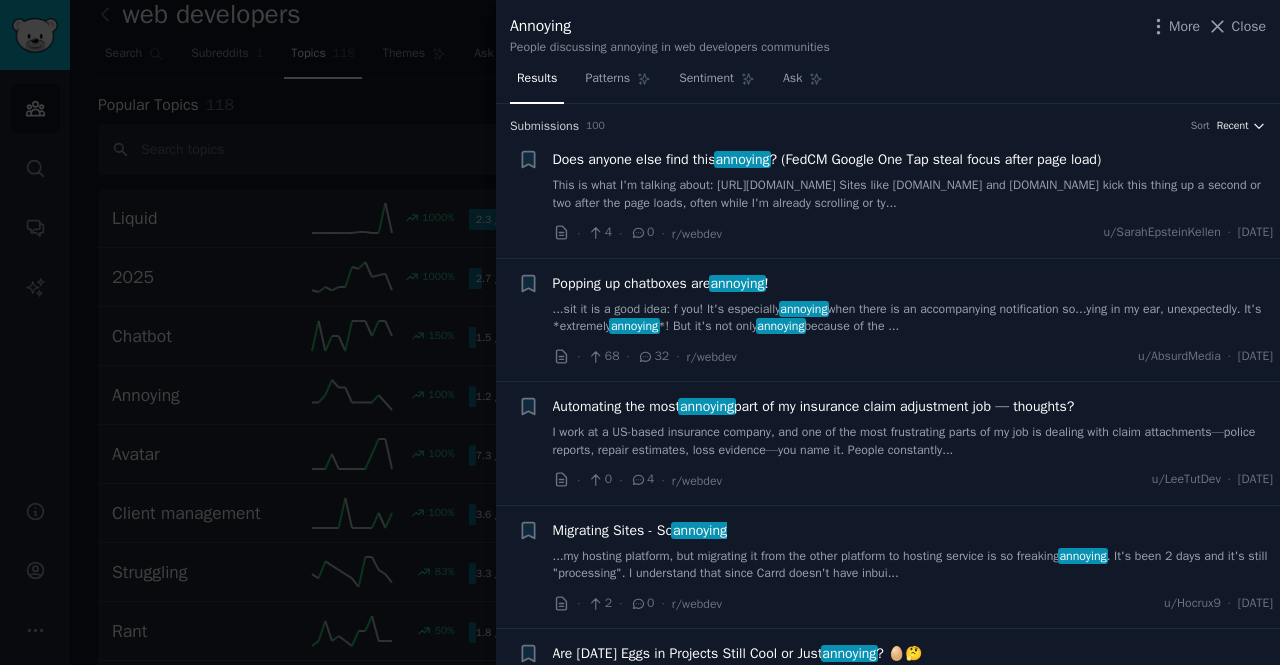 click on "Recent" at bounding box center [1233, 126] 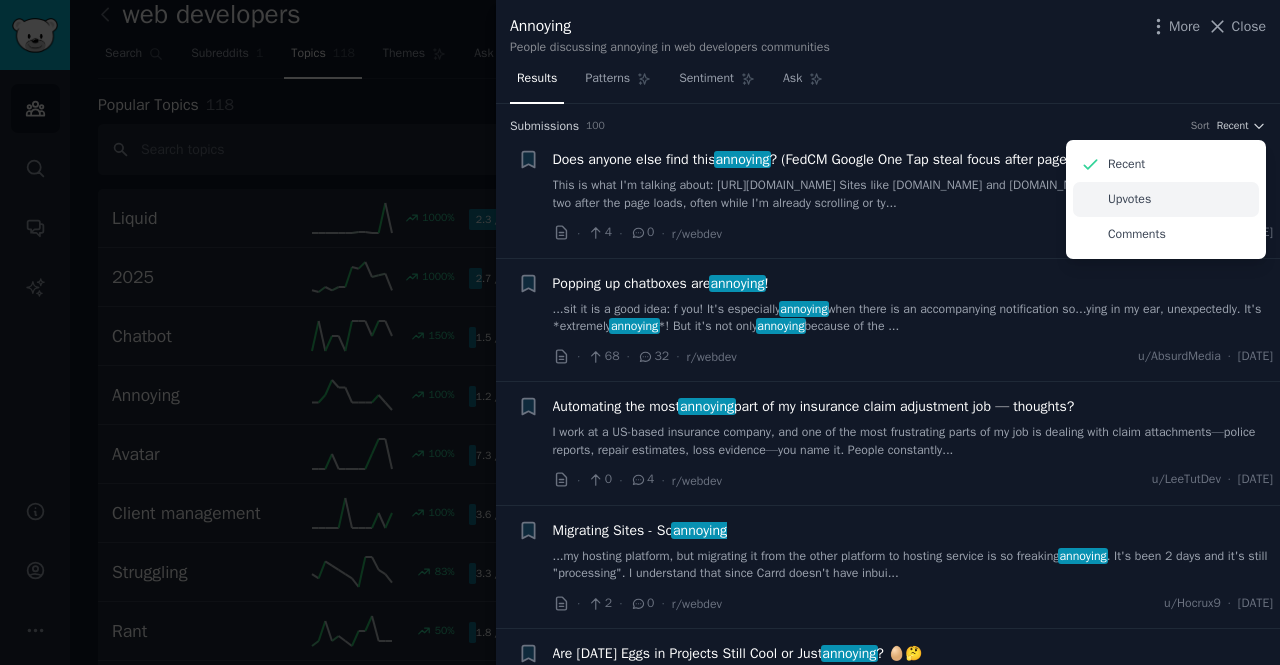 click on "Upvotes" at bounding box center (1166, 199) 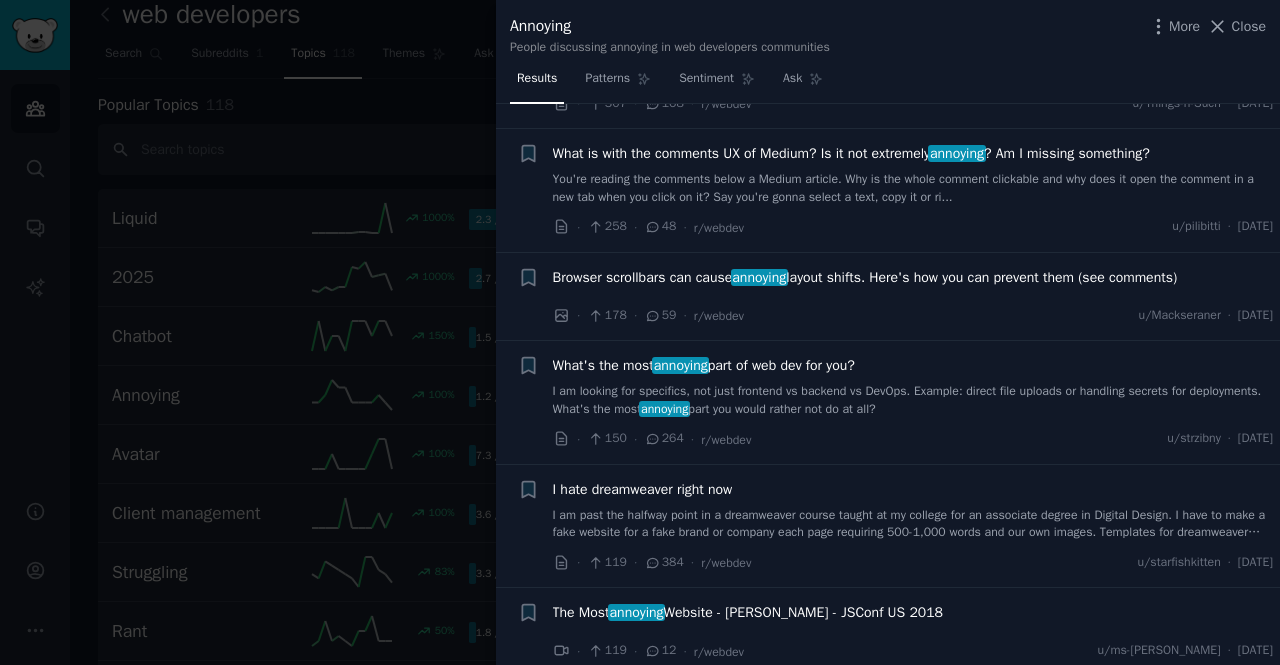 scroll, scrollTop: 0, scrollLeft: 0, axis: both 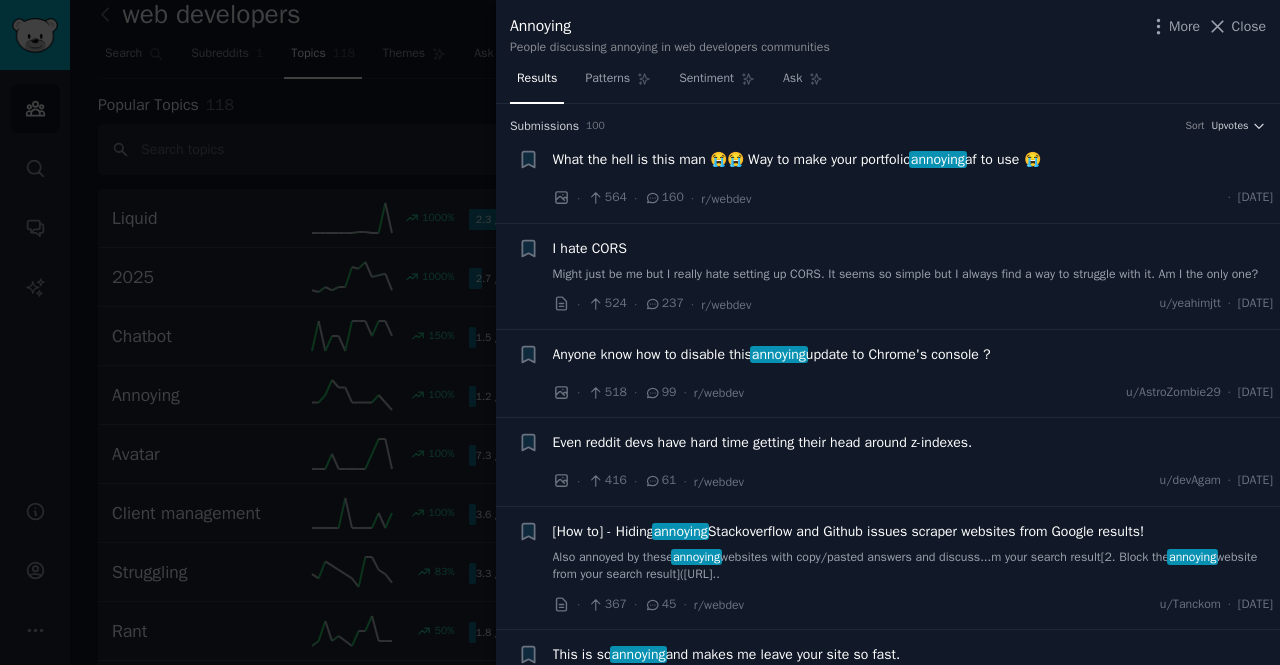 click on "Annoying People discussing annoying in web developers communities More Close" at bounding box center (888, 31) 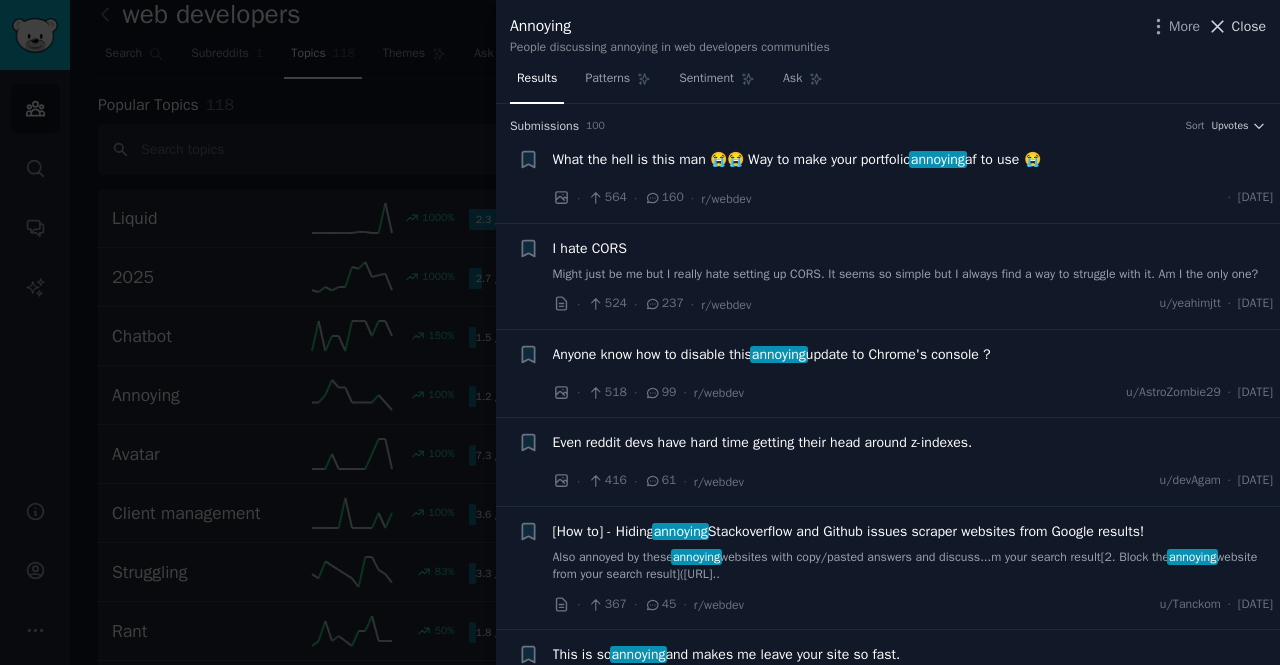 click on "Close" at bounding box center [1249, 26] 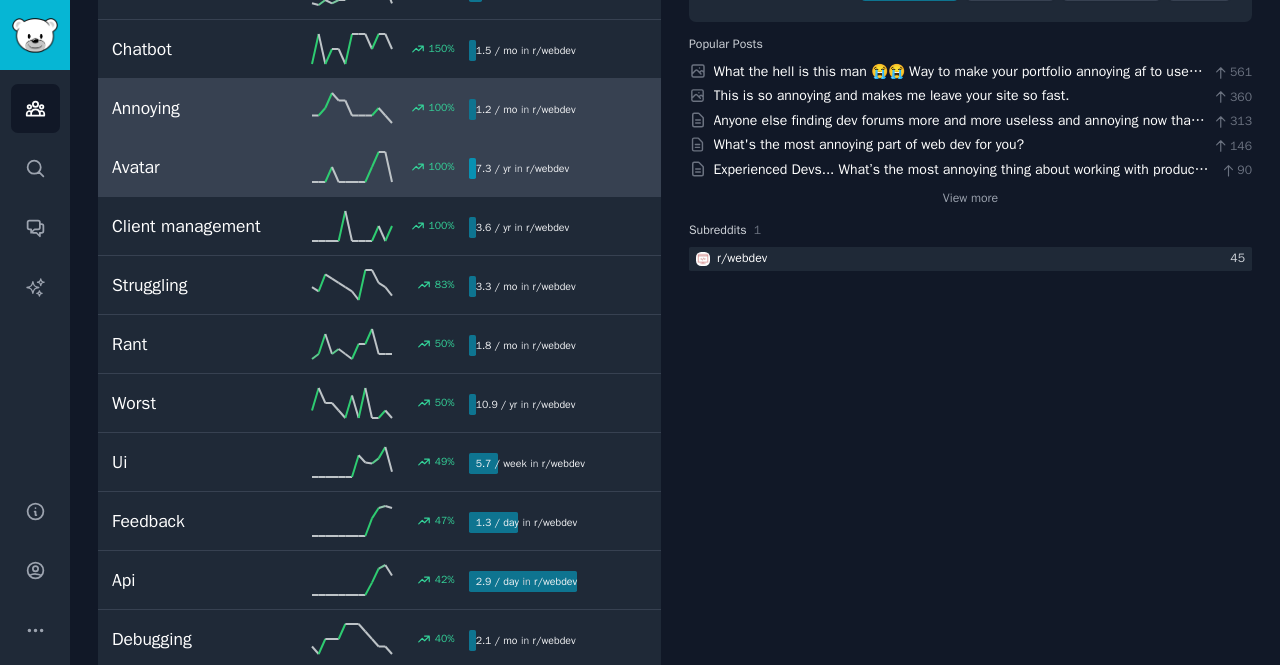 scroll, scrollTop: 308, scrollLeft: 0, axis: vertical 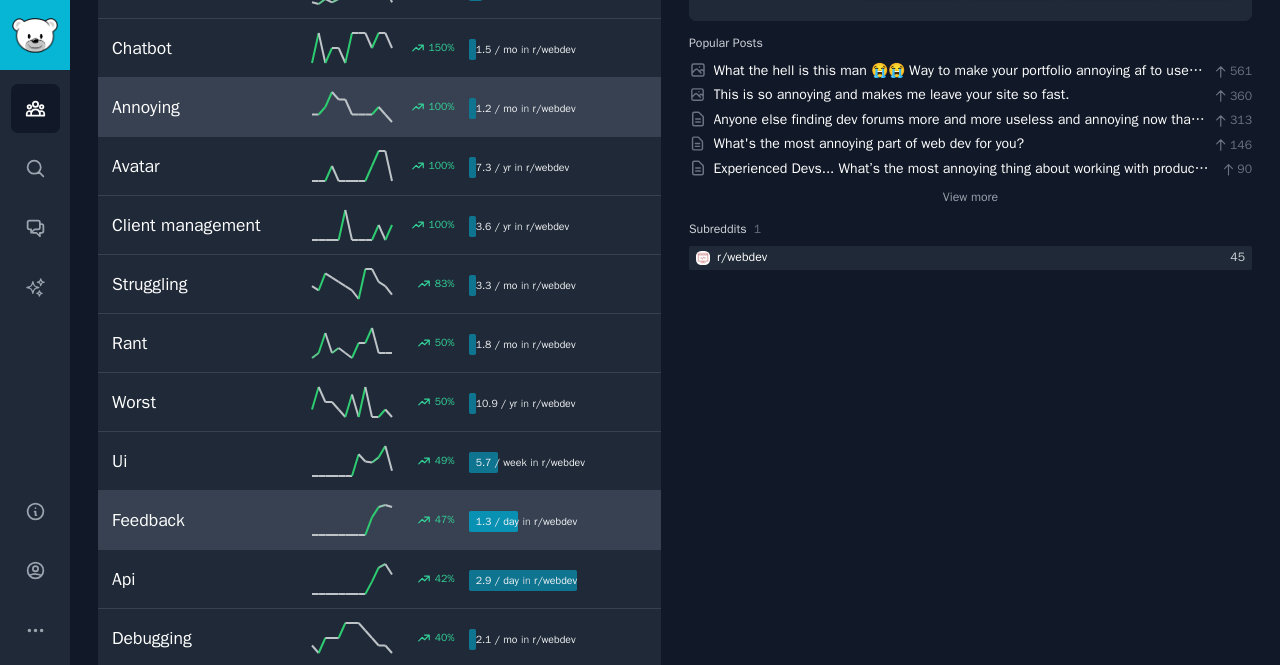 click on "Feedback" at bounding box center [201, 520] 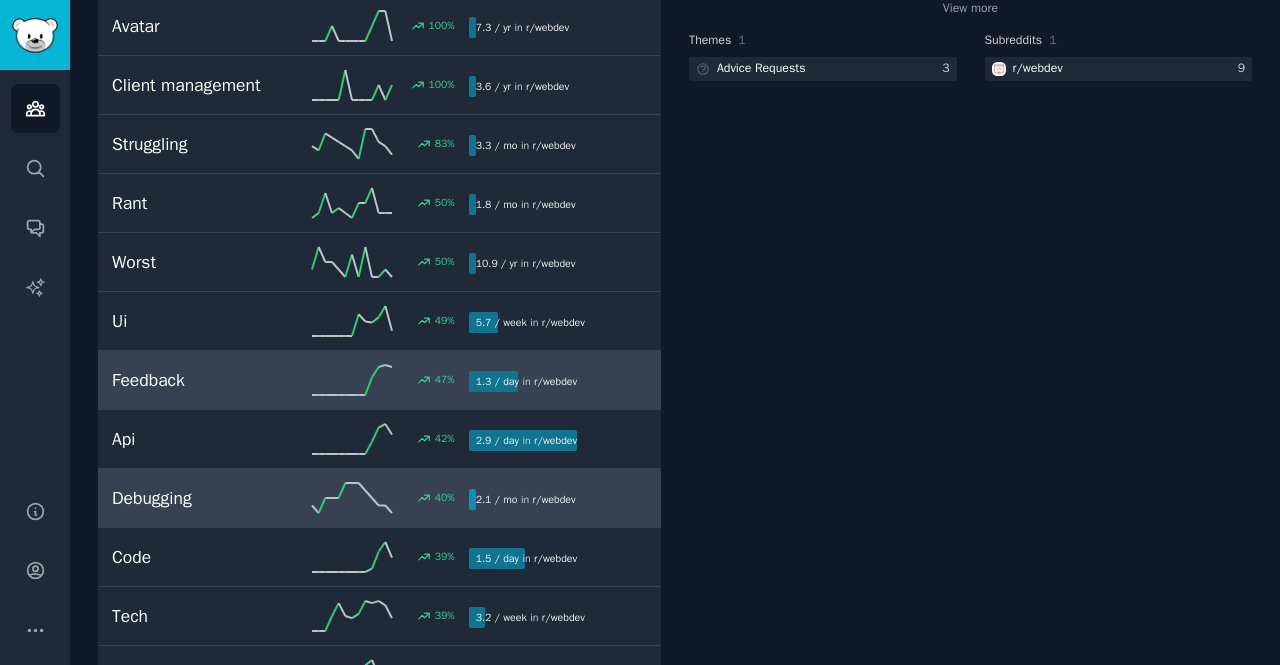 scroll, scrollTop: 449, scrollLeft: 0, axis: vertical 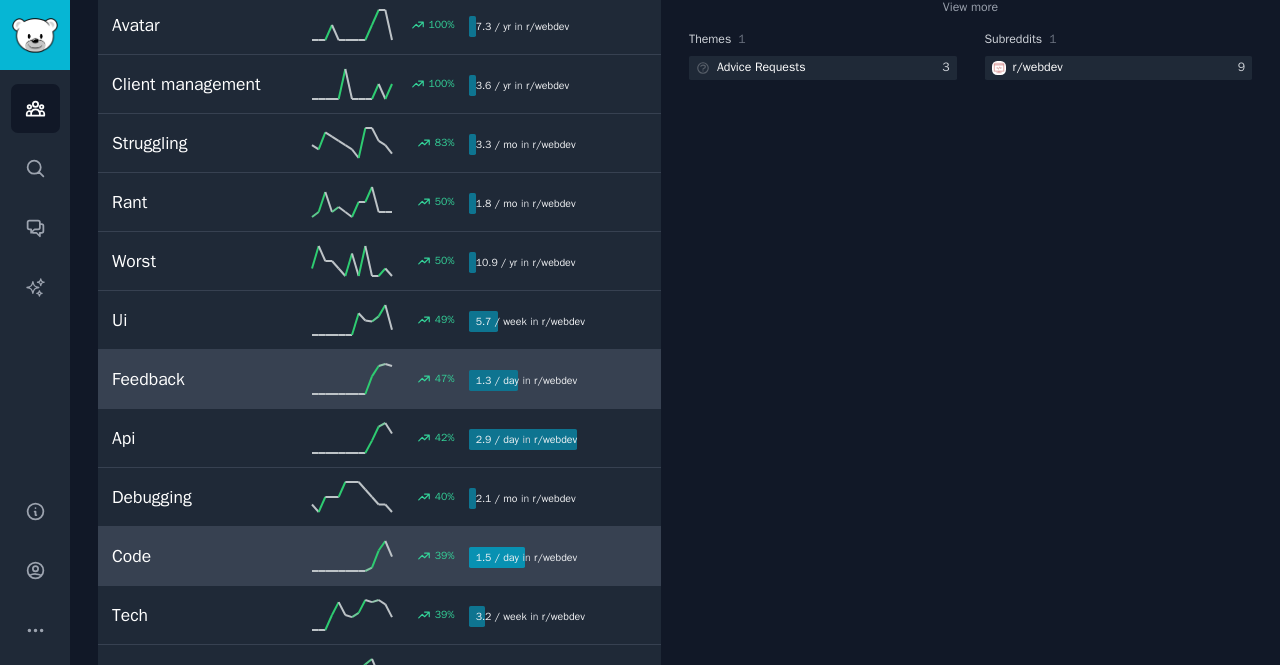 click on "Code" at bounding box center (201, 556) 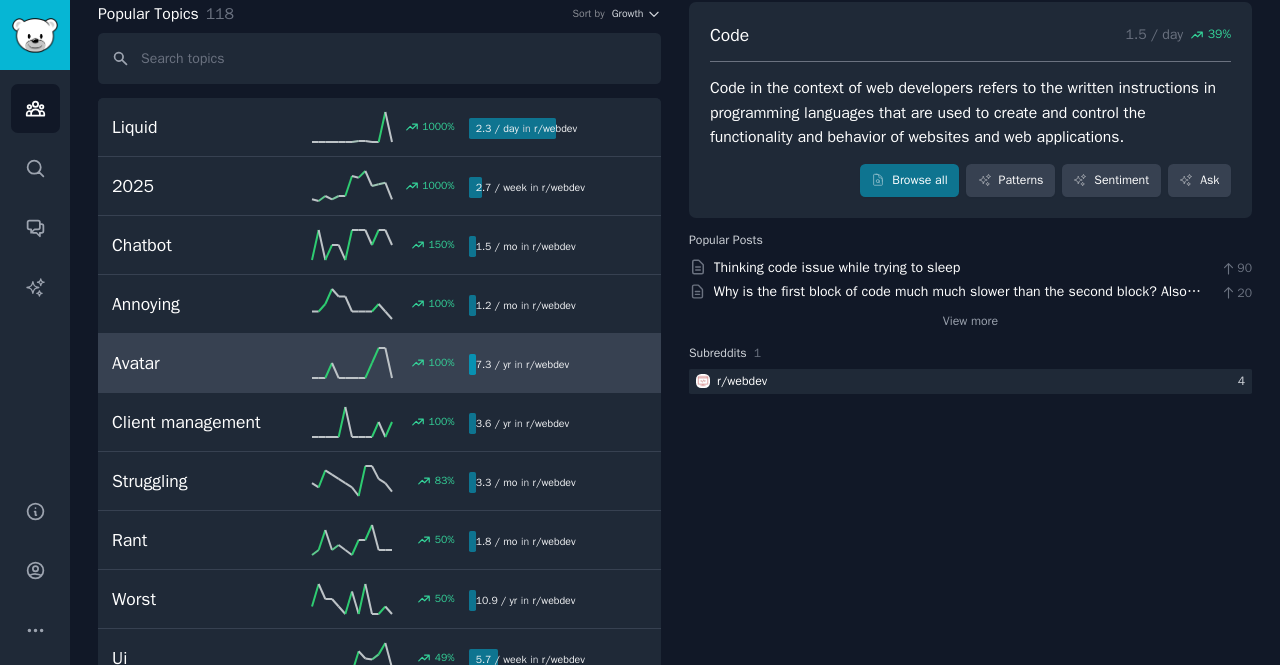 scroll, scrollTop: 0, scrollLeft: 0, axis: both 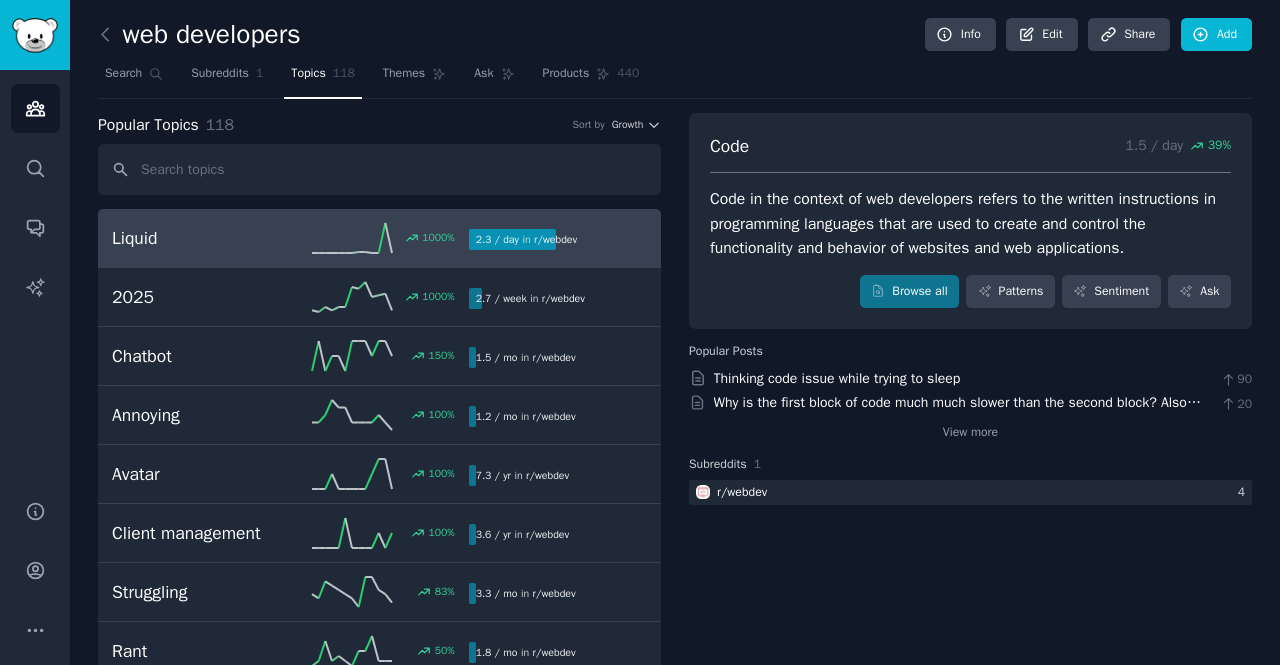 click on "Liquid" at bounding box center [201, 238] 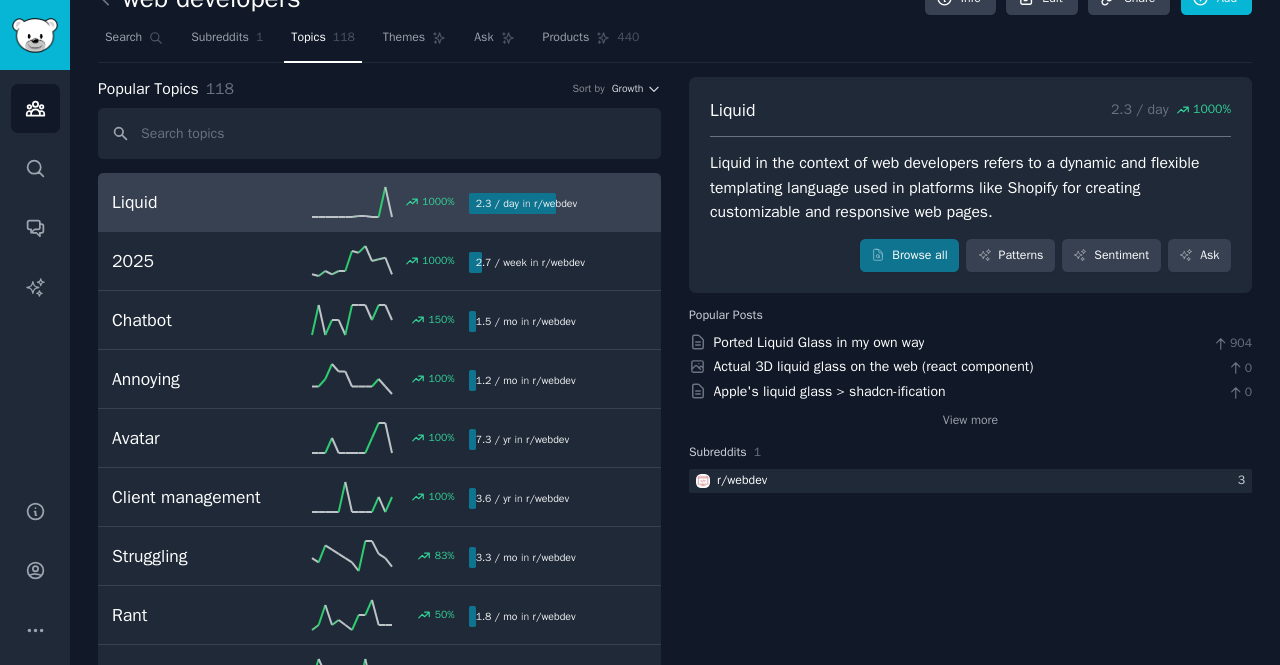 scroll, scrollTop: 0, scrollLeft: 0, axis: both 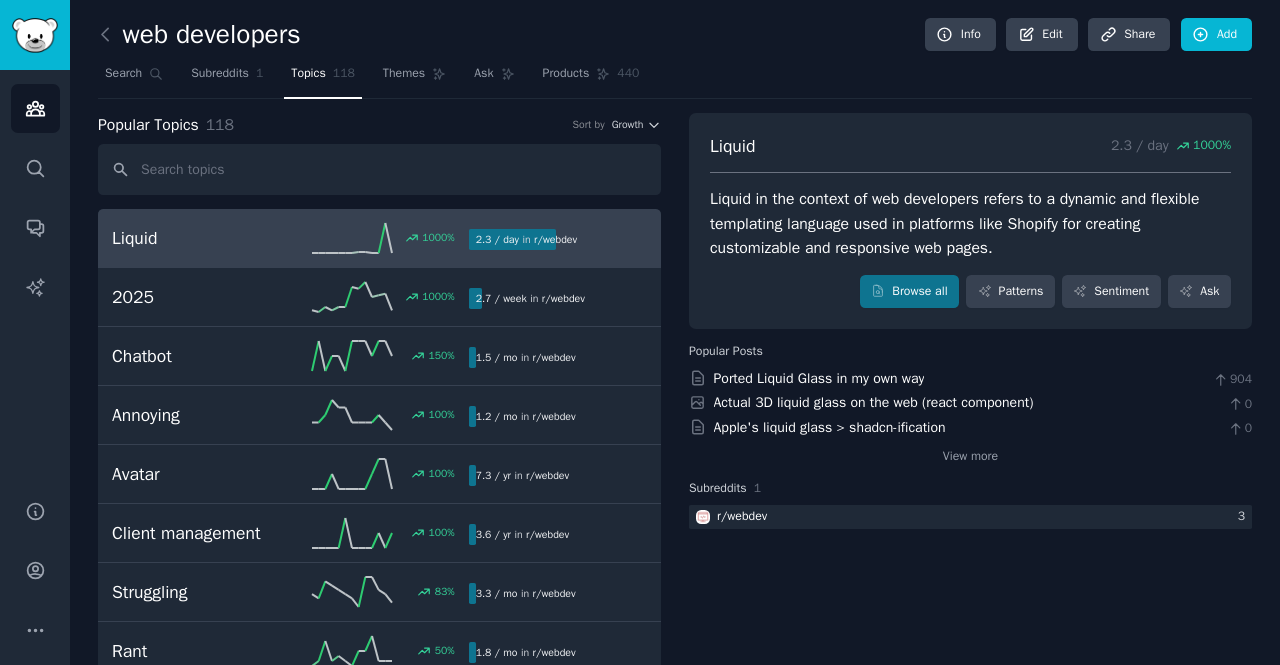 click on "Popular Topics 118 Sort by Growth" at bounding box center [379, 125] 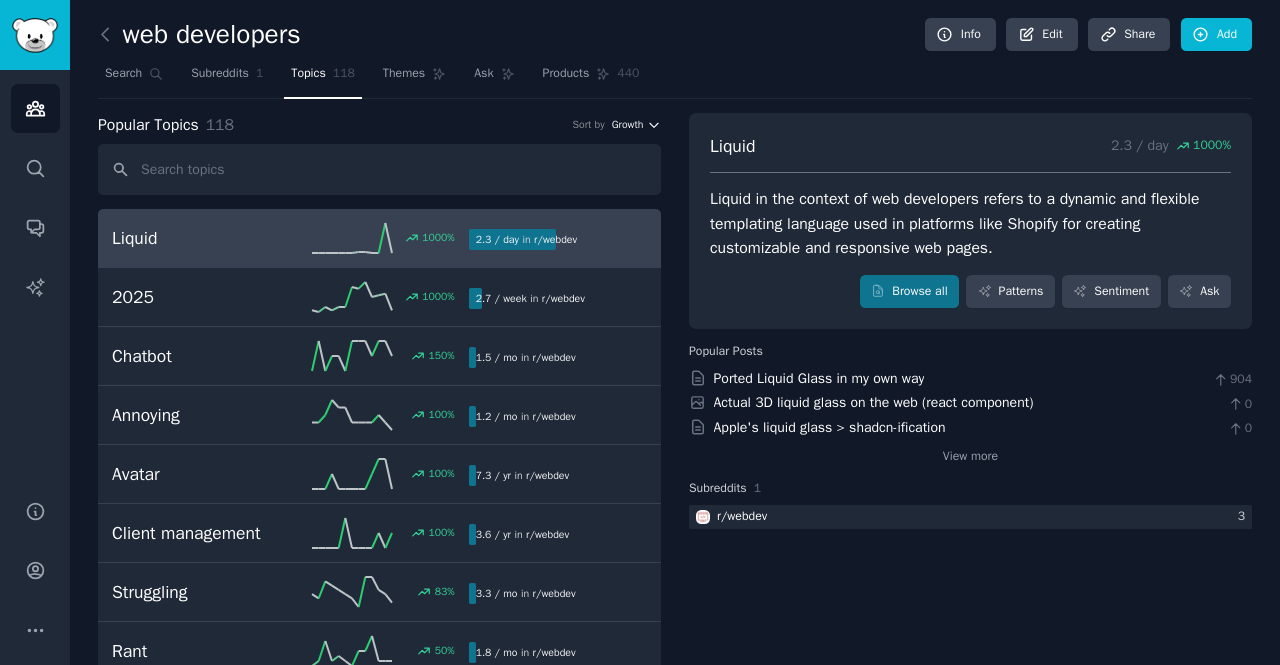 click on "Growth" at bounding box center [636, 125] 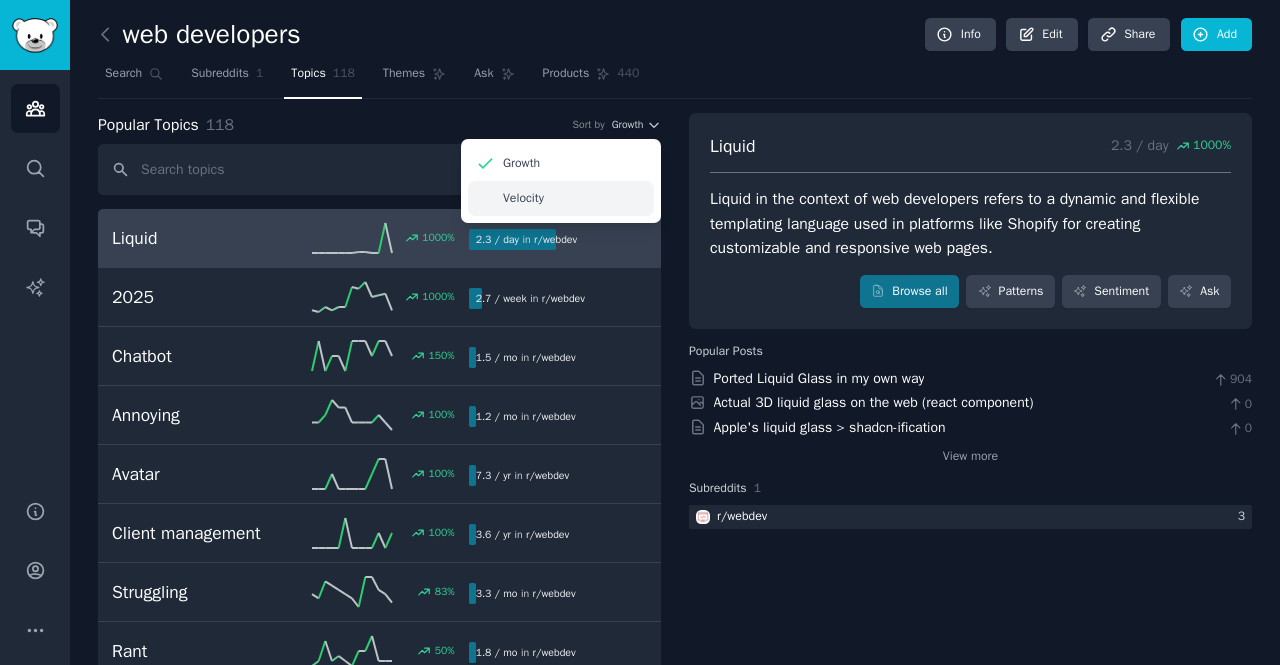 click on "Velocity" at bounding box center [561, 198] 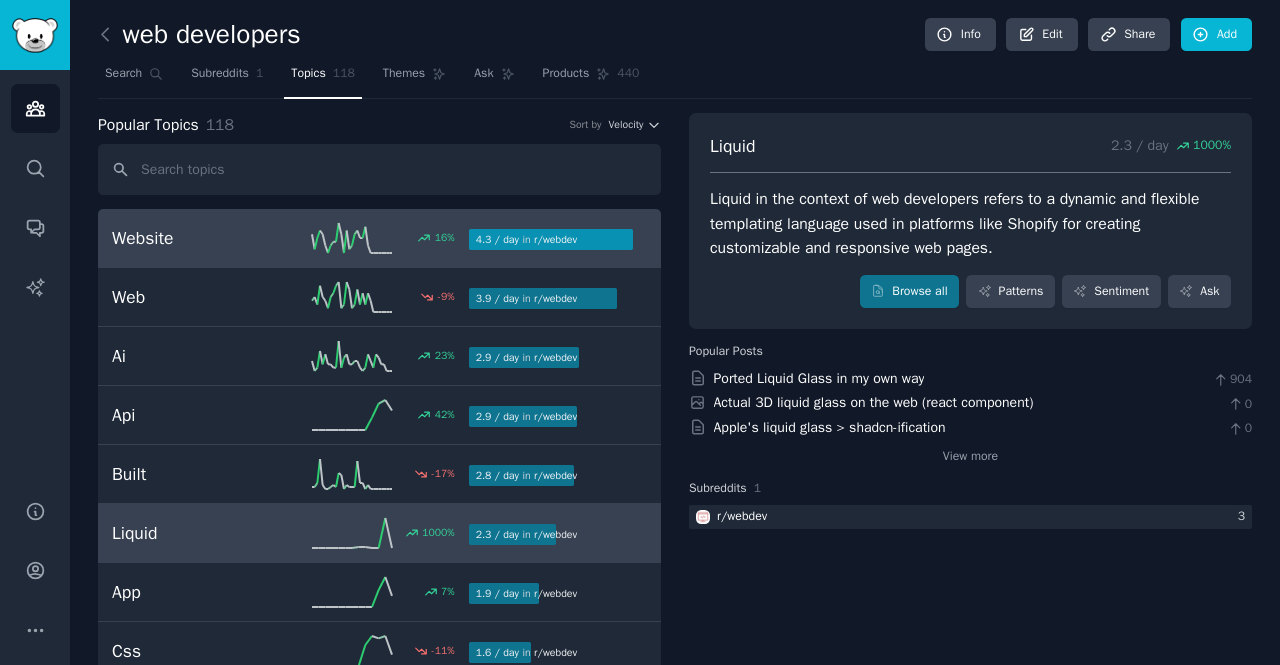 click 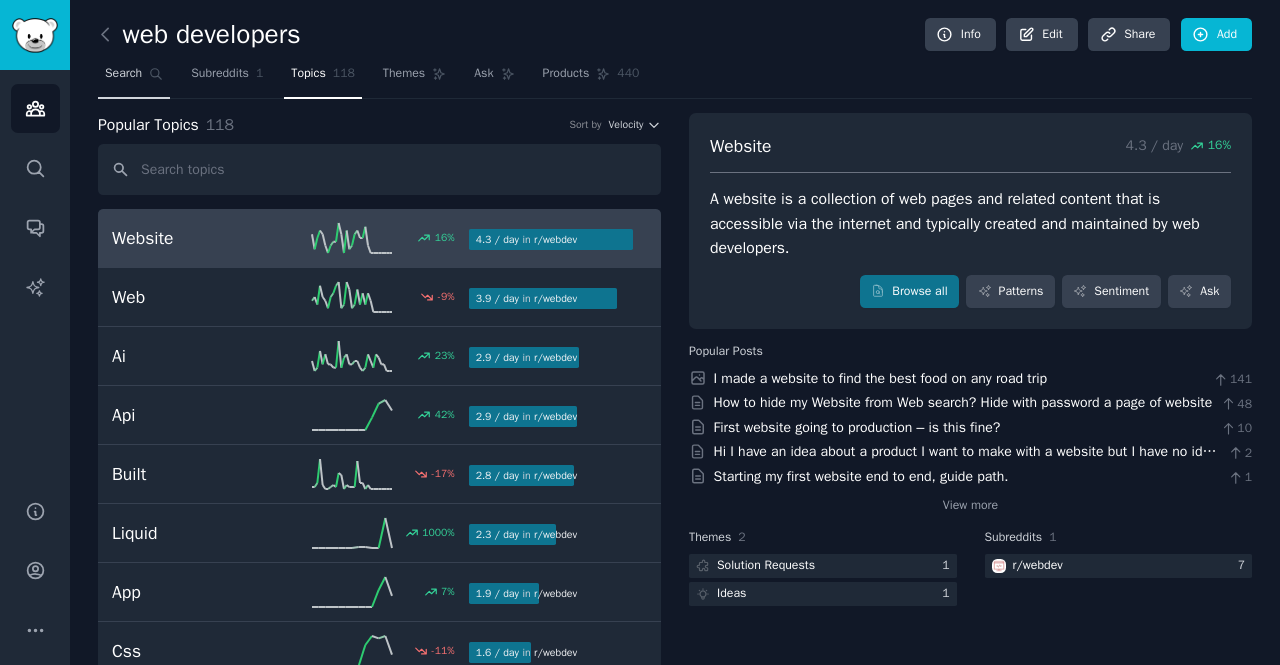 click on "Search" at bounding box center (134, 78) 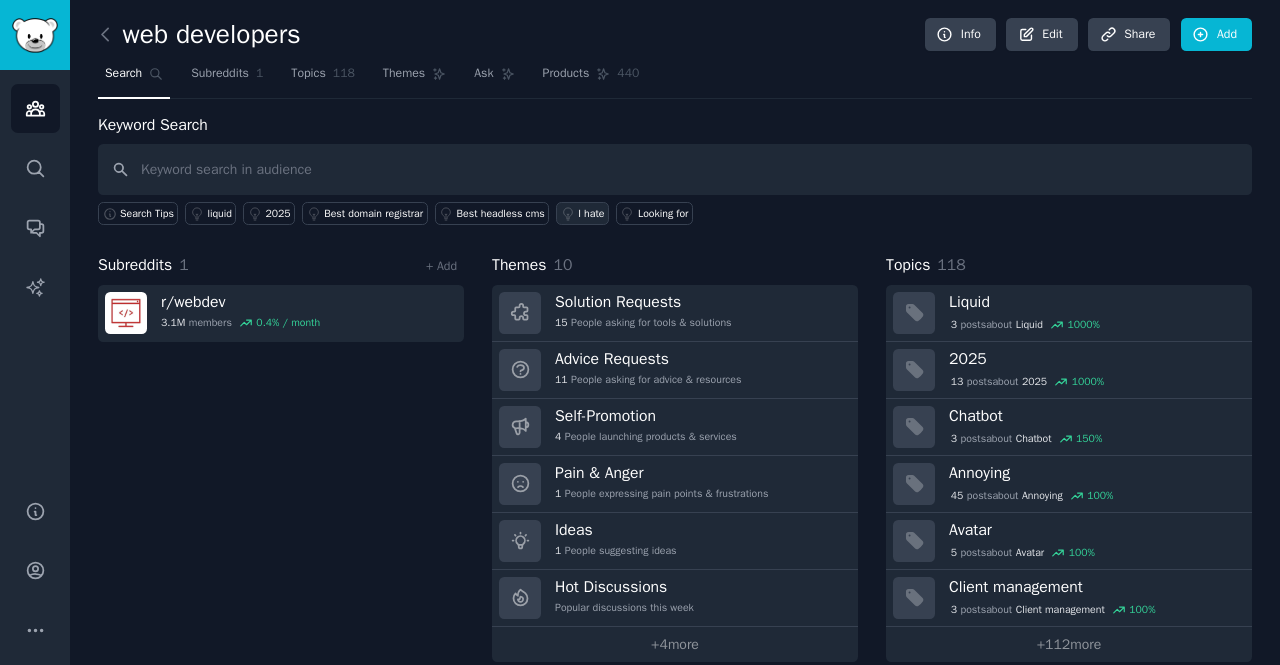 click on "I hate" at bounding box center [582, 213] 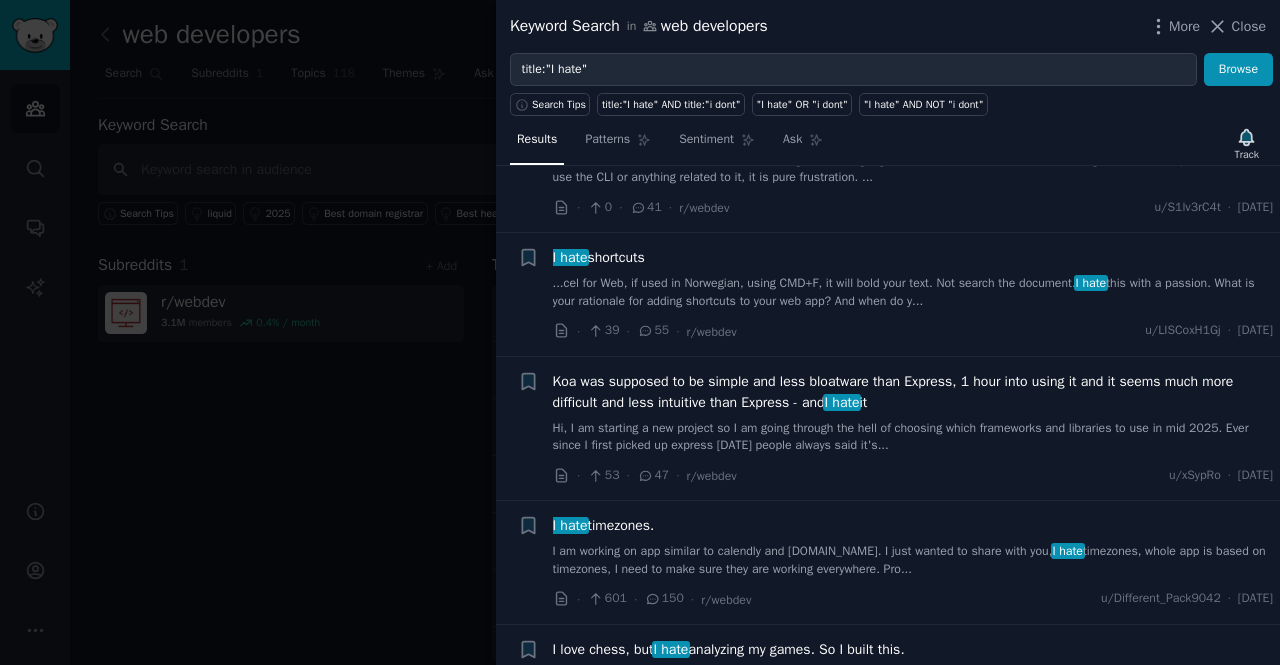 scroll, scrollTop: 0, scrollLeft: 0, axis: both 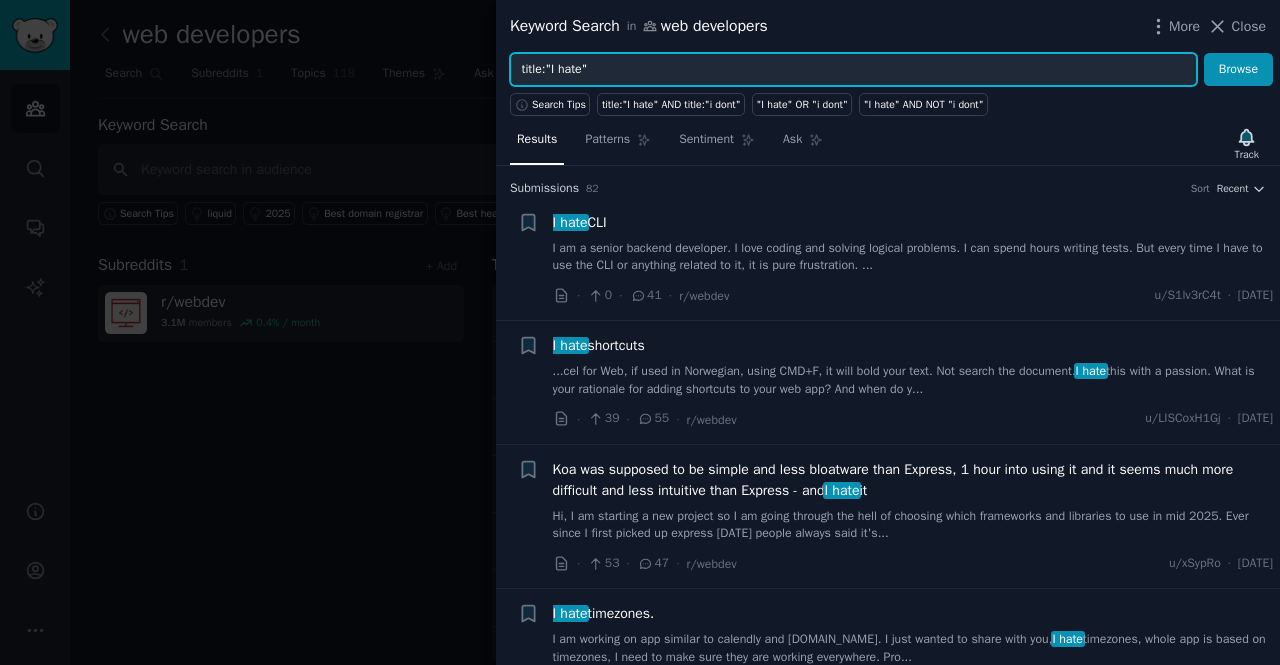 click on "title:"I hate"" at bounding box center [853, 70] 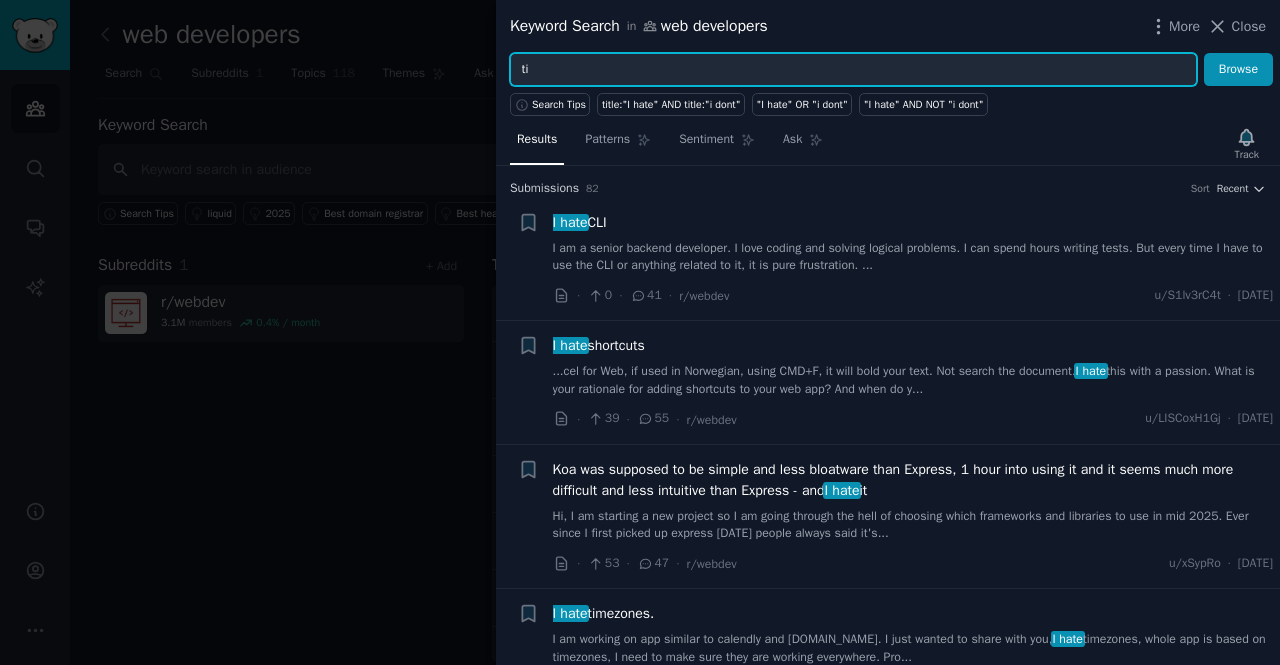 type on "t" 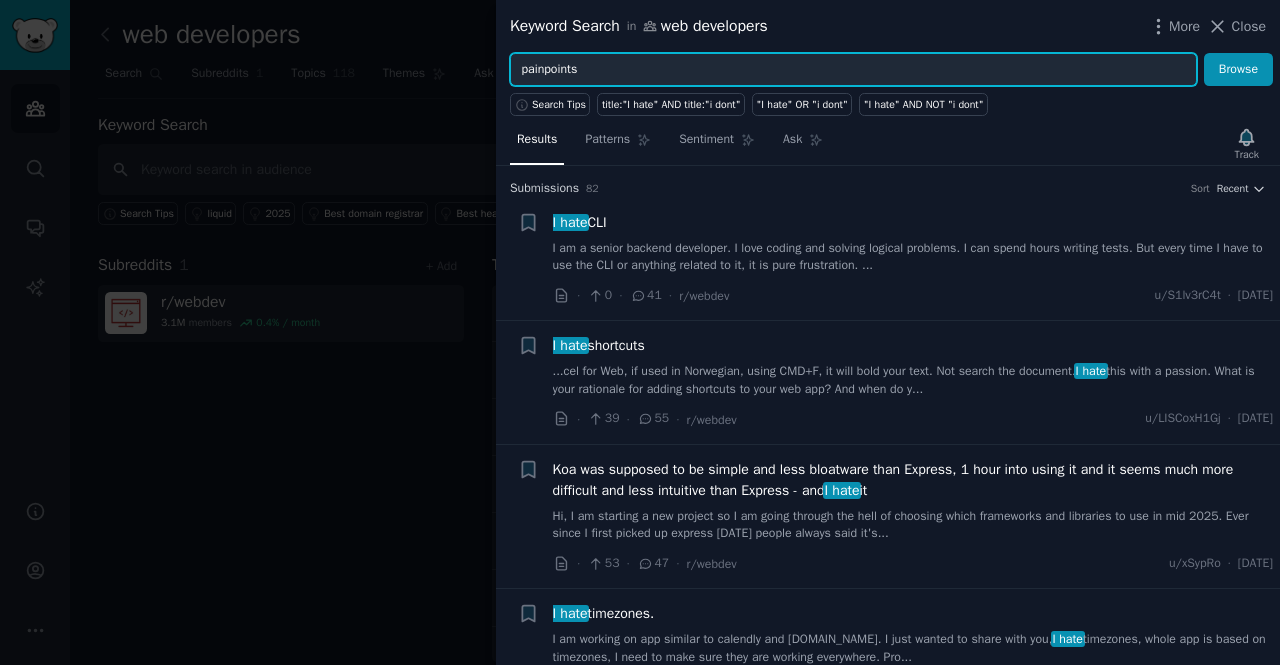 click on "Browse" at bounding box center [1238, 70] 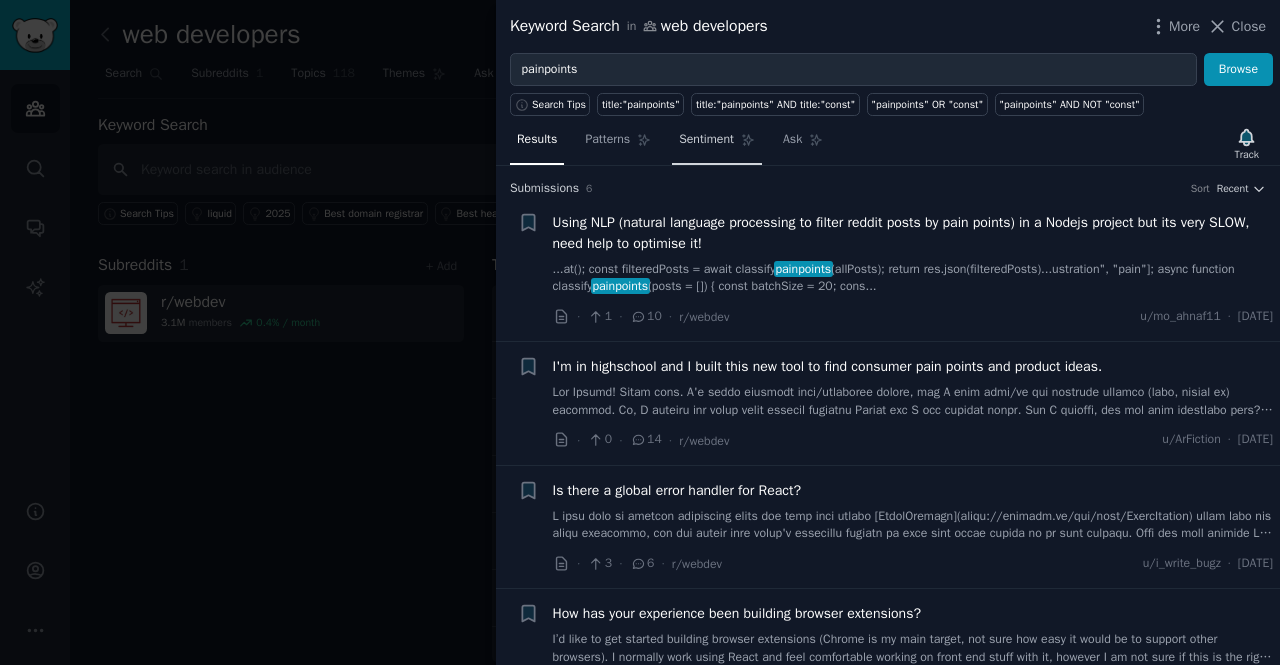 click on "Sentiment" at bounding box center [706, 140] 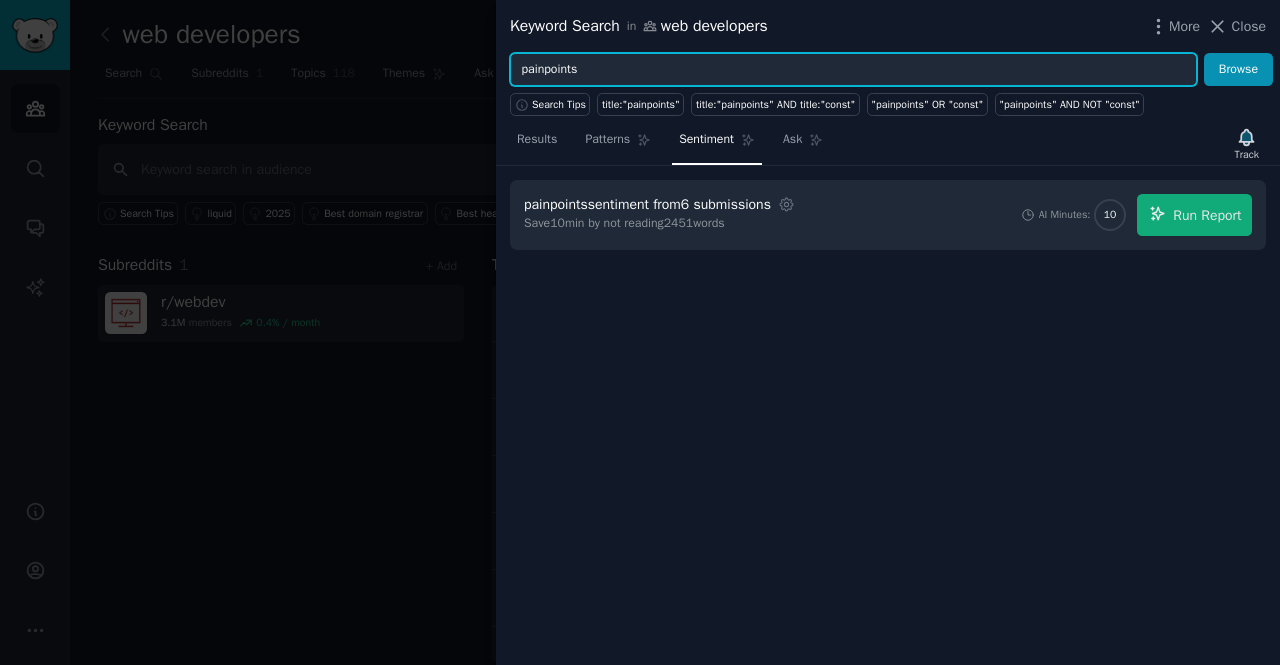click on "painpoints" at bounding box center [853, 70] 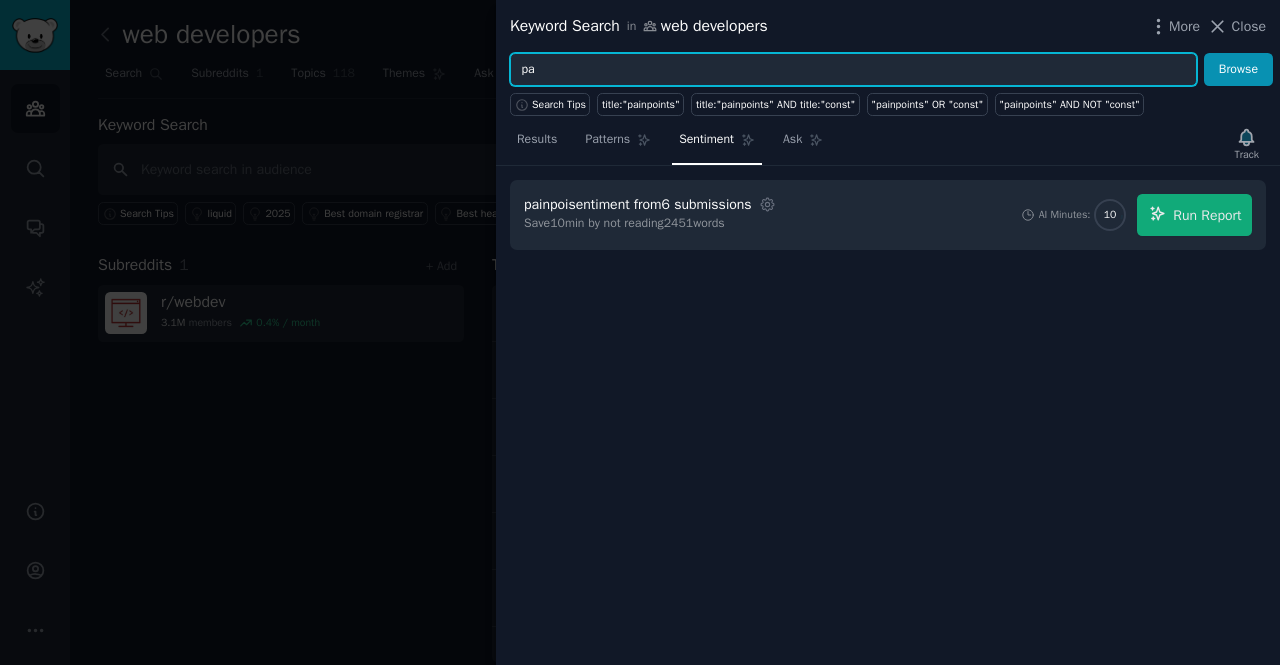 type on "p" 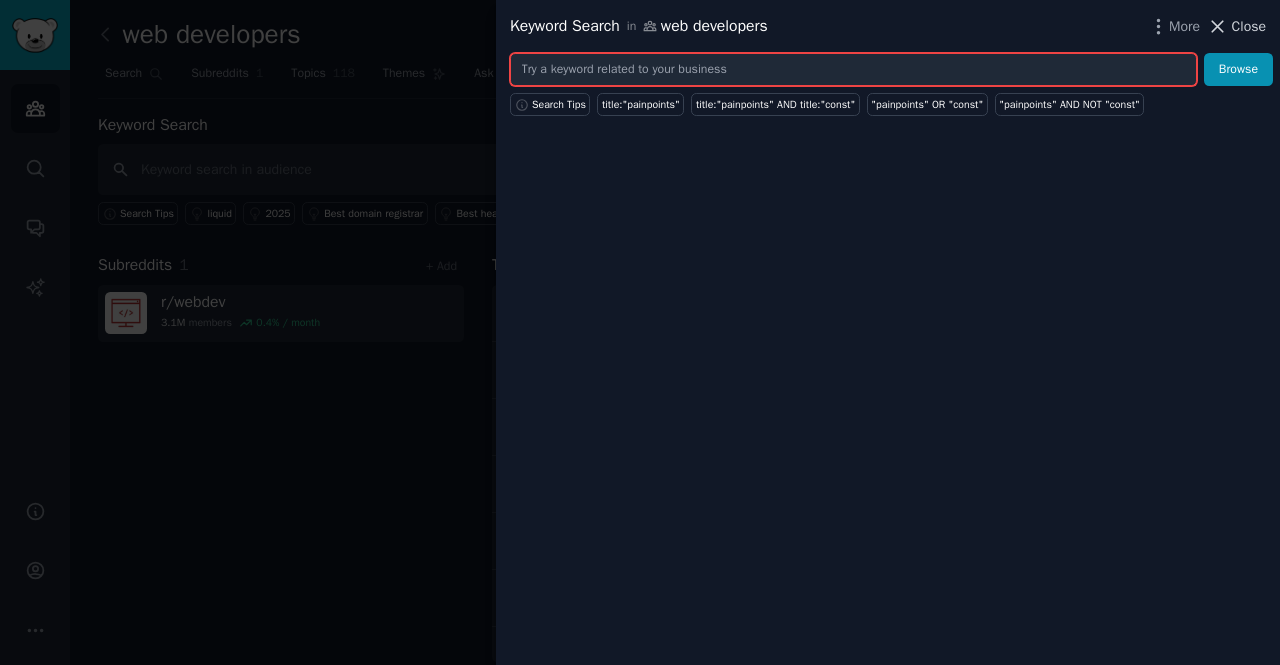 type 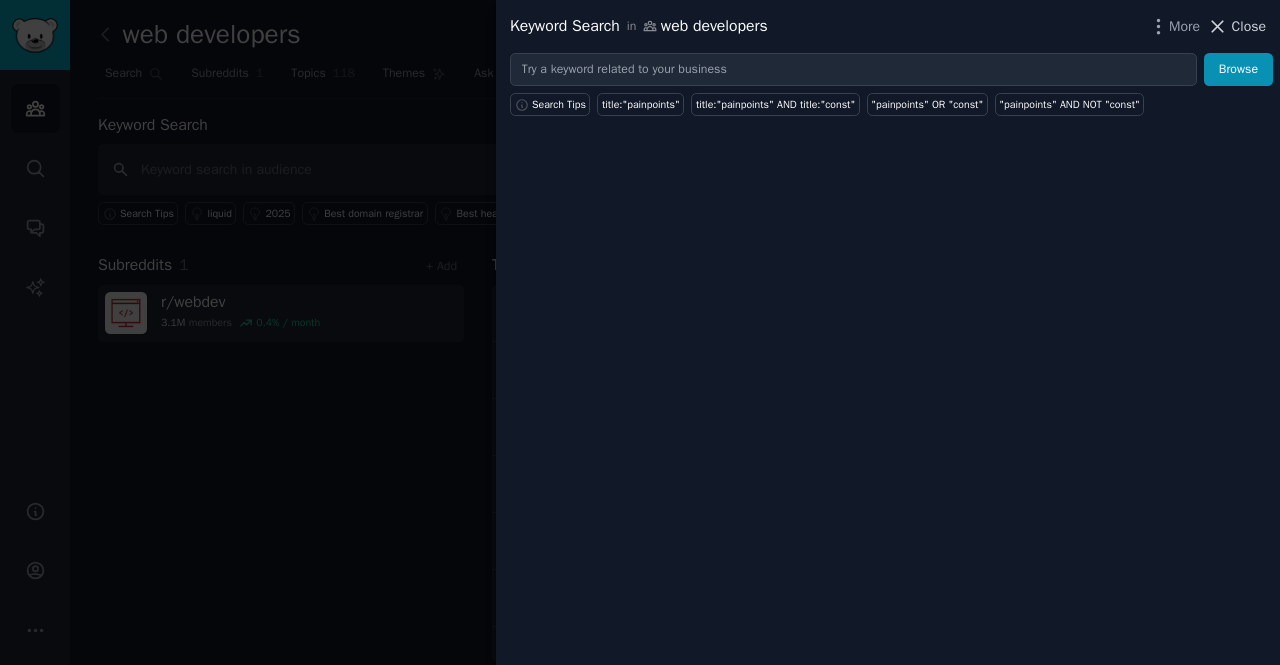 click on "Close" at bounding box center (1249, 26) 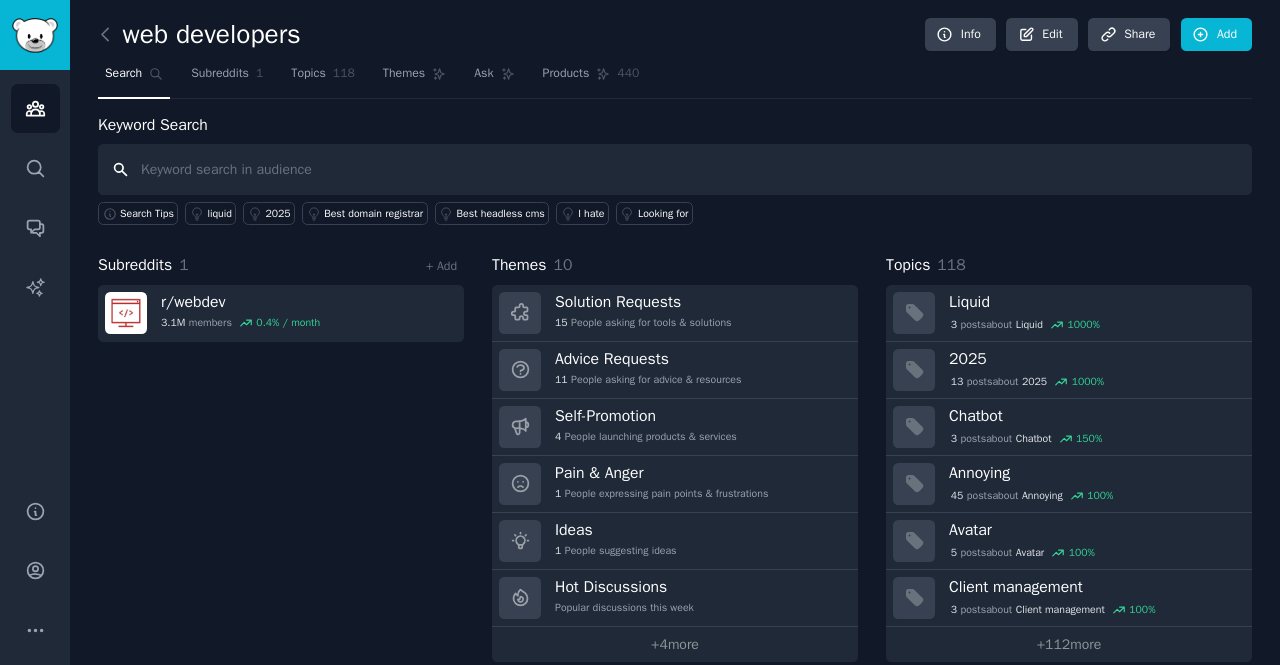 click at bounding box center [675, 169] 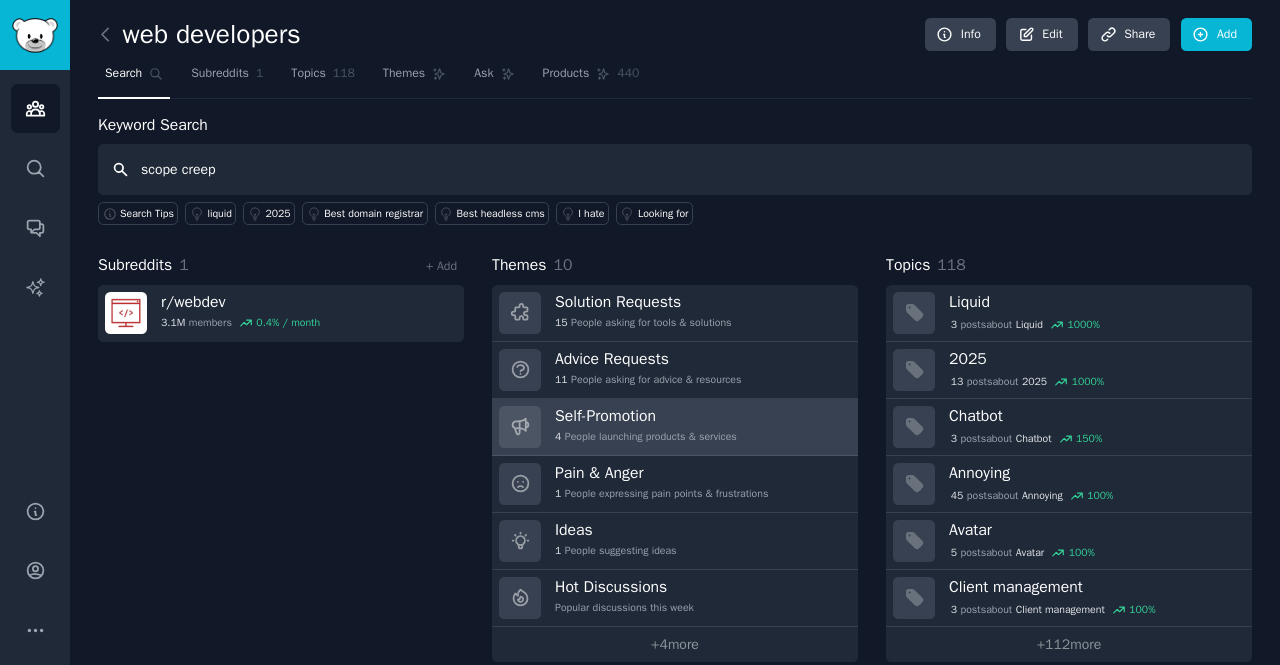 type on "scope creep" 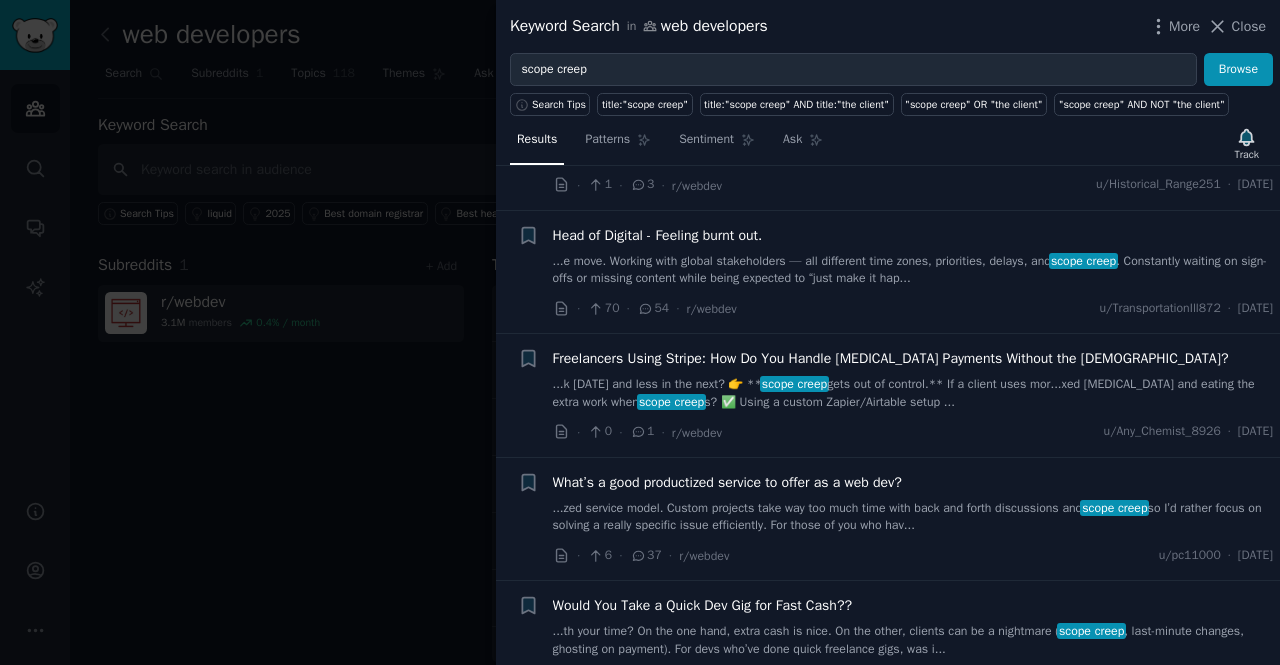 scroll, scrollTop: 0, scrollLeft: 0, axis: both 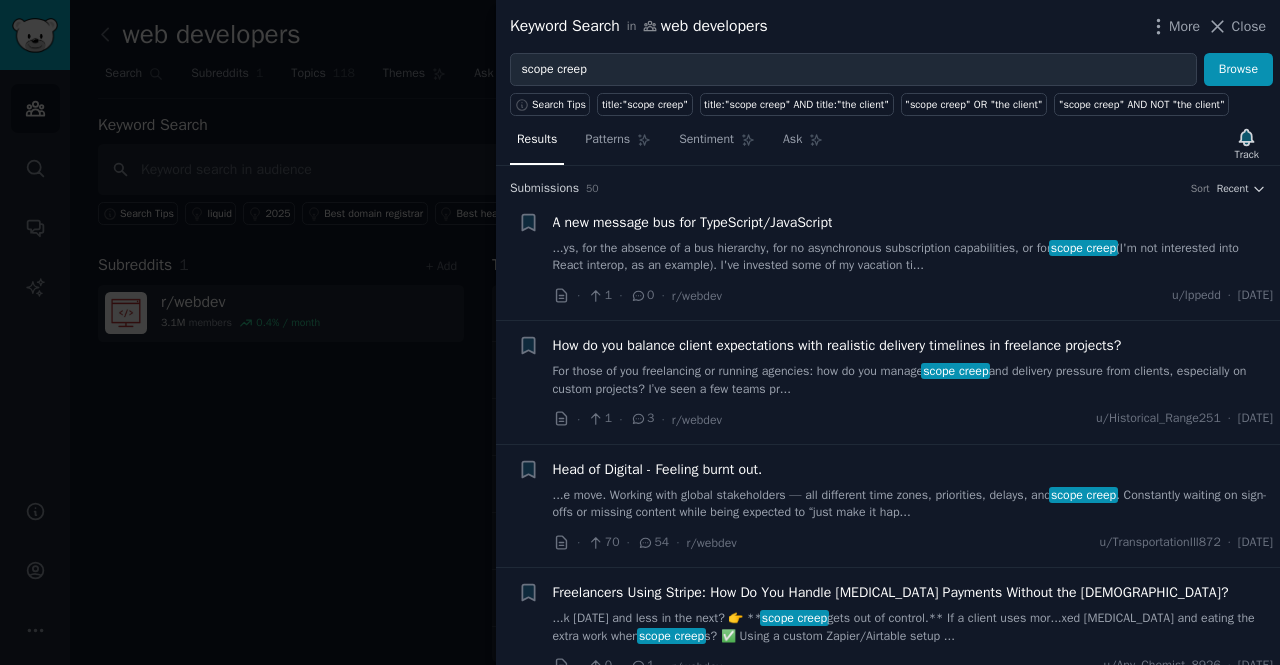 click at bounding box center [640, 332] 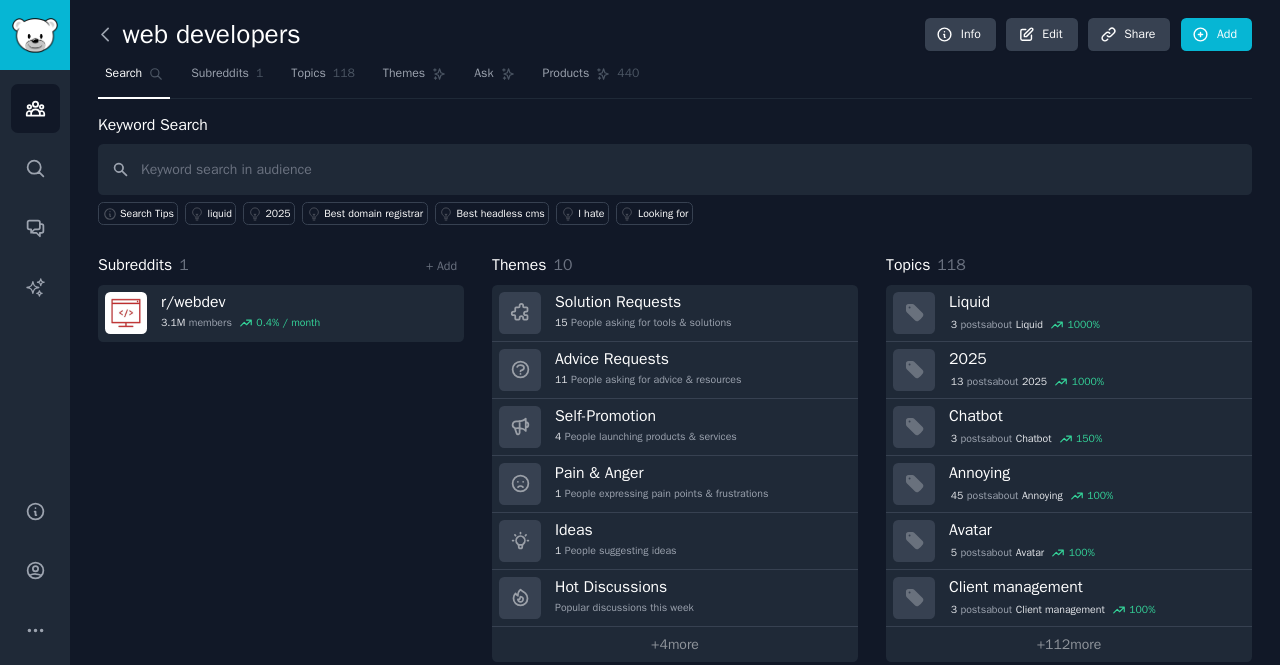 click 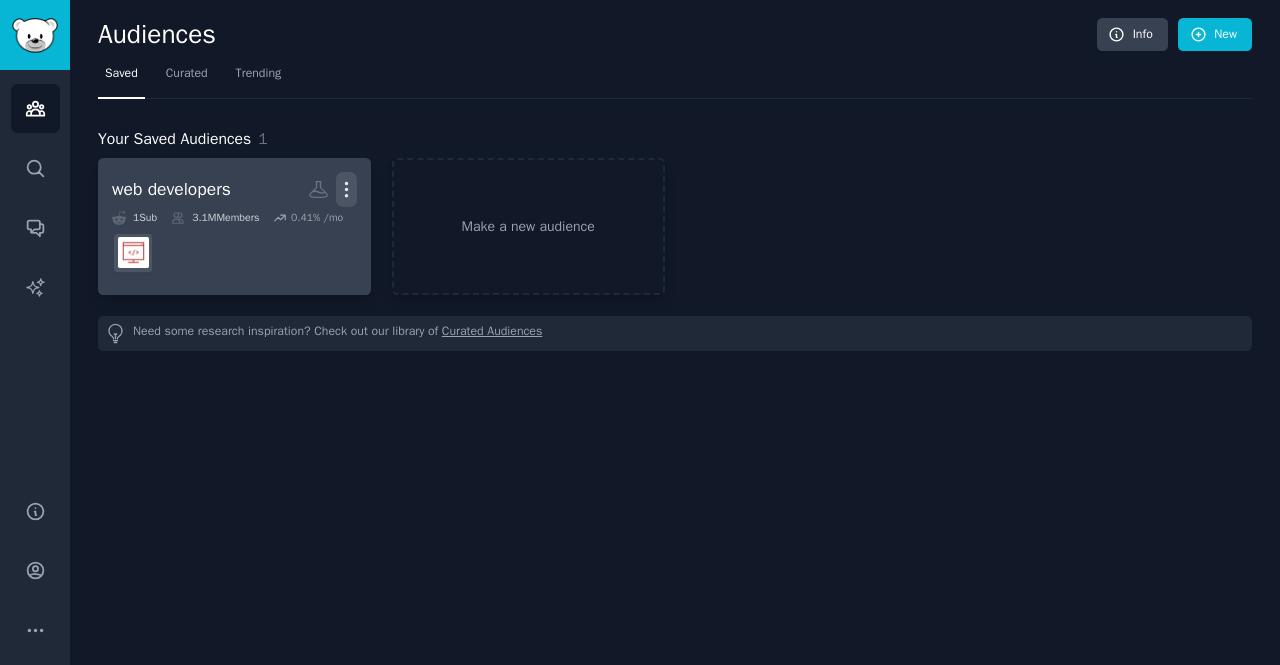 click 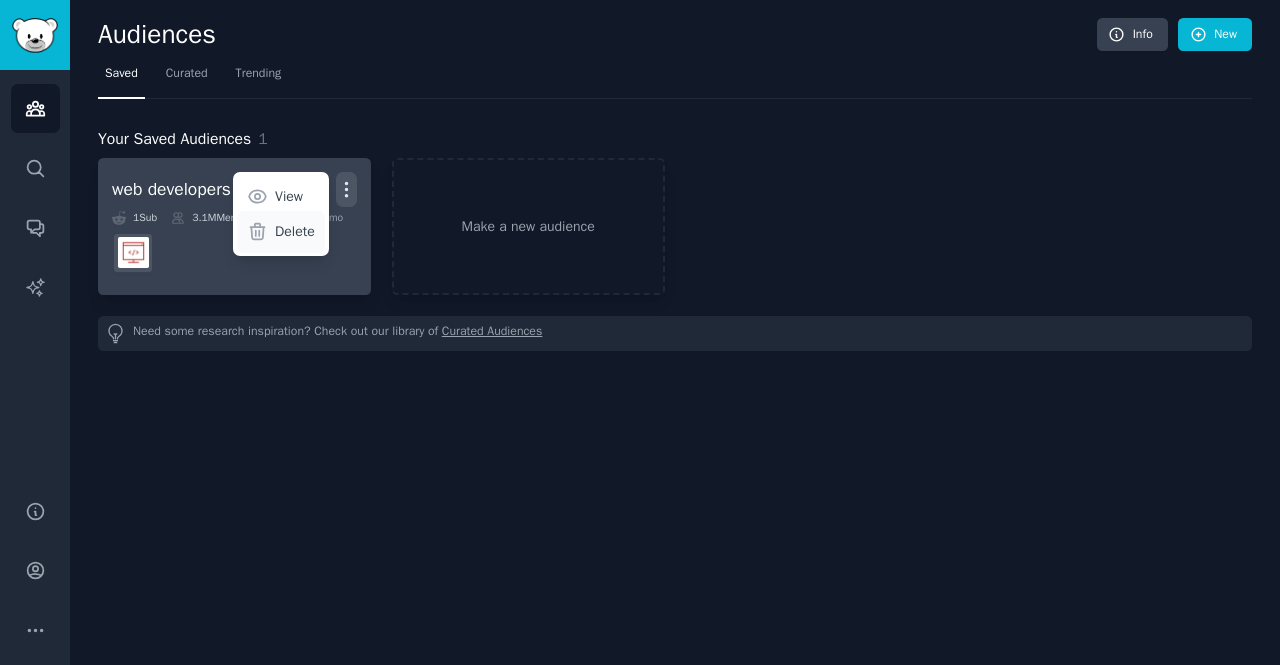 click on "Delete" at bounding box center (295, 231) 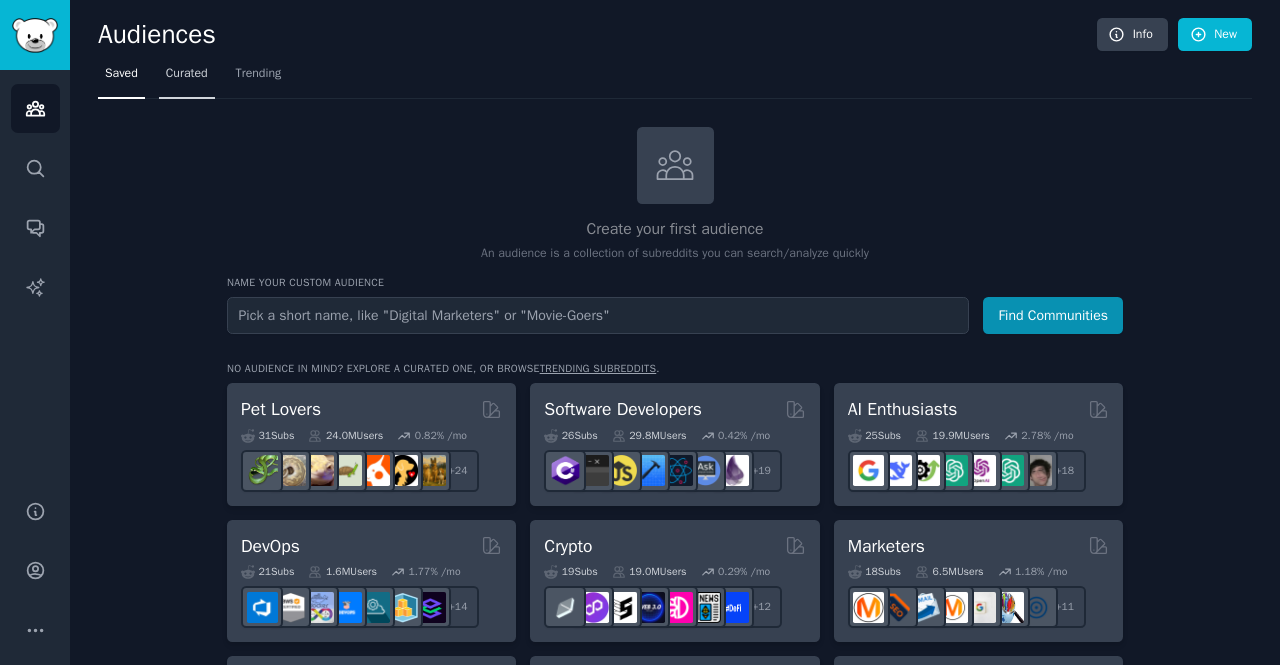 click on "Curated" at bounding box center [187, 78] 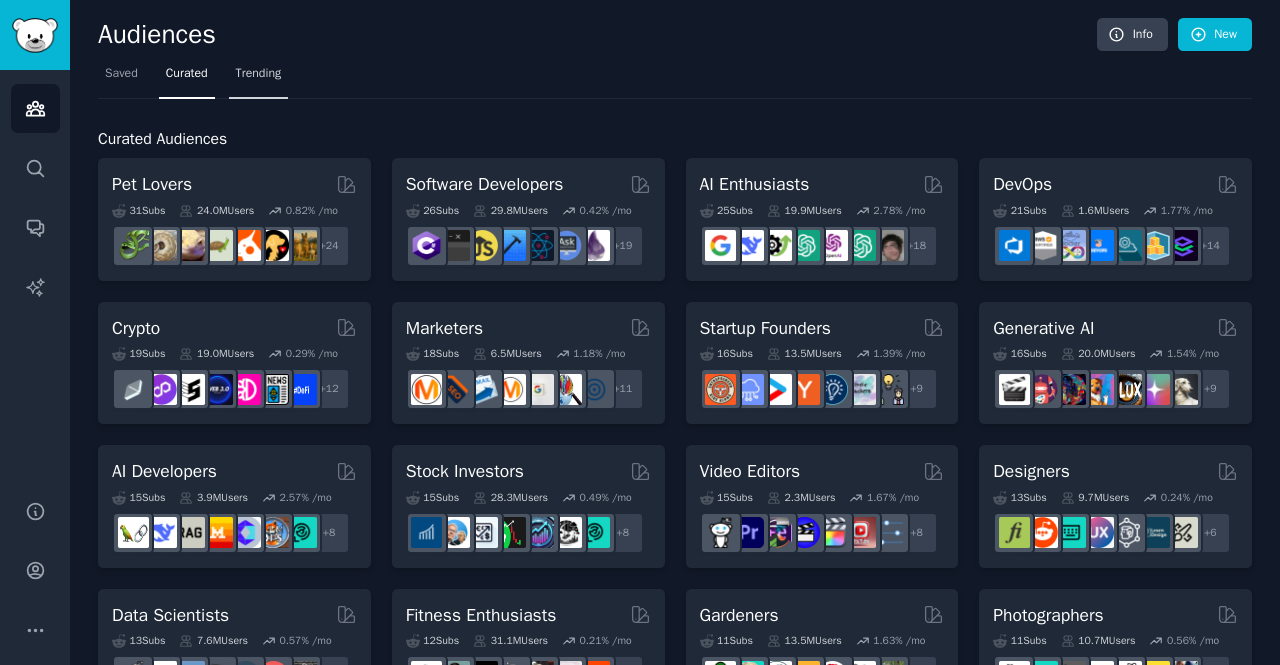 click on "Trending" at bounding box center [259, 78] 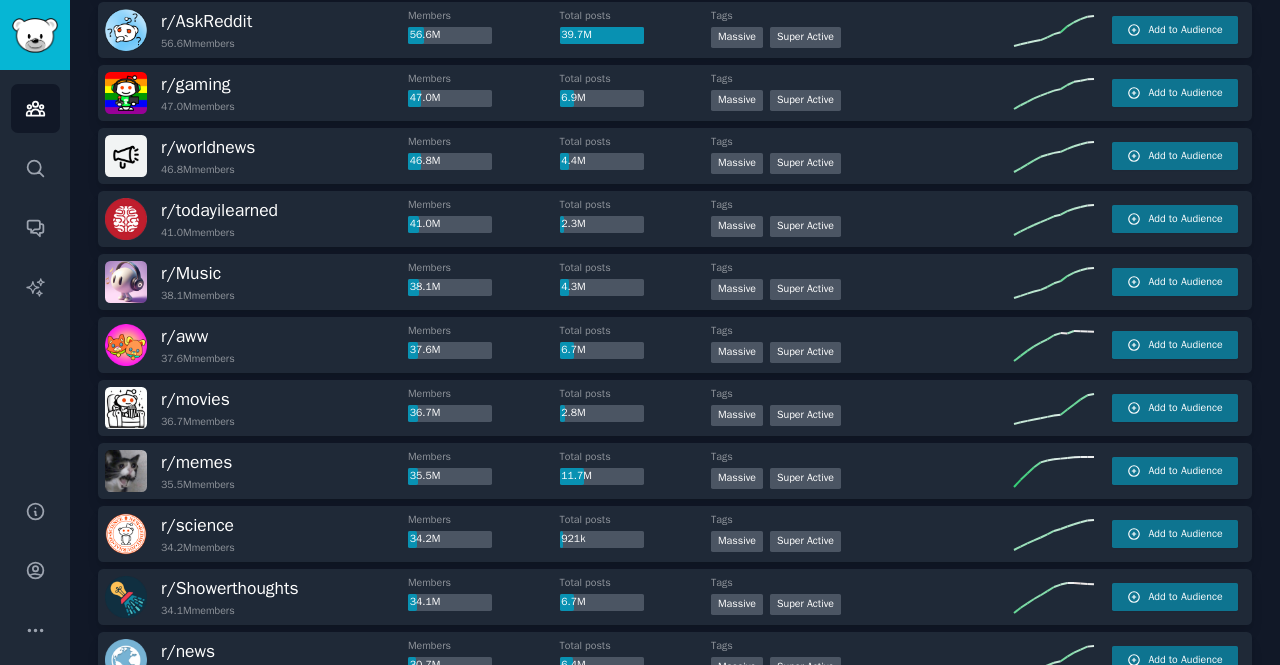 scroll, scrollTop: 0, scrollLeft: 0, axis: both 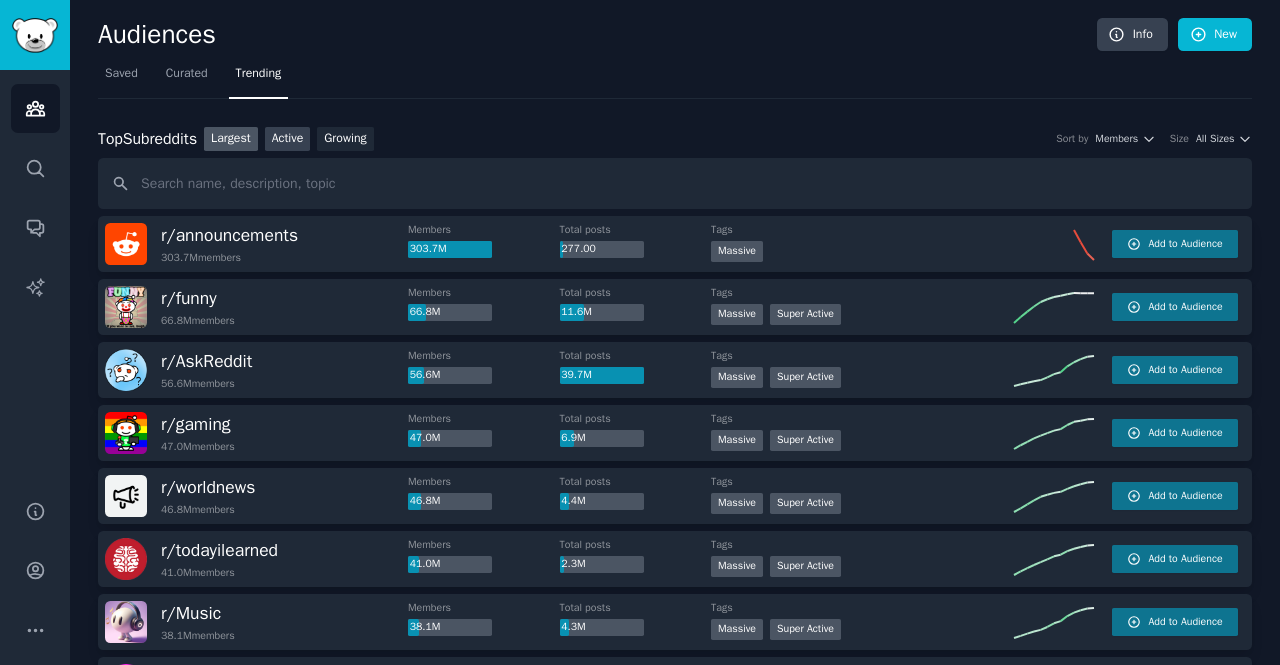 click on "Active" at bounding box center [288, 139] 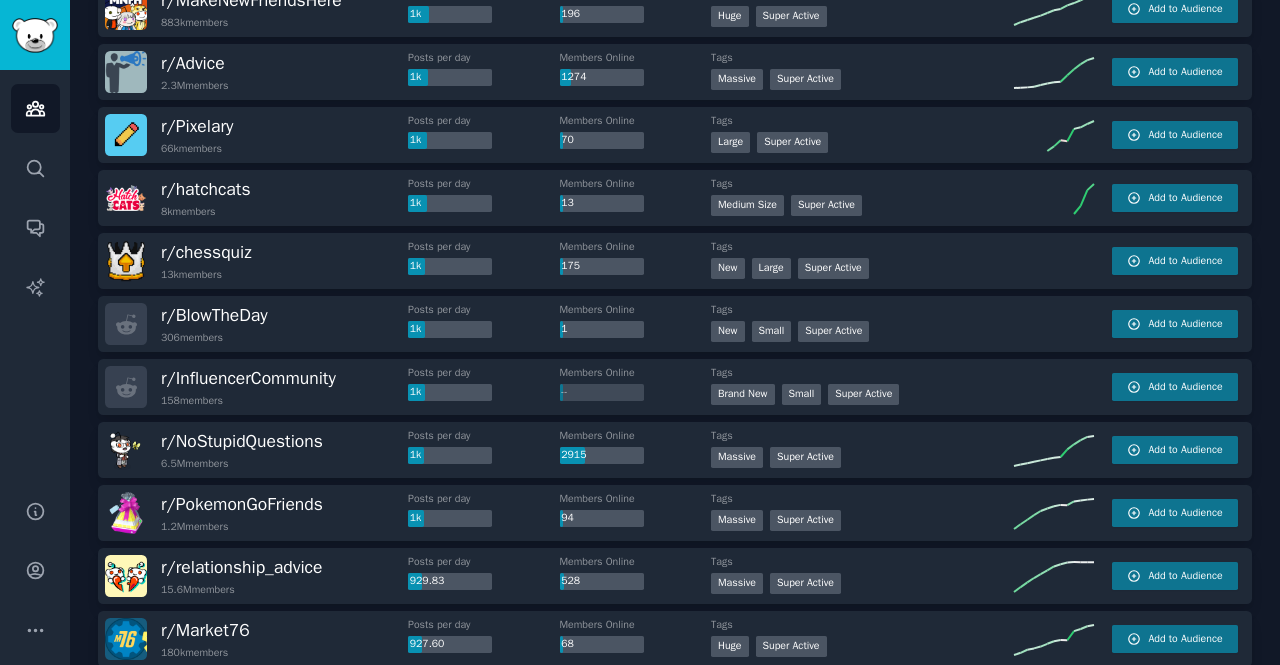 scroll, scrollTop: 932, scrollLeft: 0, axis: vertical 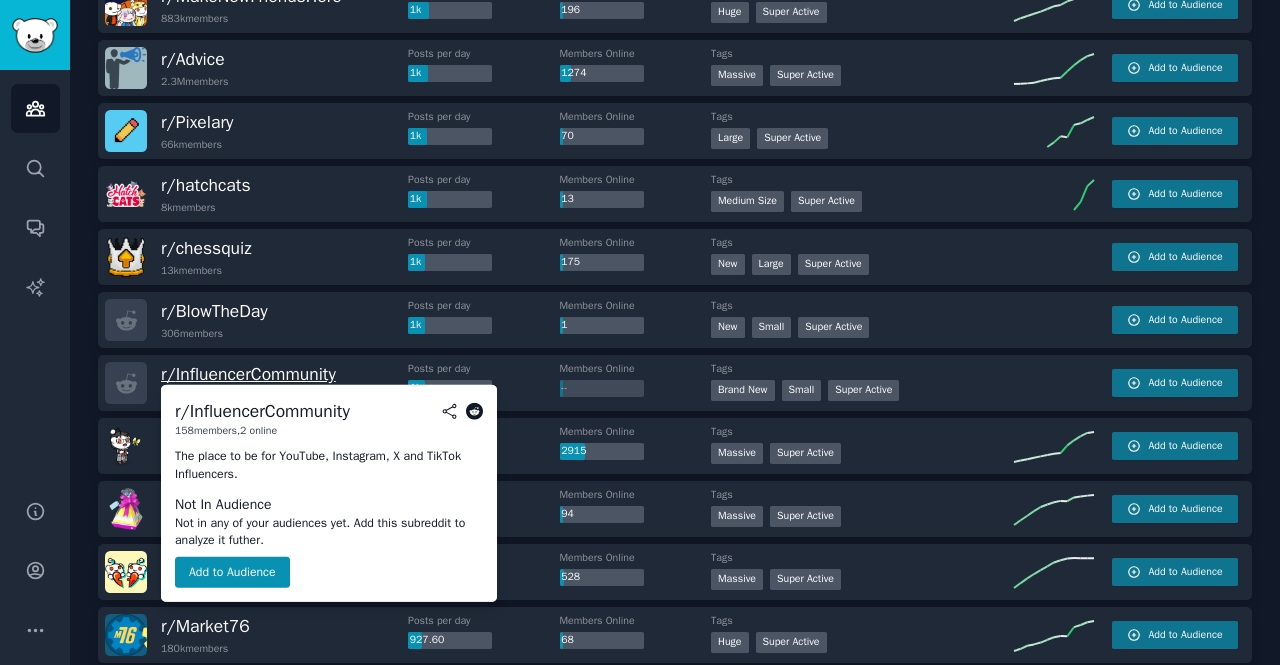 click on "r/ InfluencerCommunity" at bounding box center [248, 374] 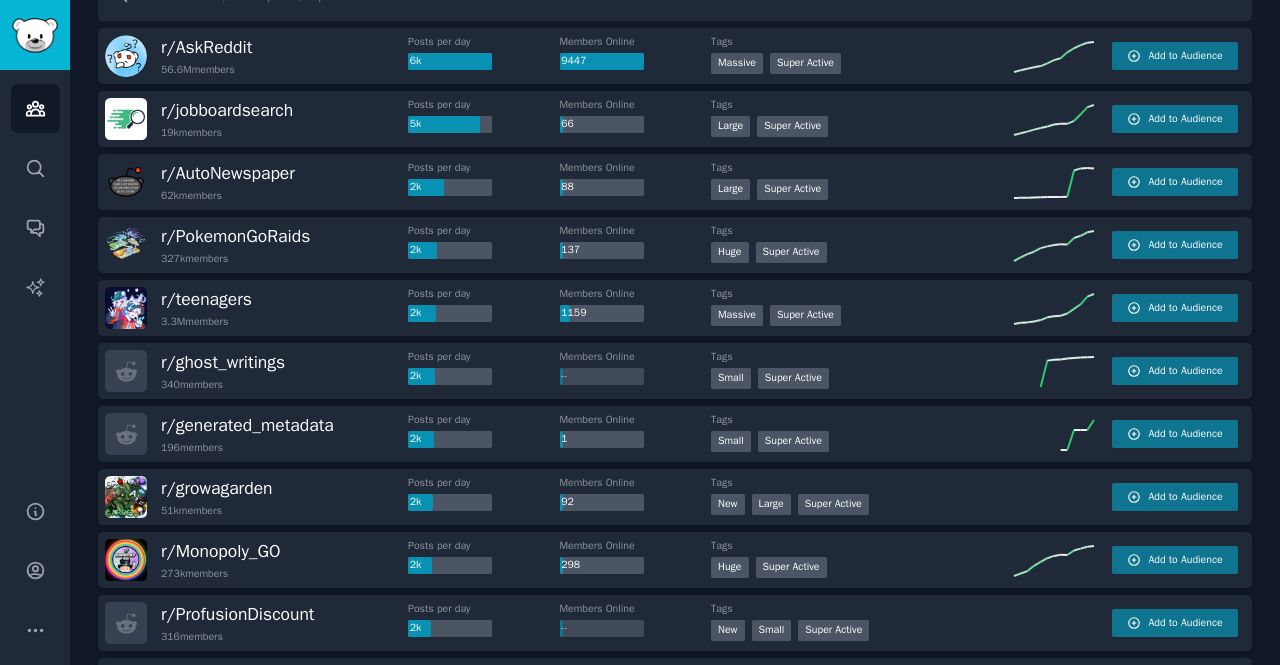 scroll, scrollTop: 0, scrollLeft: 0, axis: both 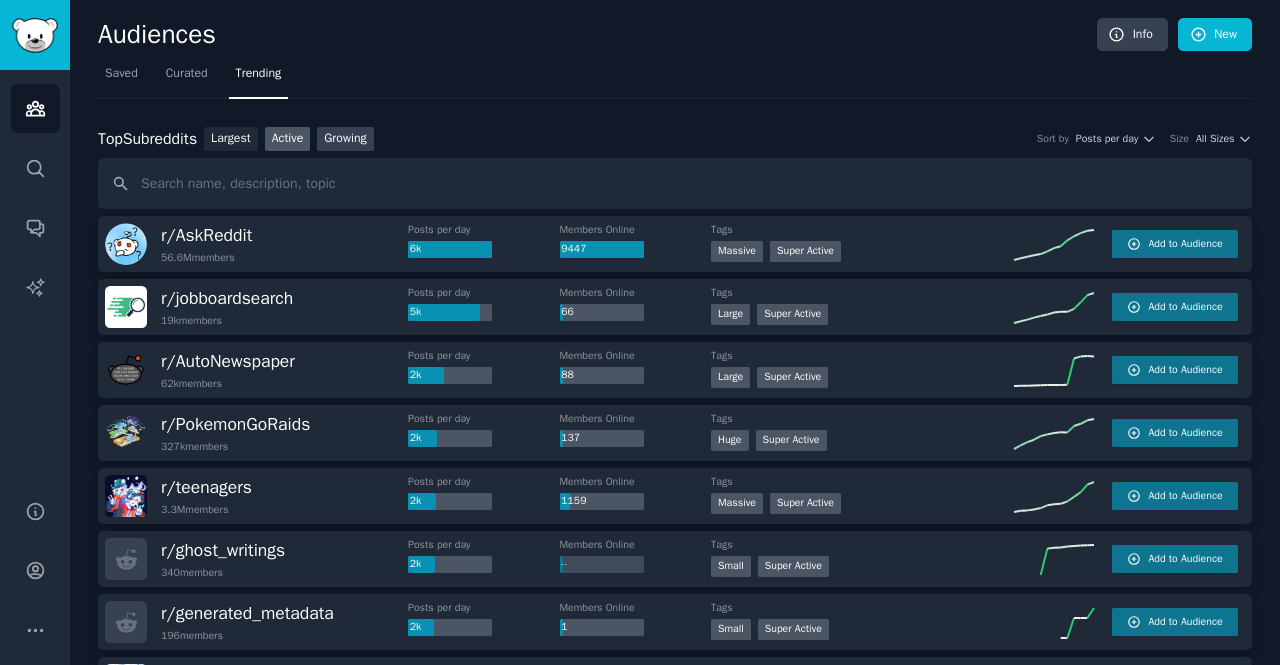 click on "Growing" at bounding box center [345, 139] 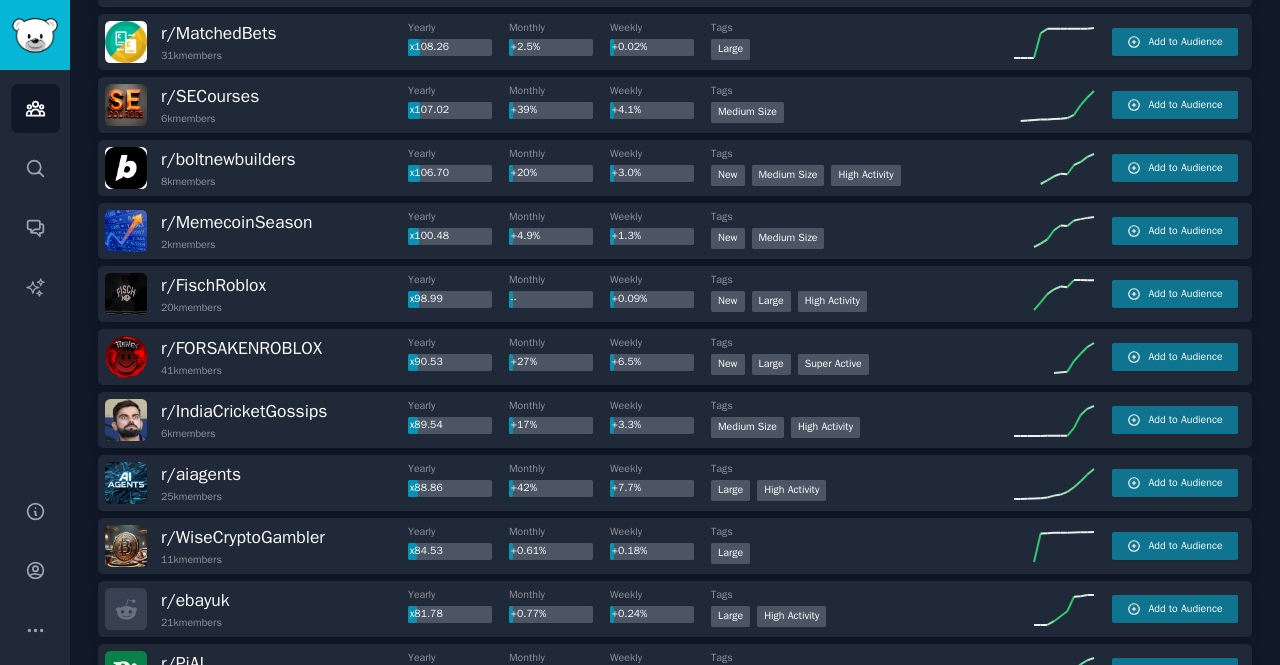 scroll, scrollTop: 1789, scrollLeft: 0, axis: vertical 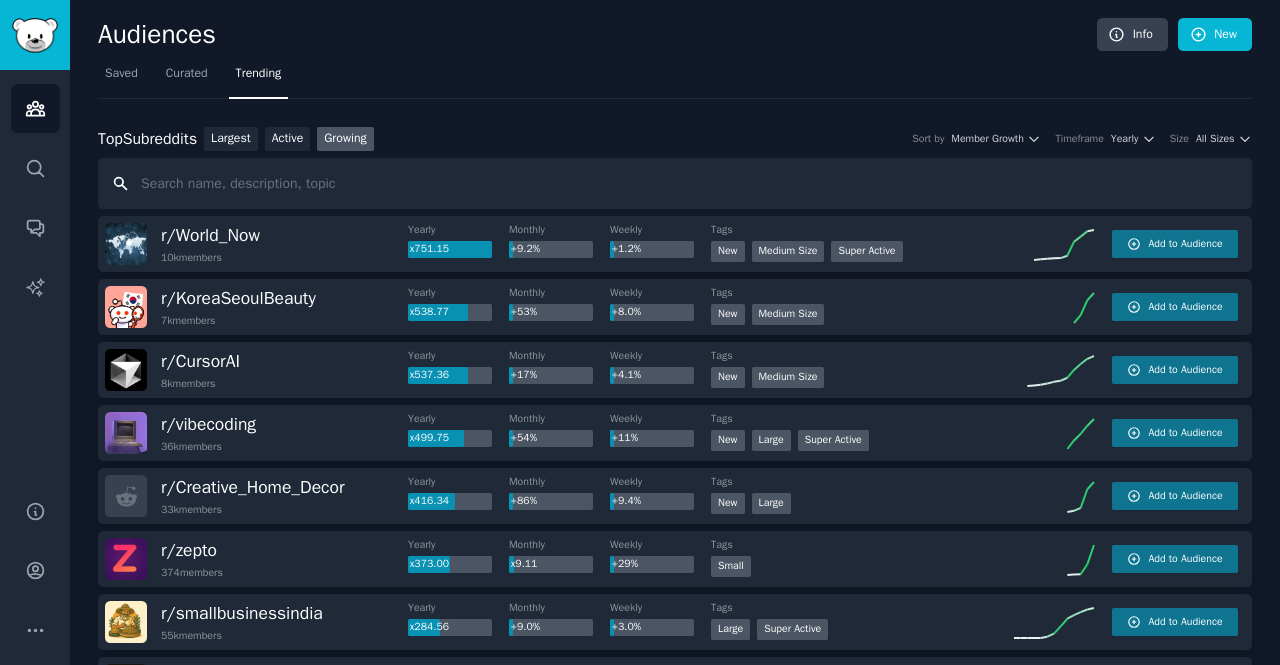 click at bounding box center (675, 183) 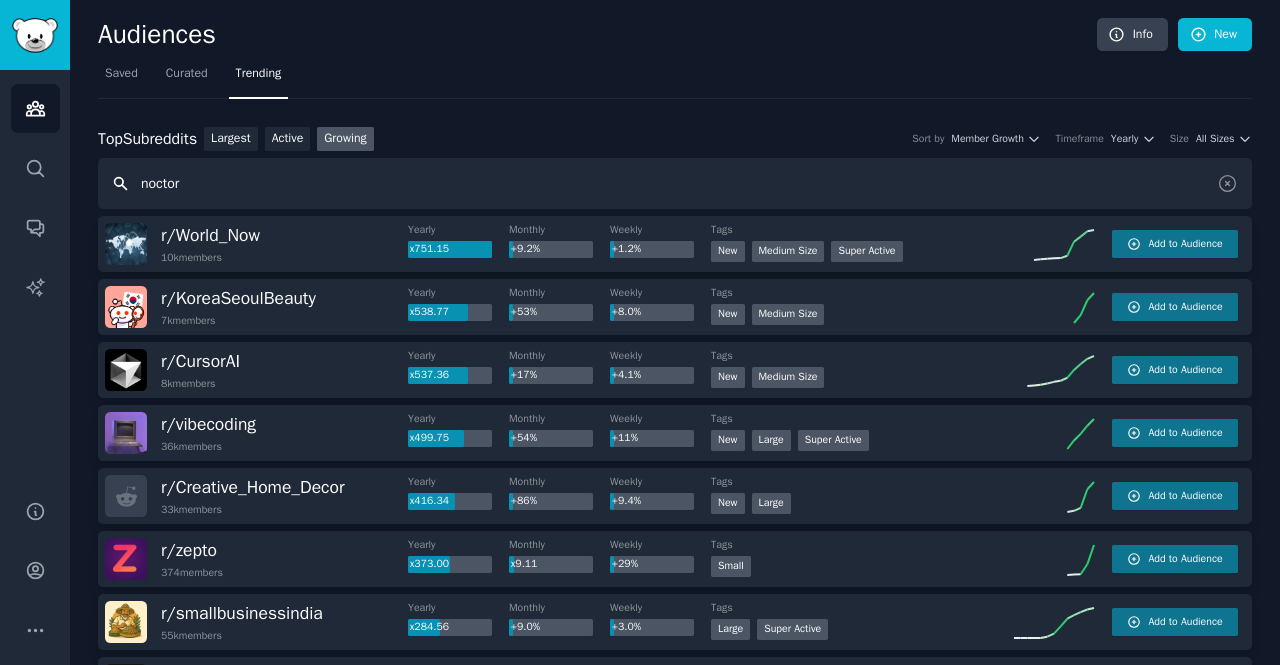 type on "noctor" 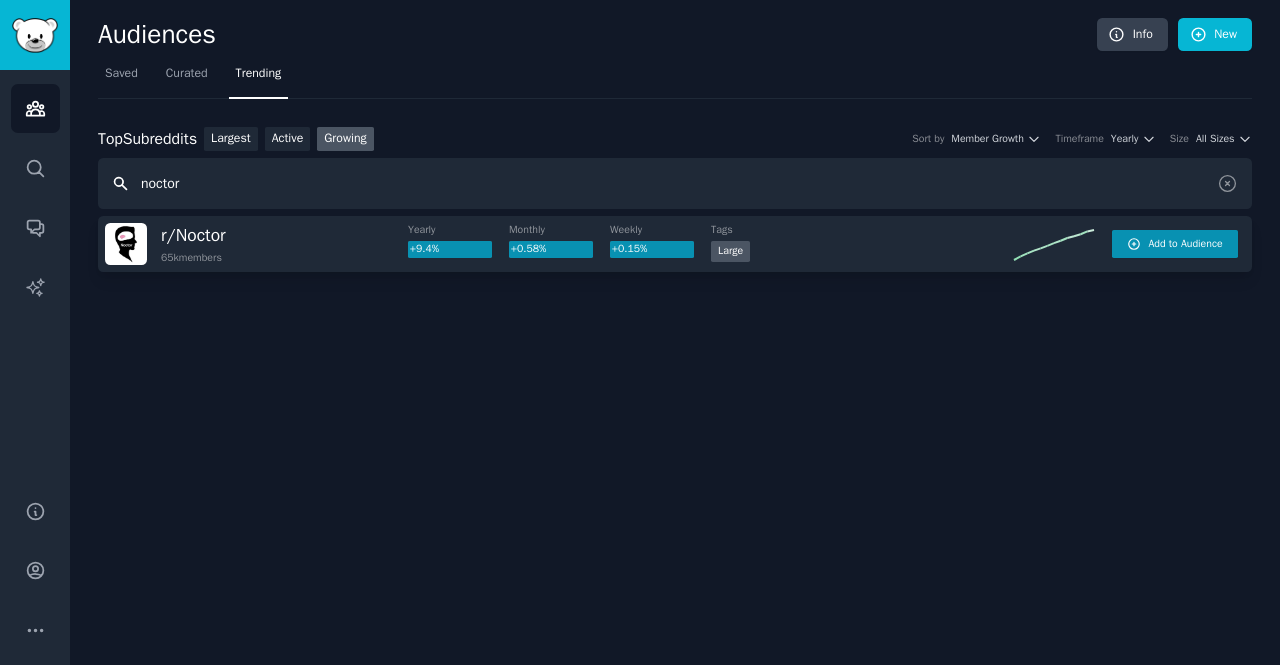 click on "Add to Audience" at bounding box center [1185, 244] 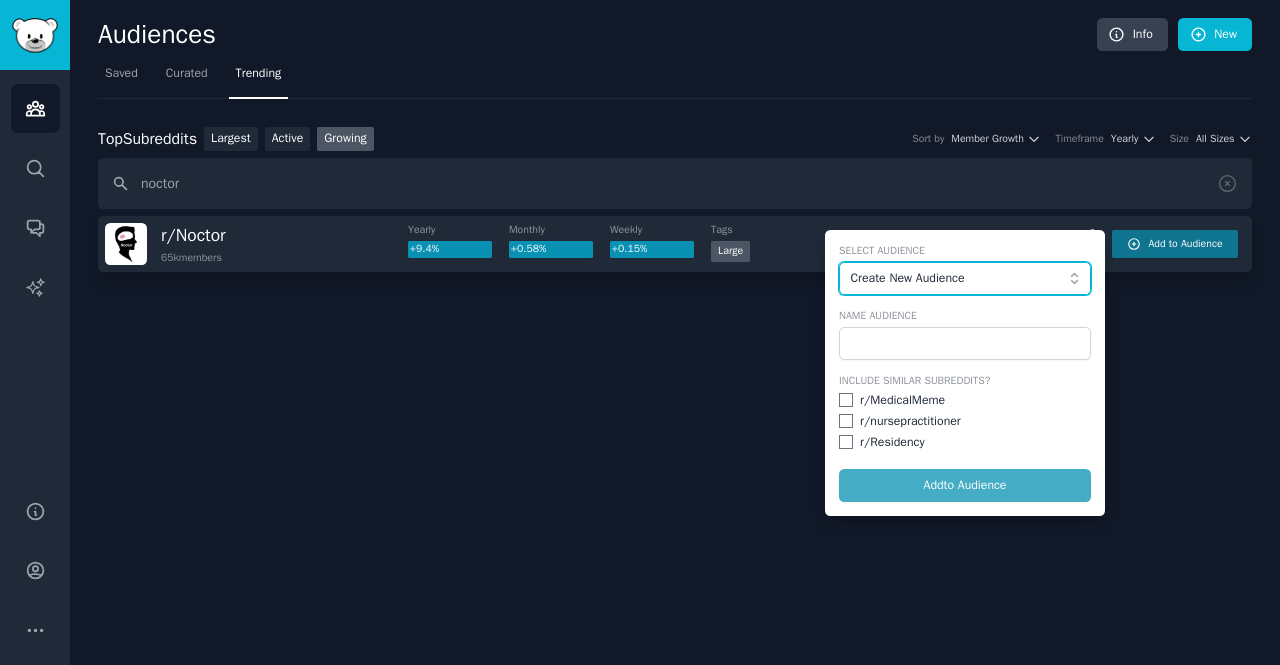 click on "Create New Audience" at bounding box center [960, 279] 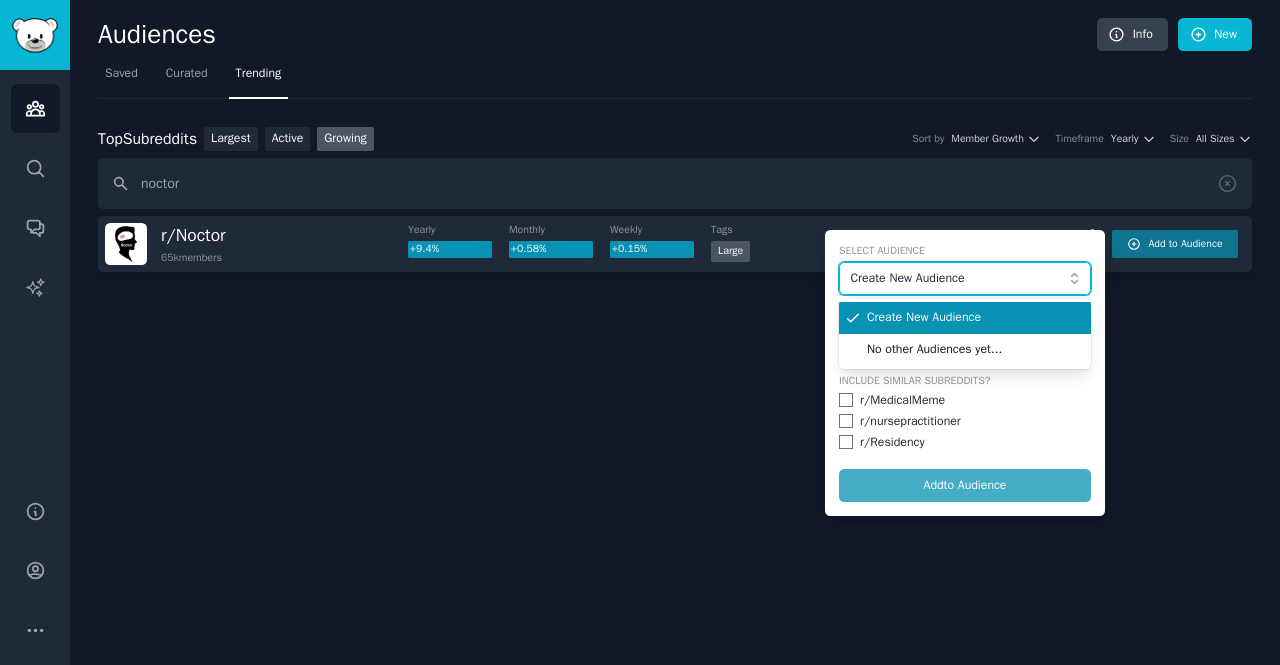 click on "Create New Audience" at bounding box center [960, 279] 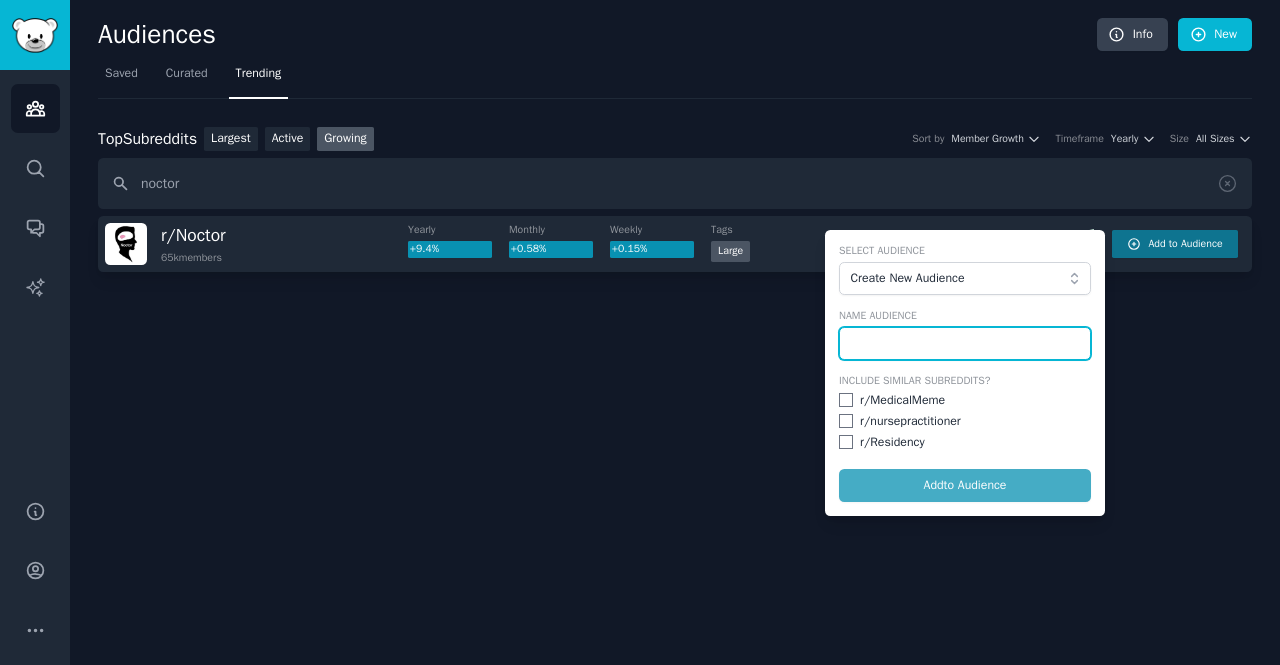 click at bounding box center [965, 344] 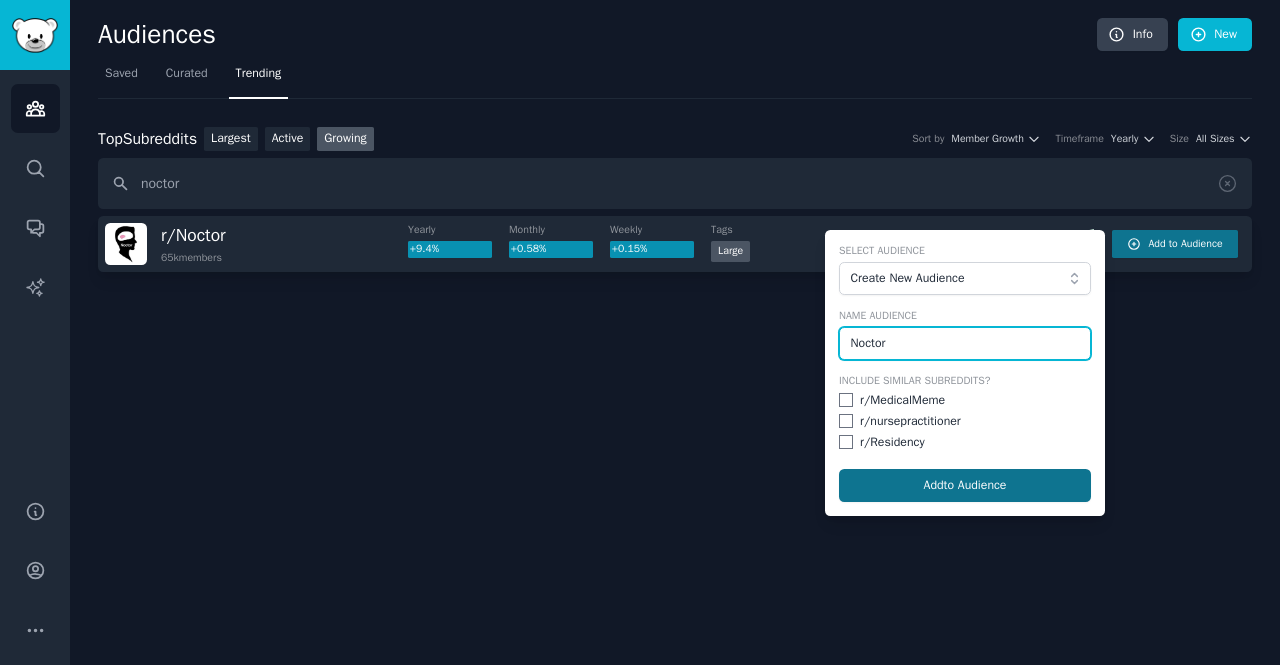 type on "Noctor" 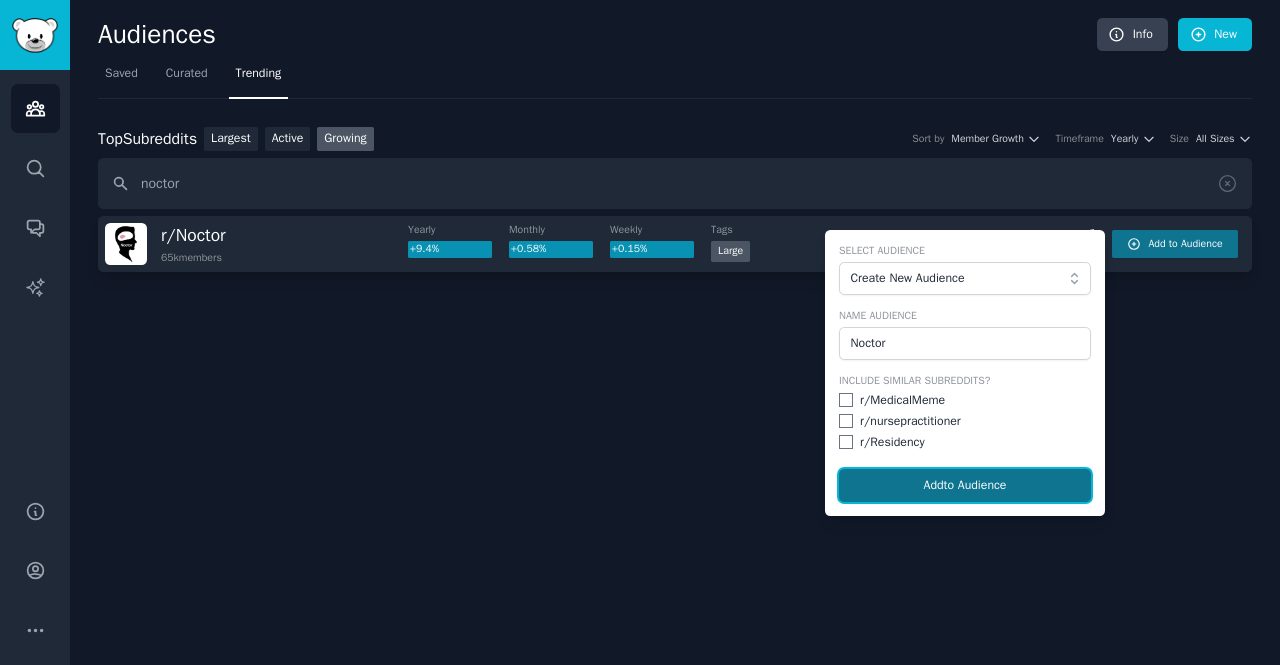 click on "Add  to Audience" at bounding box center (965, 486) 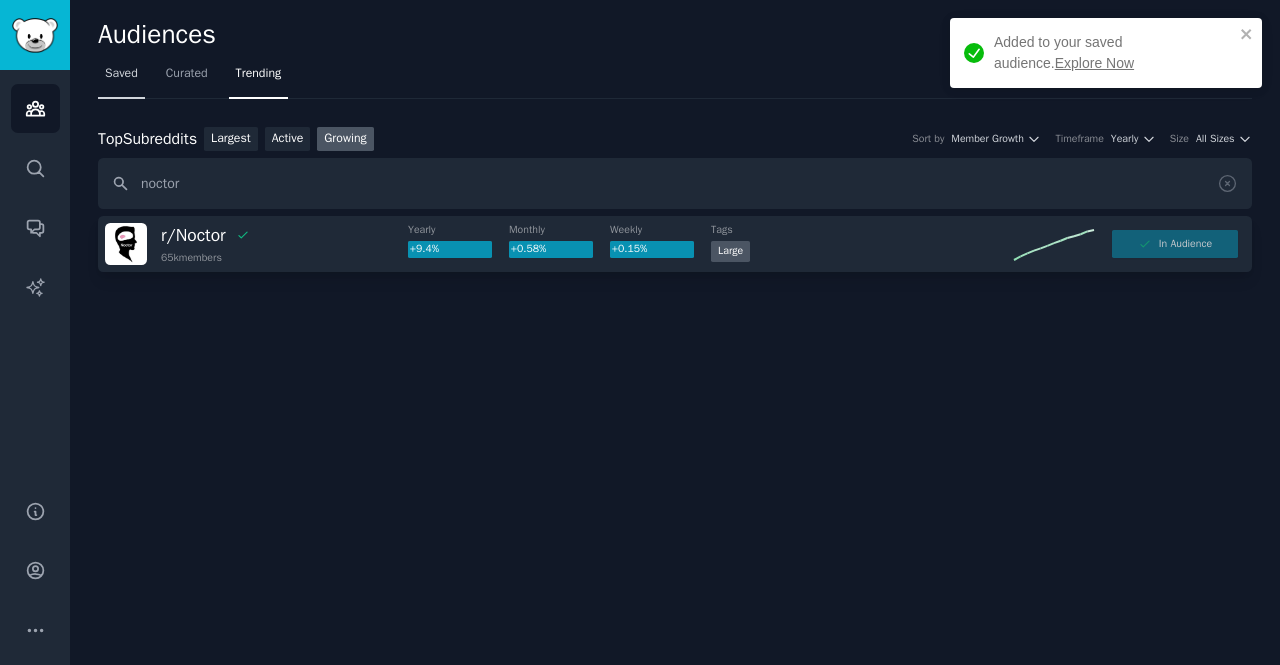 click on "Saved" at bounding box center [121, 74] 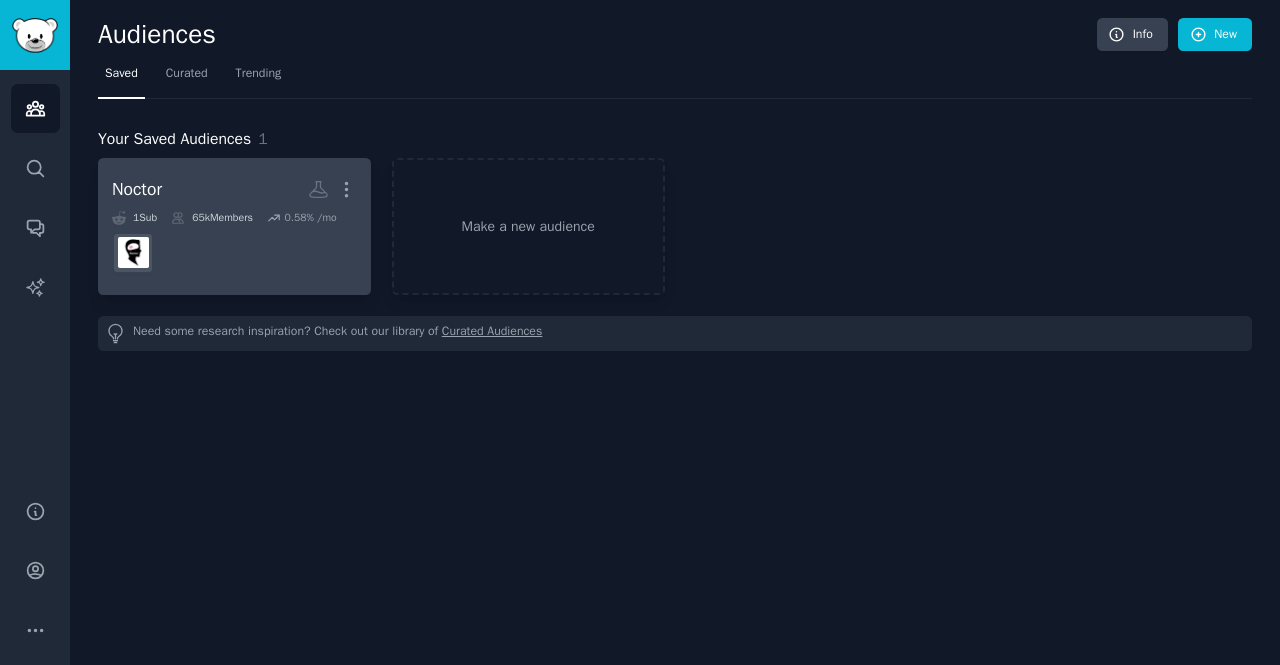 click 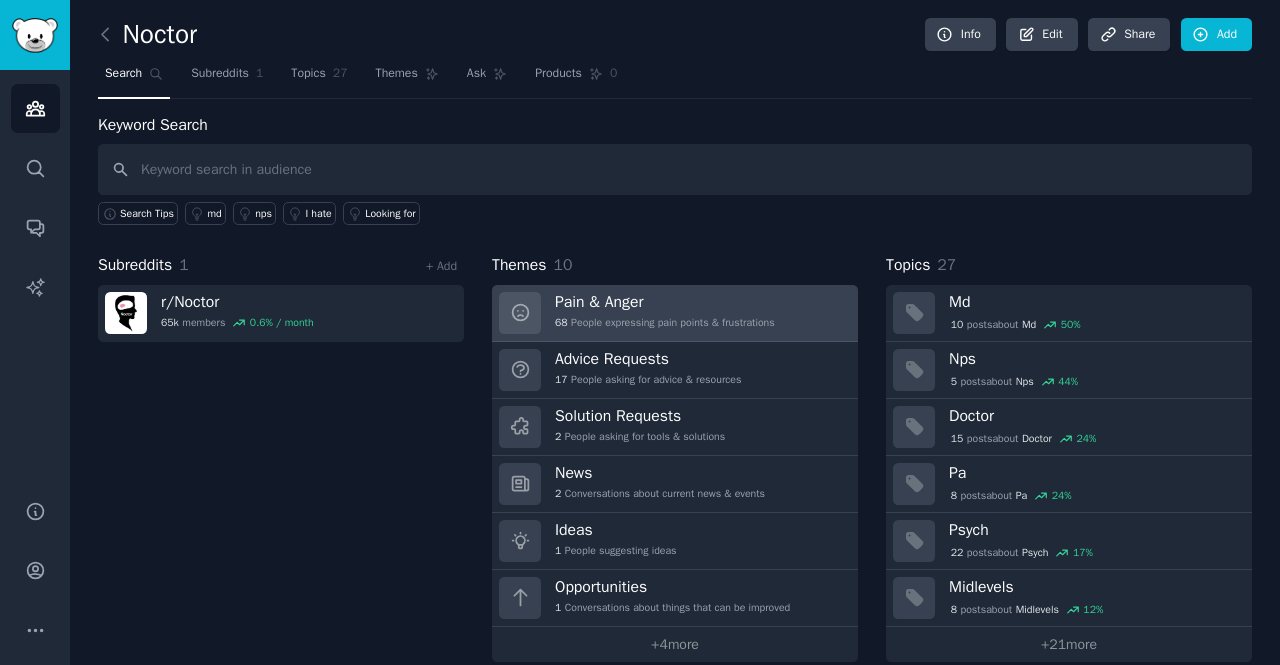 click on "Pain & Anger" at bounding box center [665, 302] 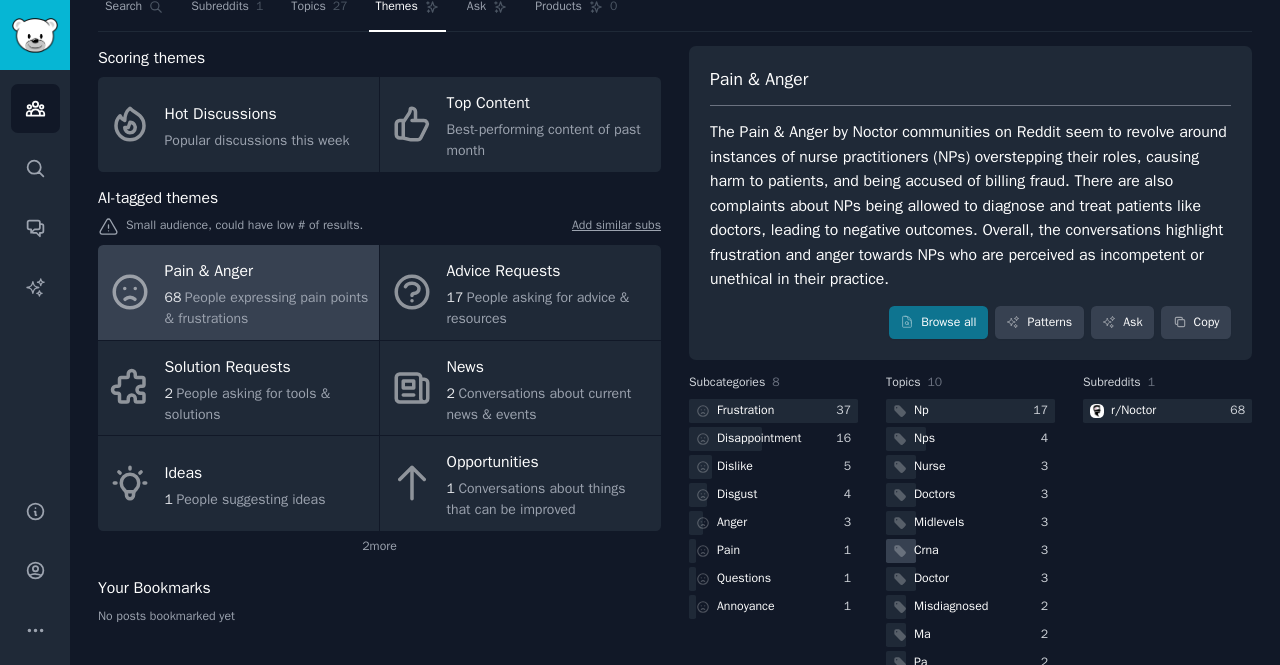 scroll, scrollTop: 66, scrollLeft: 0, axis: vertical 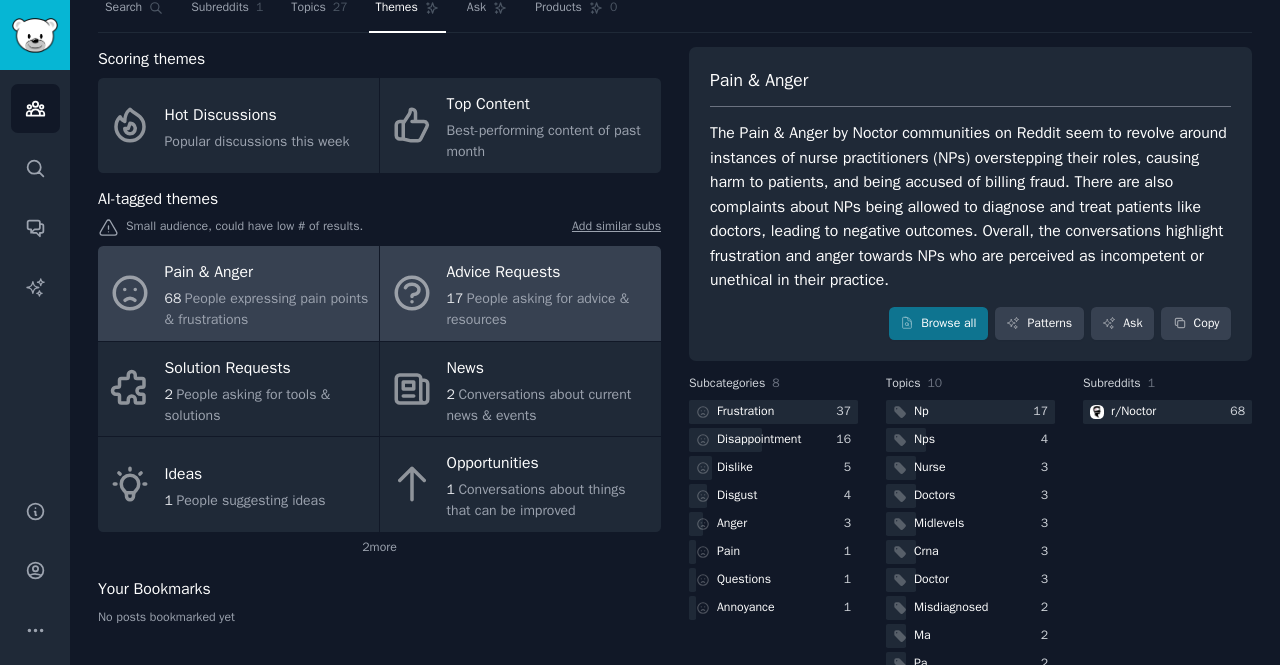 click on "People asking for advice & resources" at bounding box center [538, 309] 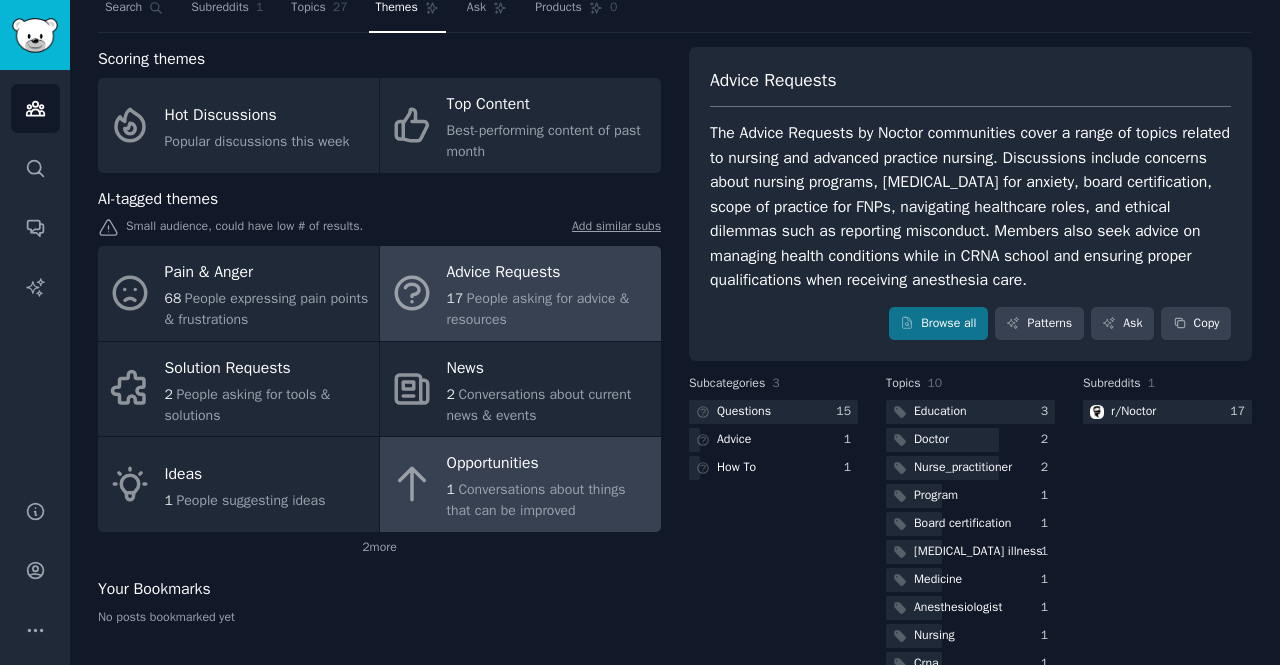 click on "Conversations about things that can be improved" at bounding box center [536, 500] 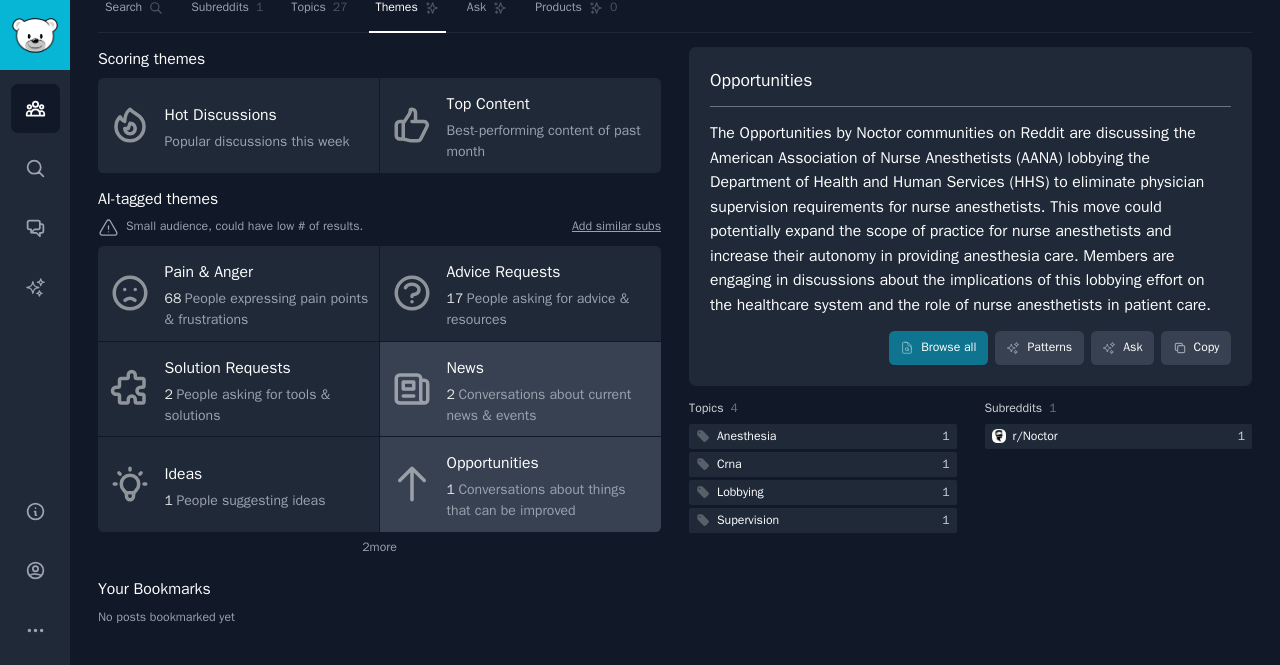 click on "Conversations about current news & events" at bounding box center (539, 405) 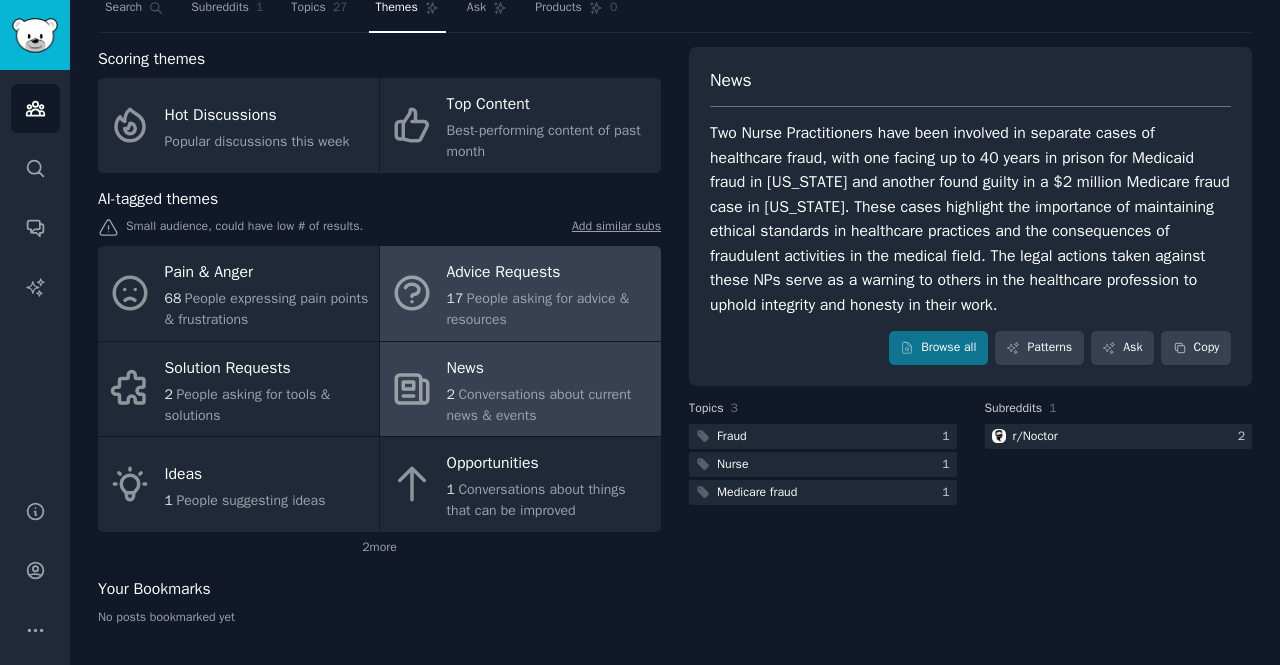click on "People asking for advice & resources" at bounding box center (538, 309) 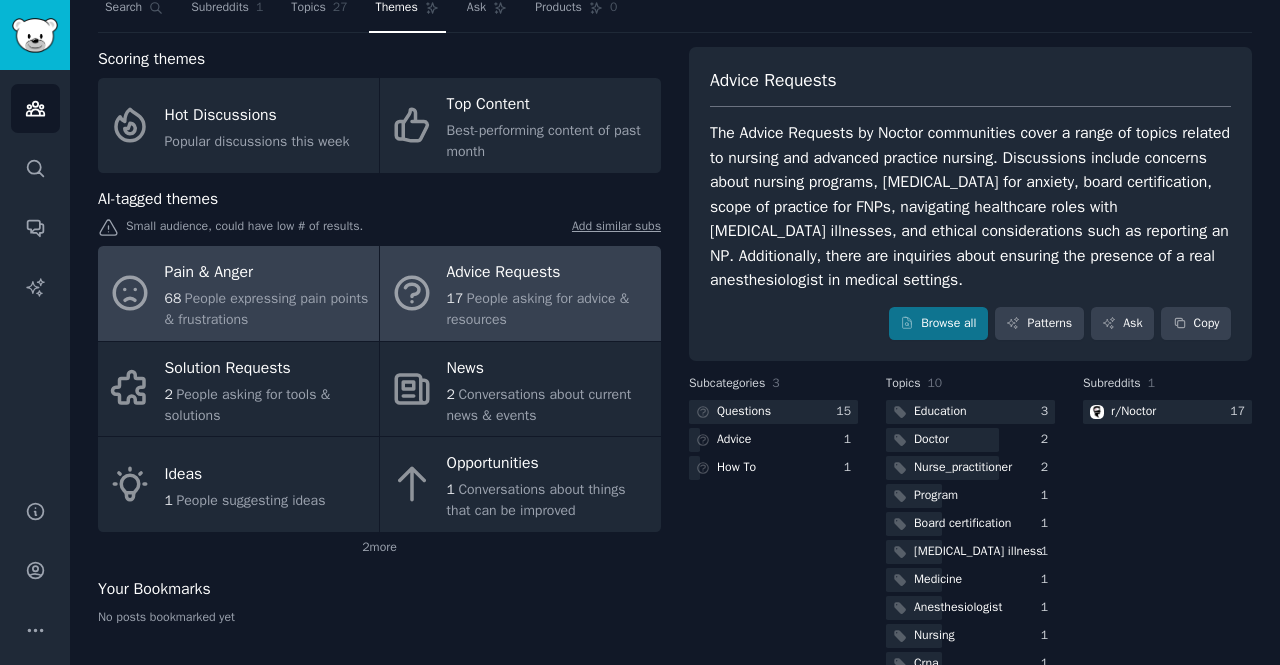 scroll, scrollTop: 0, scrollLeft: 0, axis: both 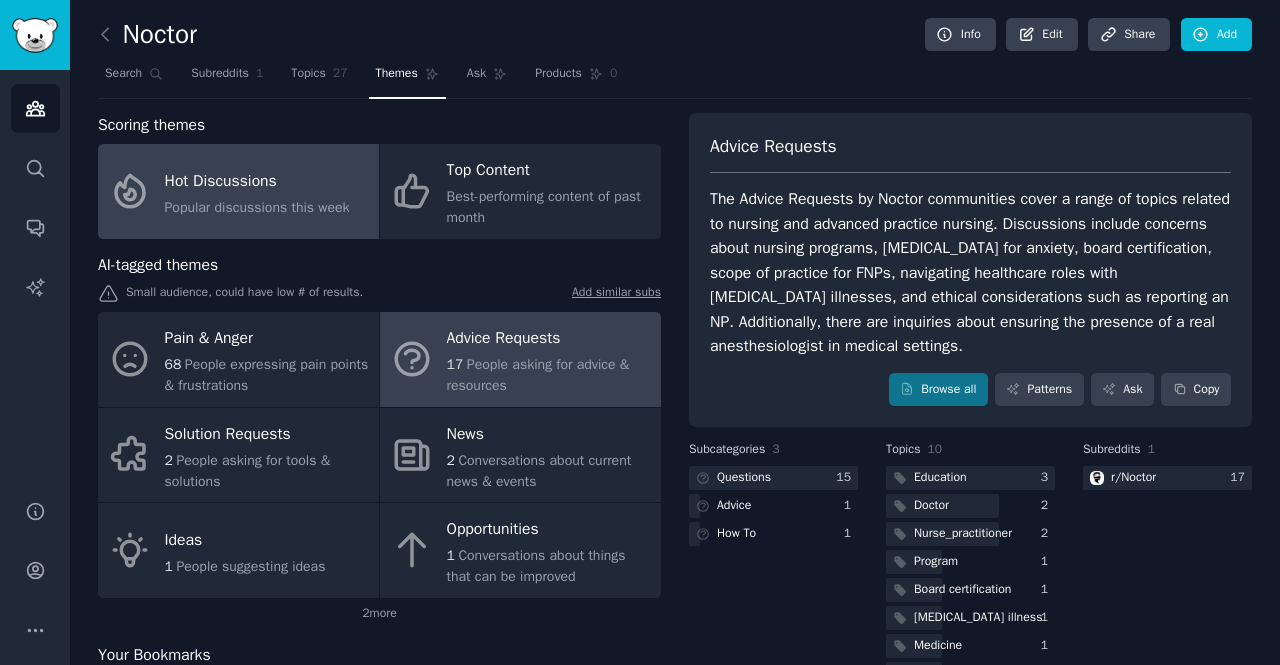 click on "Popular discussions this week" at bounding box center (257, 207) 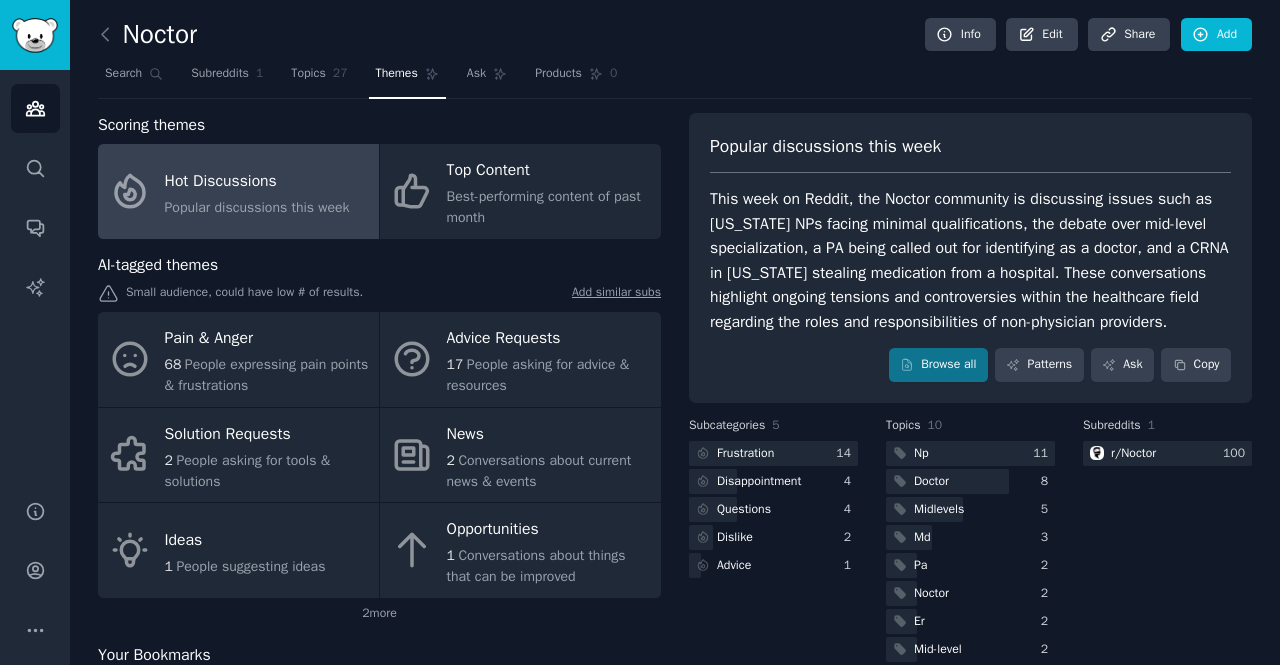 click on "Themes" at bounding box center [397, 74] 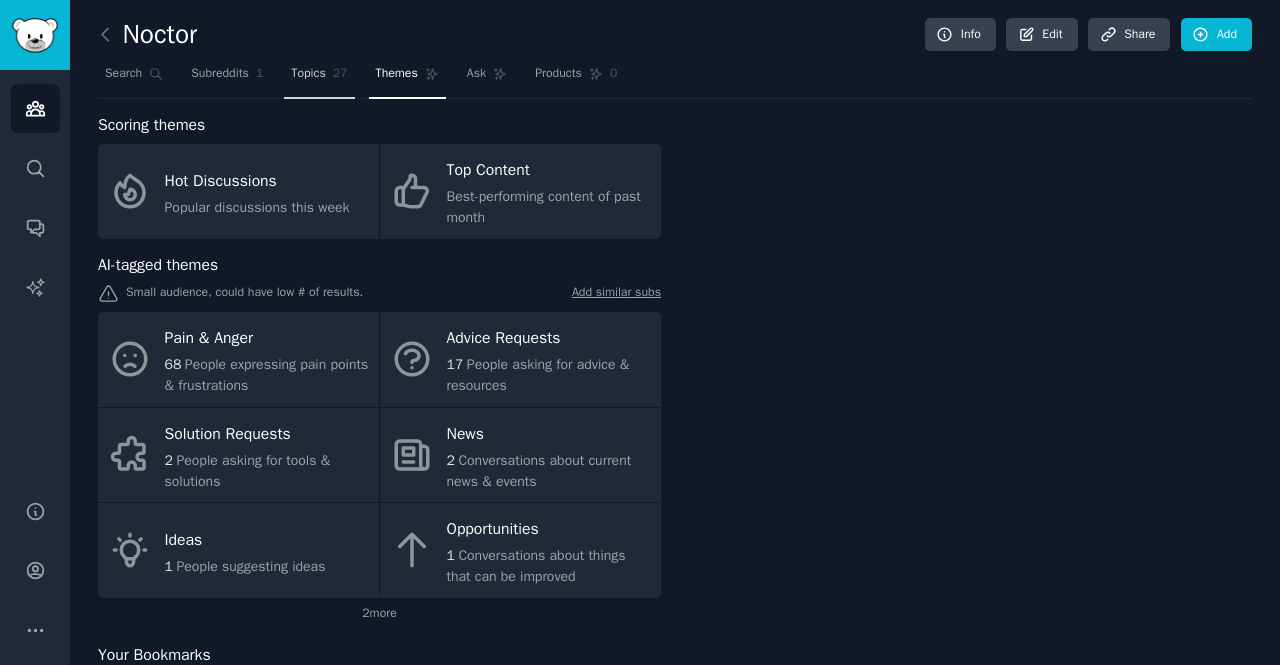 click on "Topics" at bounding box center (308, 74) 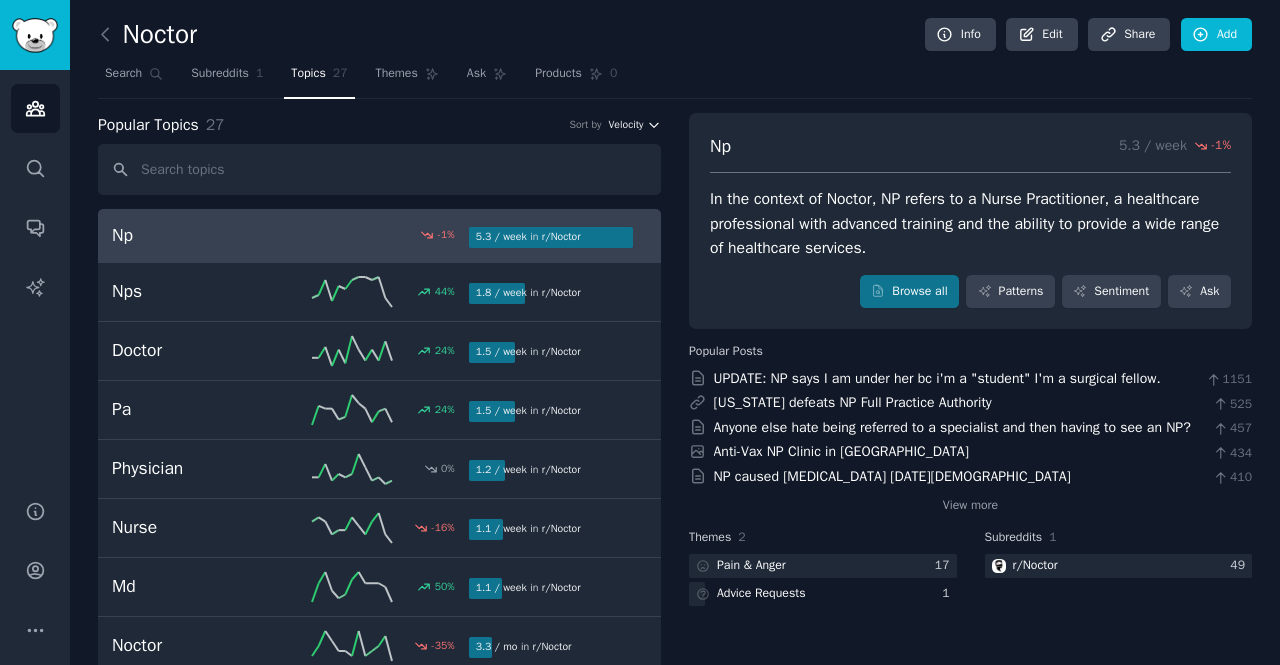 click on "Velocity" at bounding box center (634, 125) 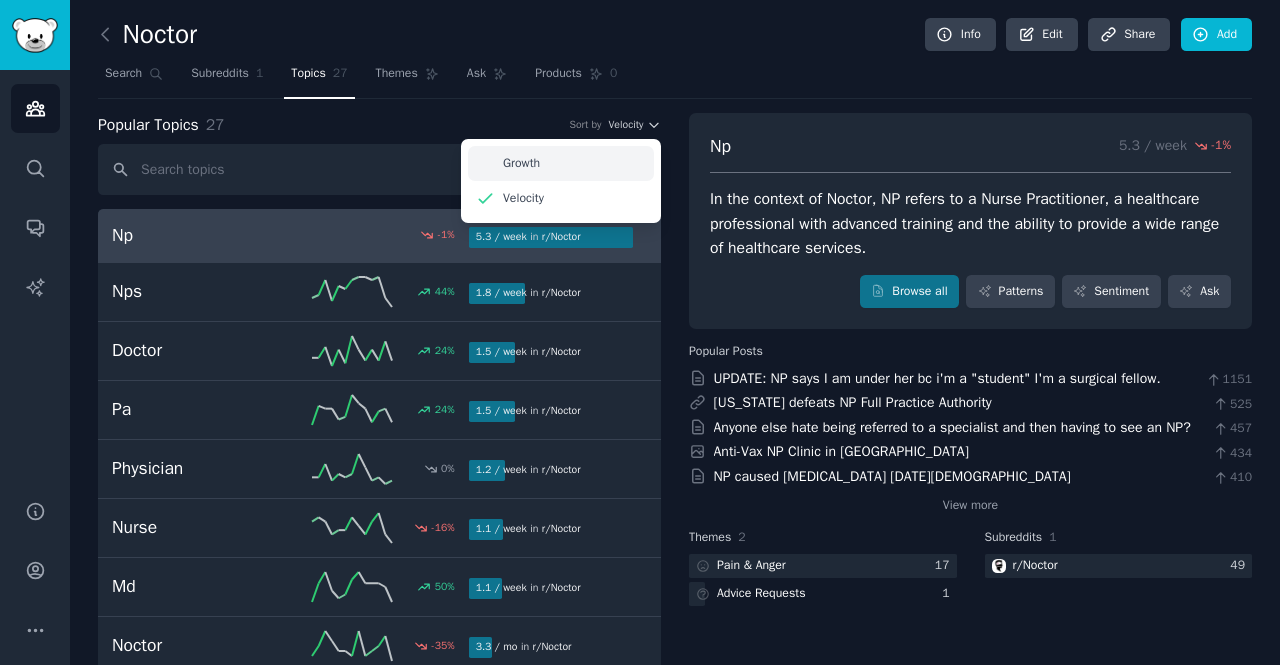 click on "Growth" at bounding box center [561, 163] 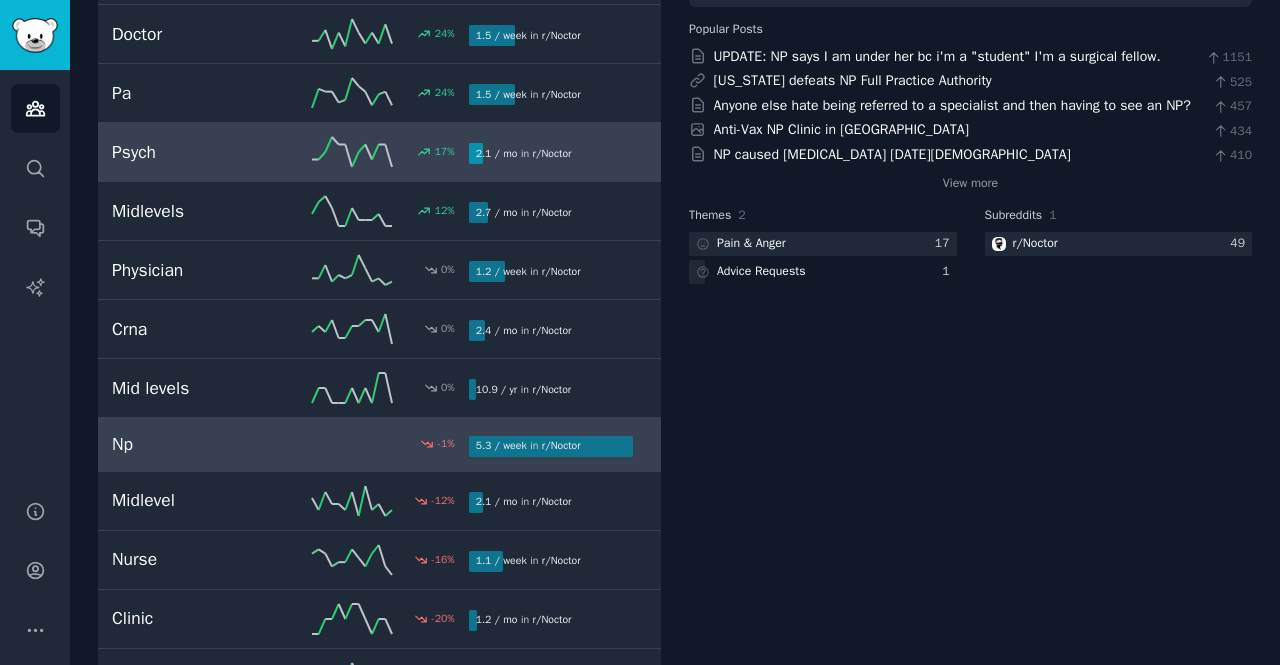 scroll, scrollTop: 0, scrollLeft: 0, axis: both 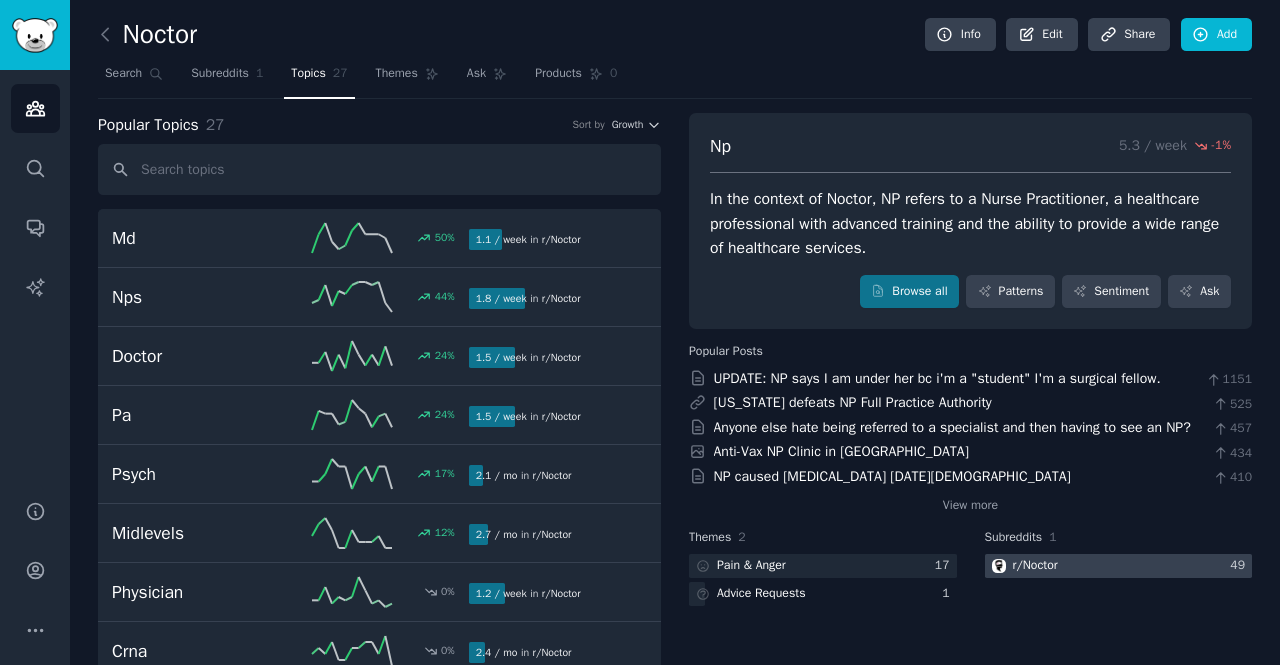 click on "r/ Noctor" at bounding box center [1035, 566] 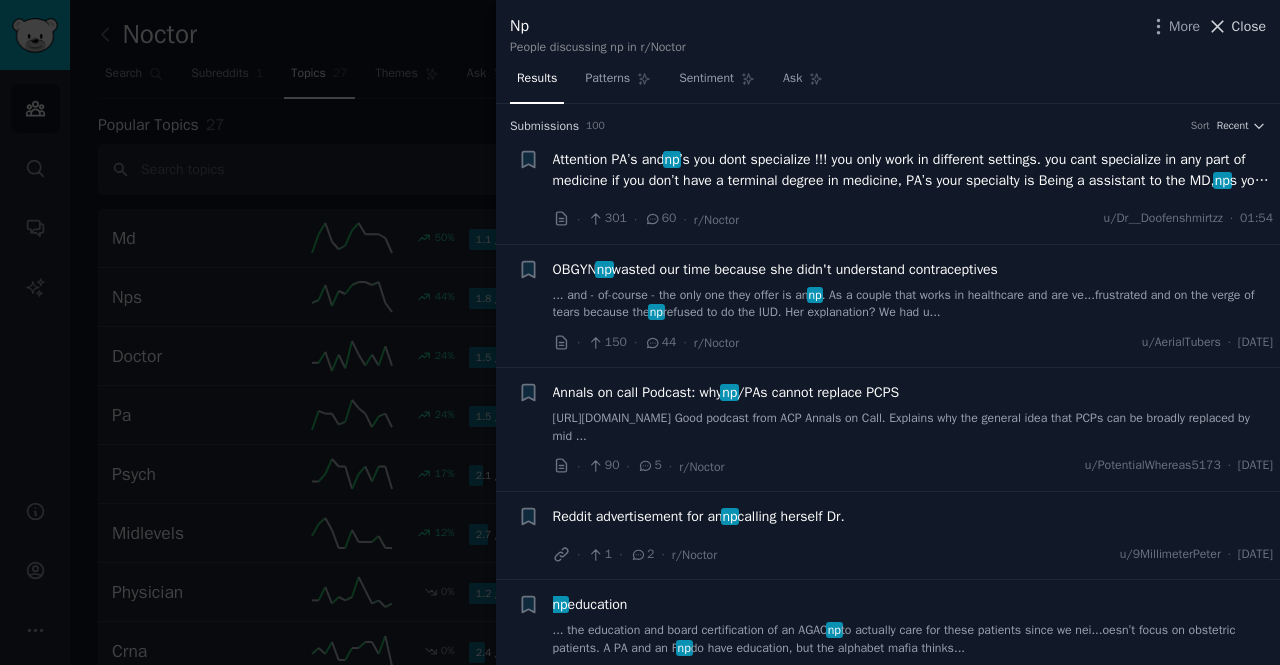 click on "Close" at bounding box center [1249, 26] 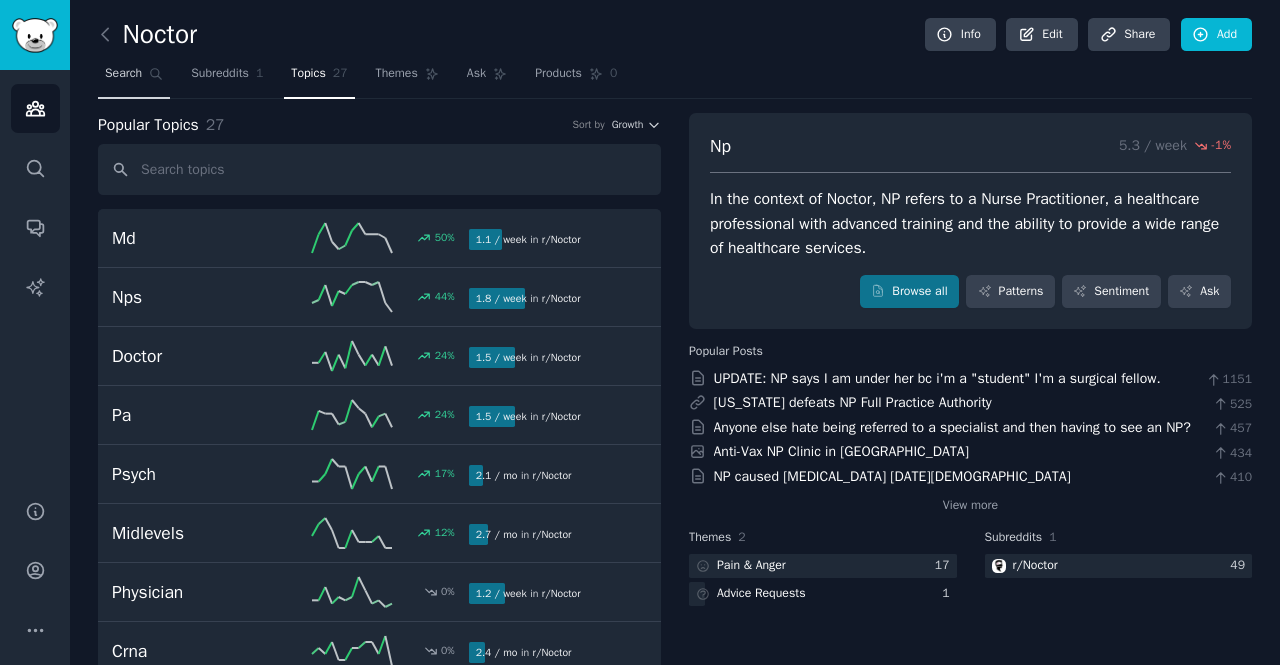 click on "Search" at bounding box center [123, 74] 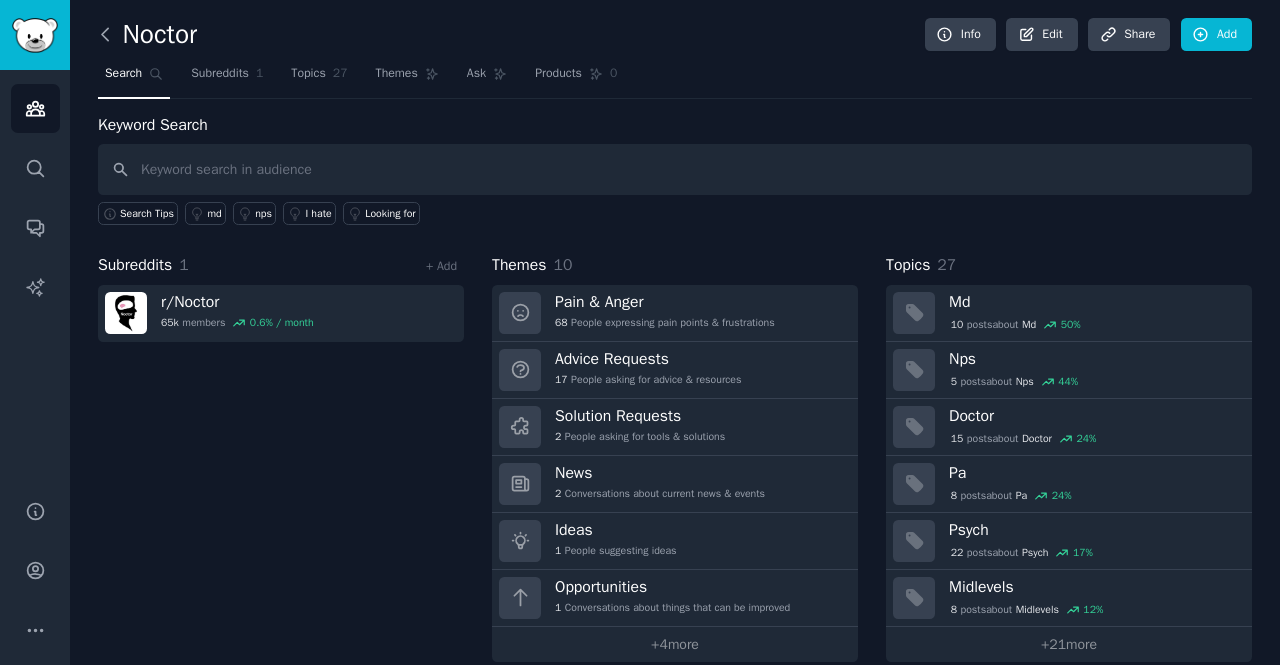 click 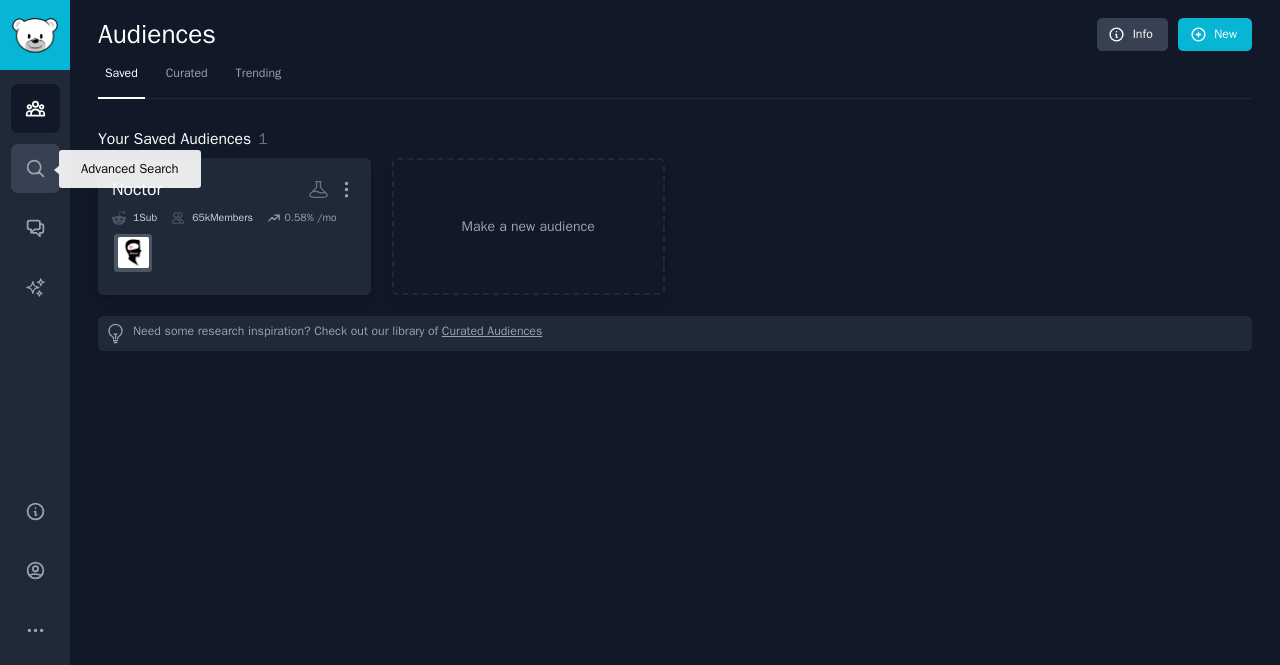 click 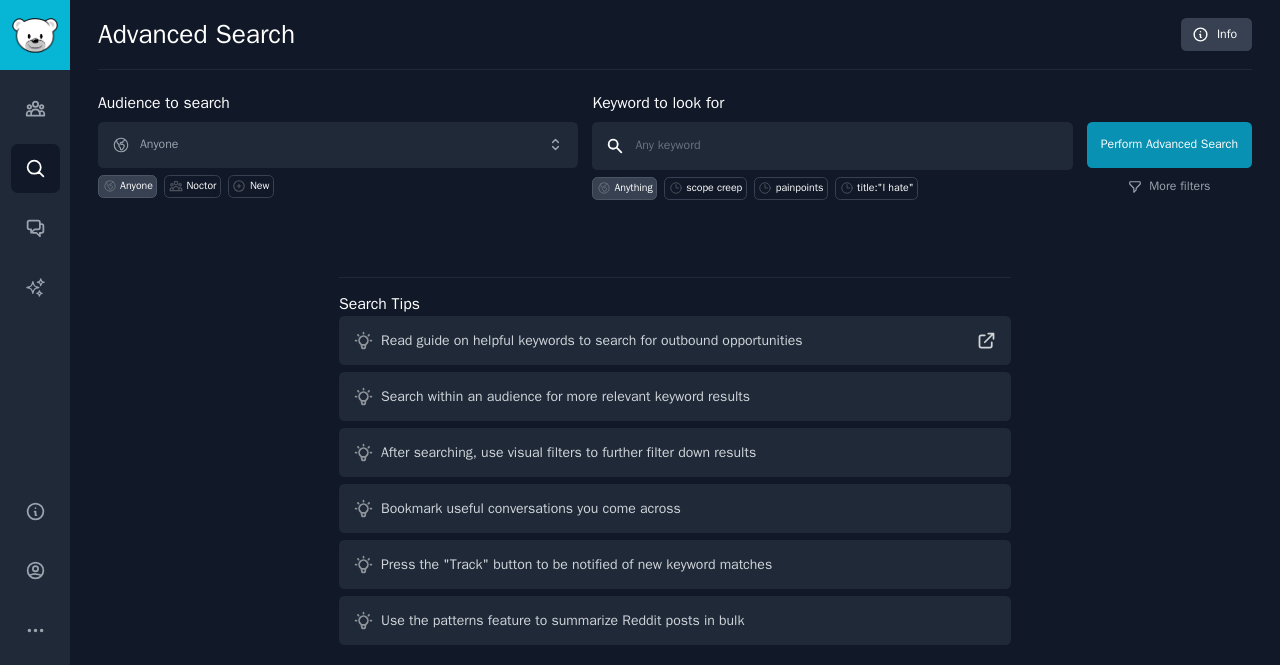 click at bounding box center (832, 146) 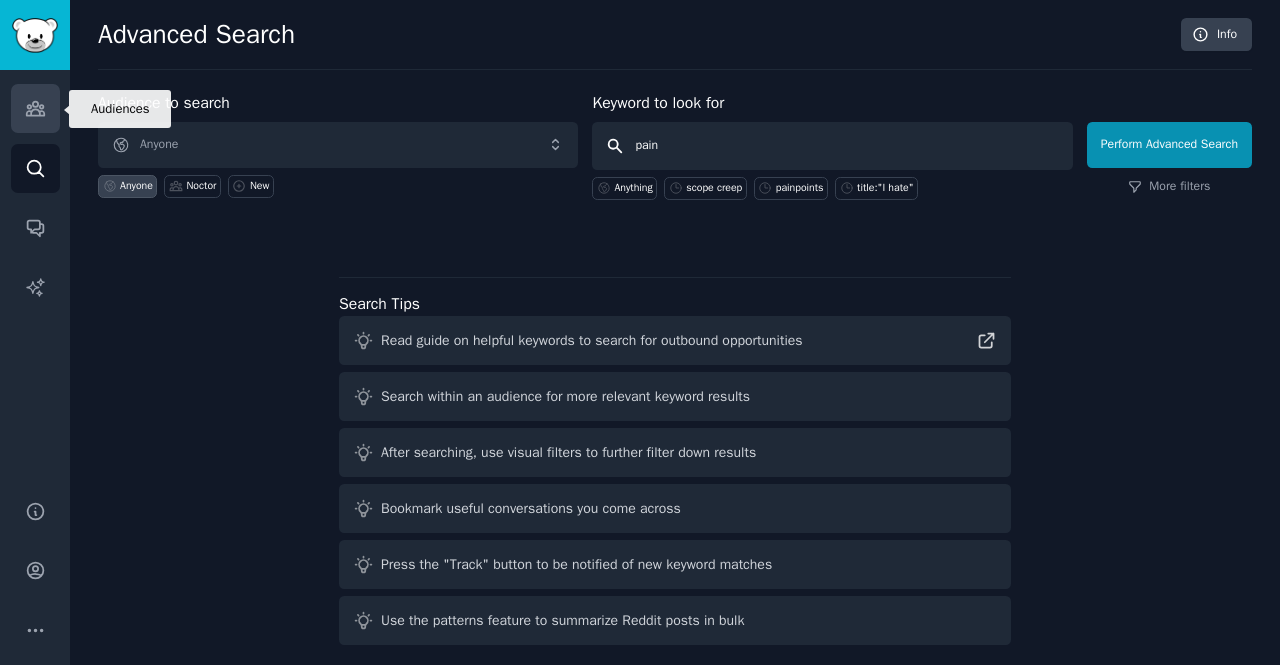 type on "pain" 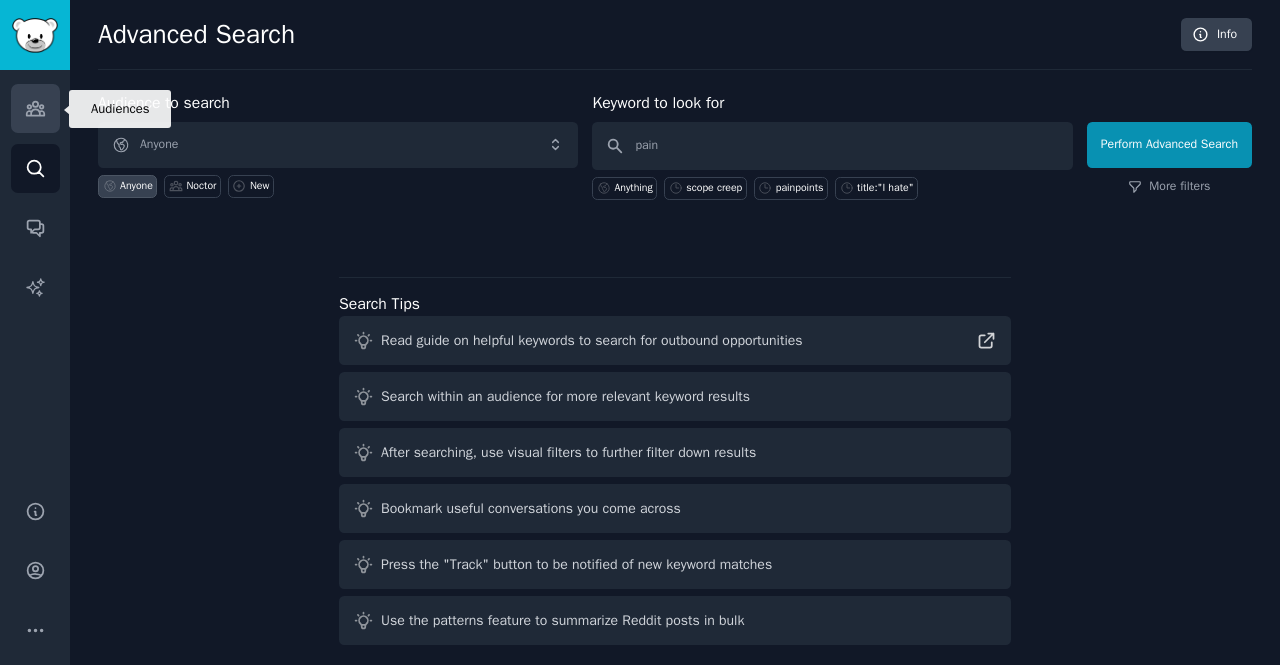 click 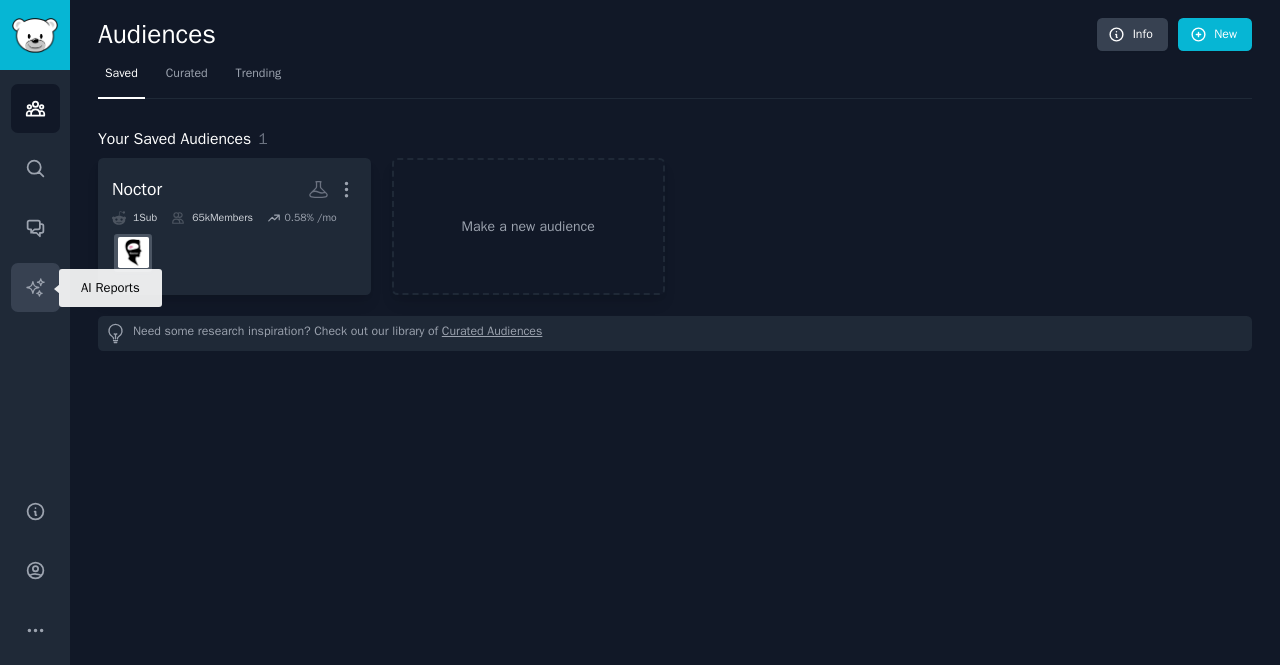 click 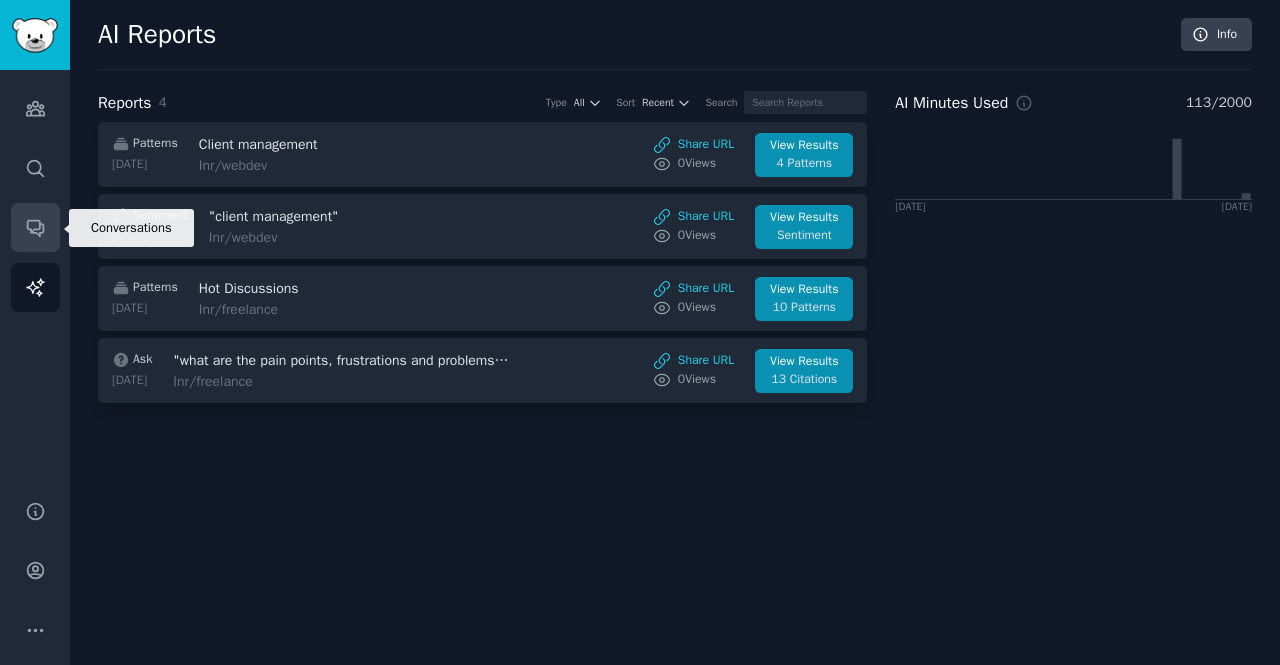 click 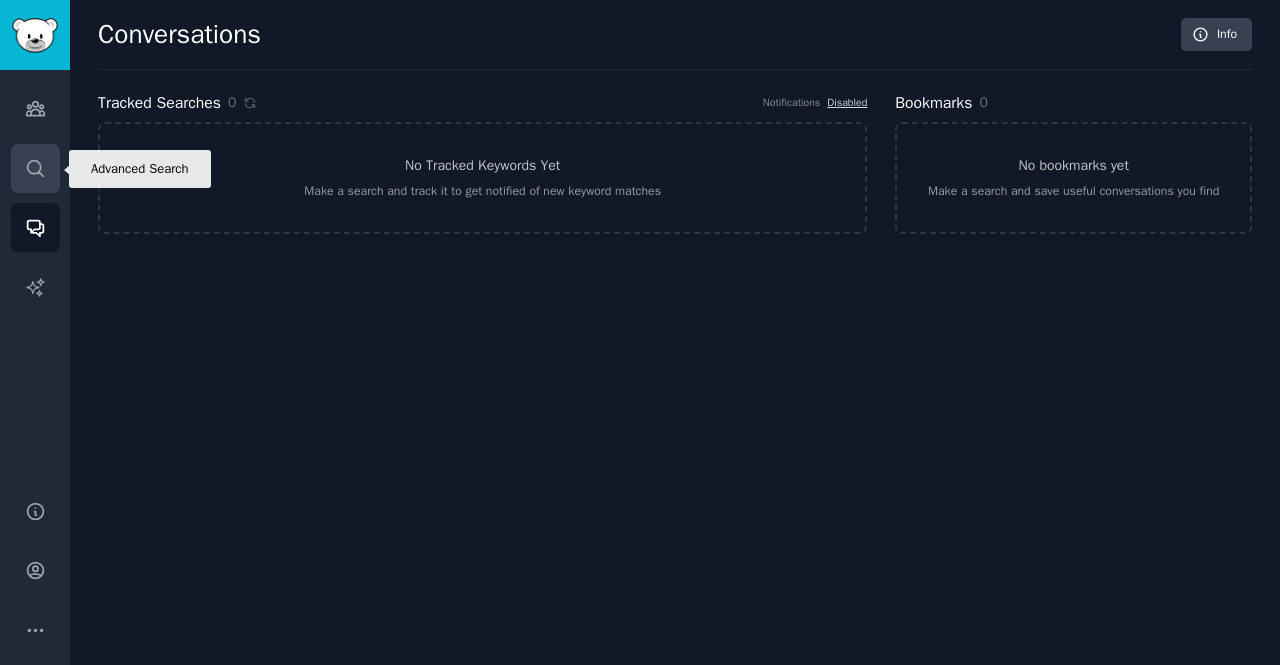 click 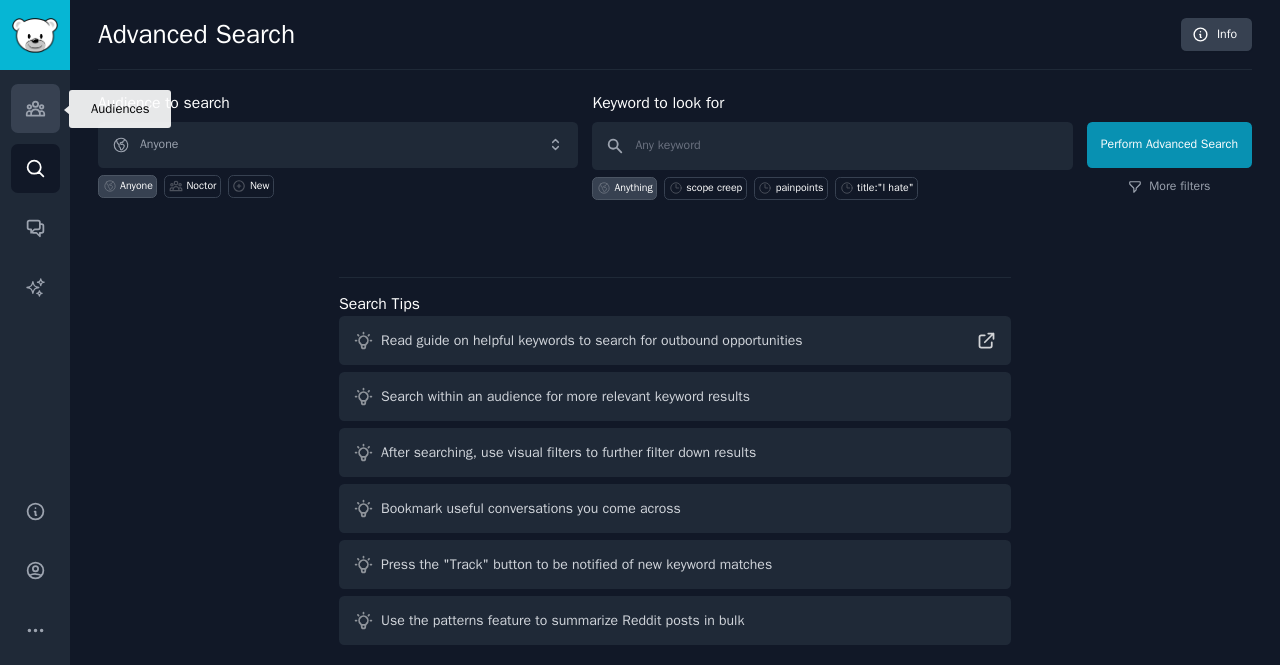 click 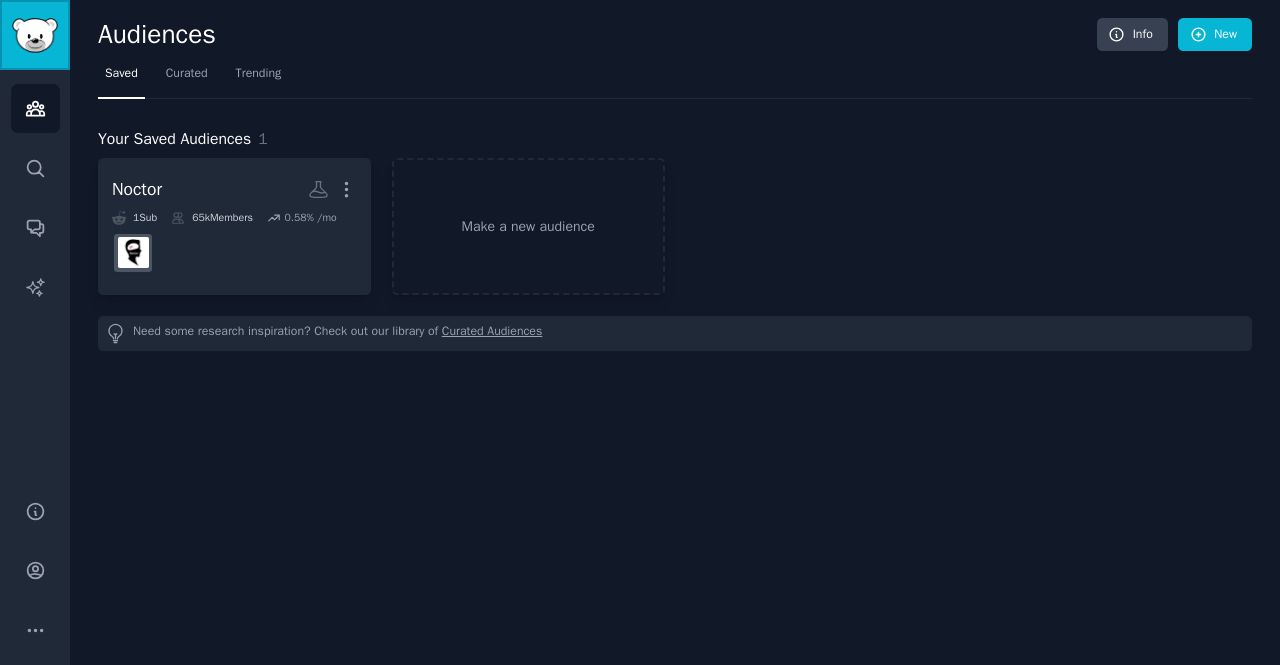click at bounding box center (35, 35) 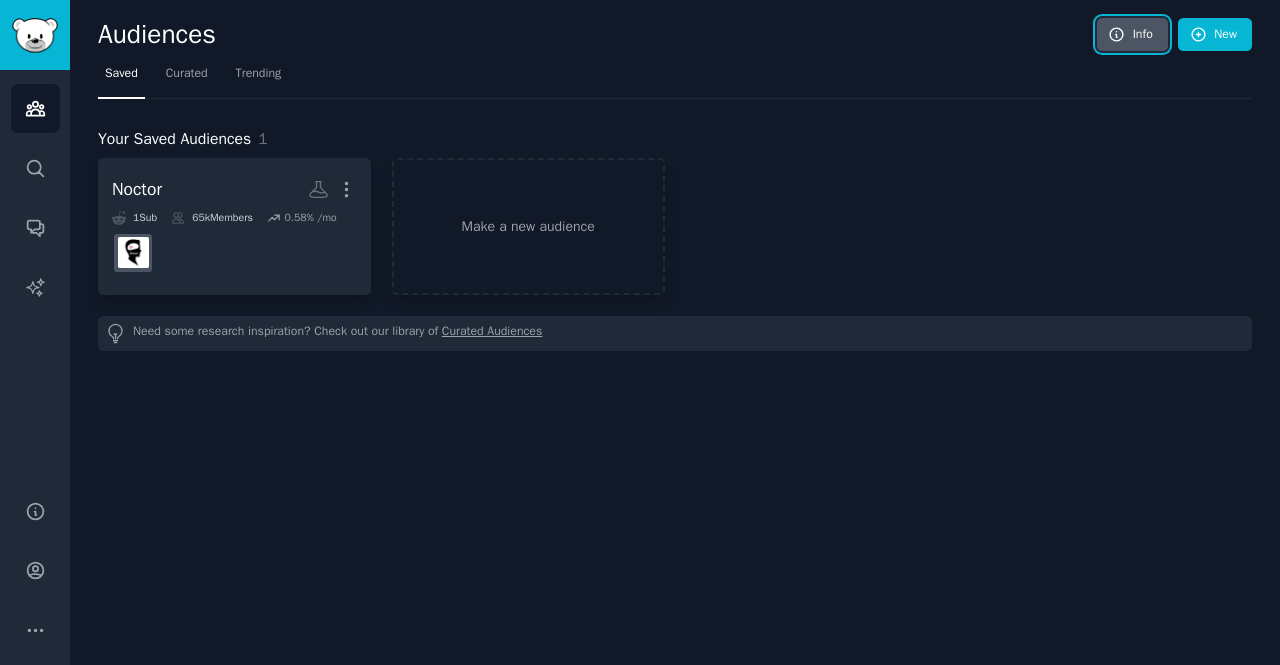 click 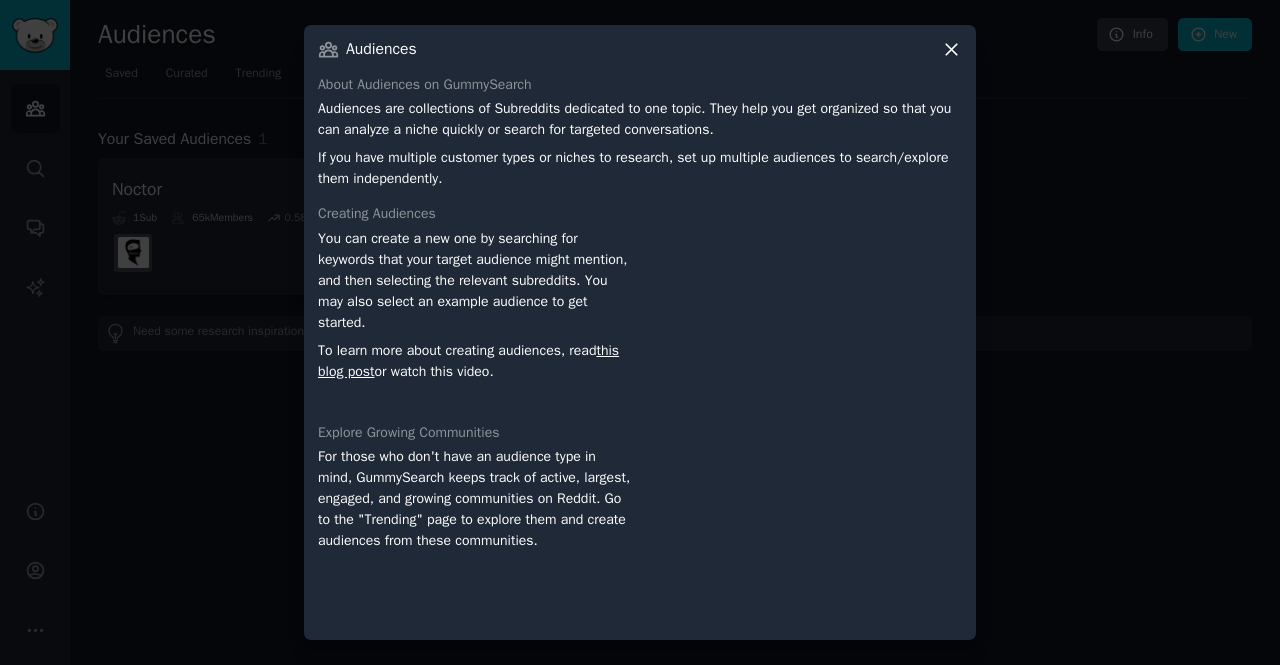 click 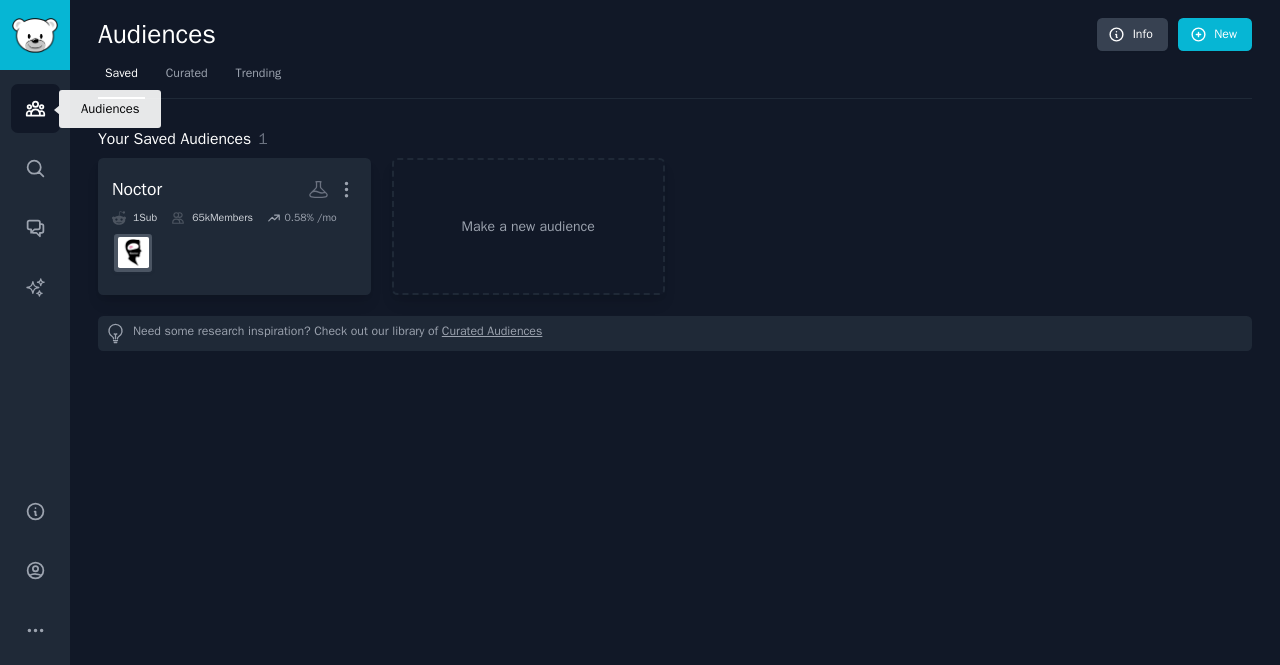 click on "Audiences" at bounding box center (35, 108) 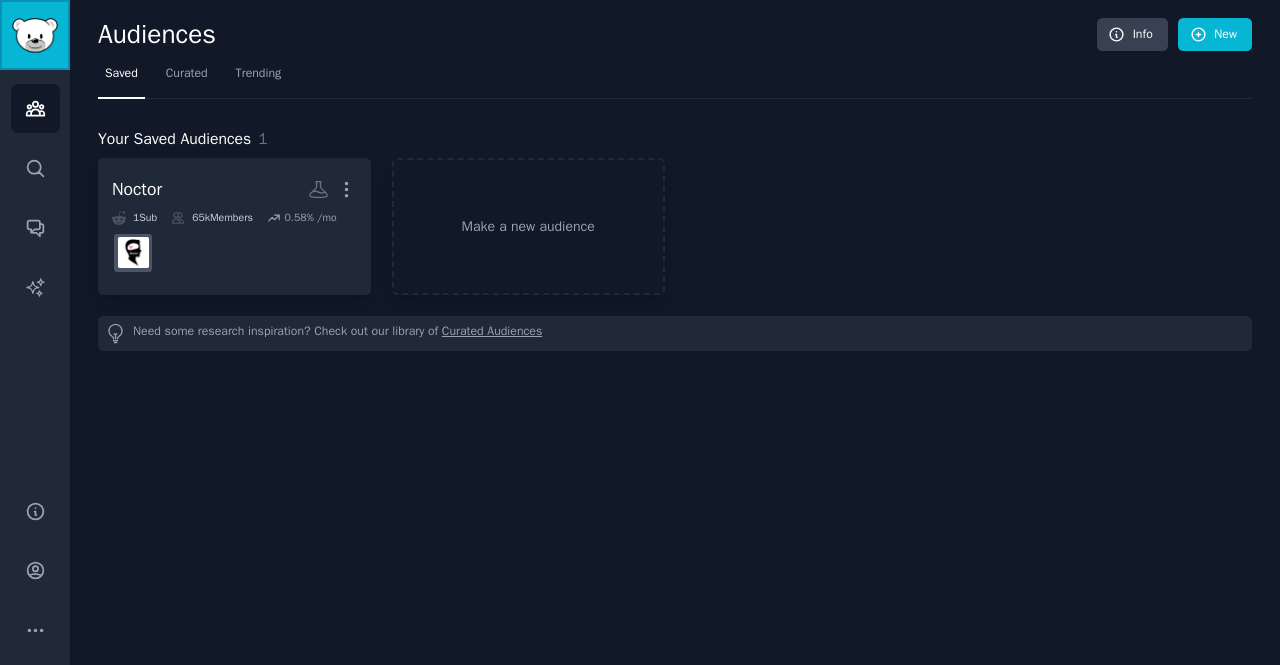 click at bounding box center (35, 35) 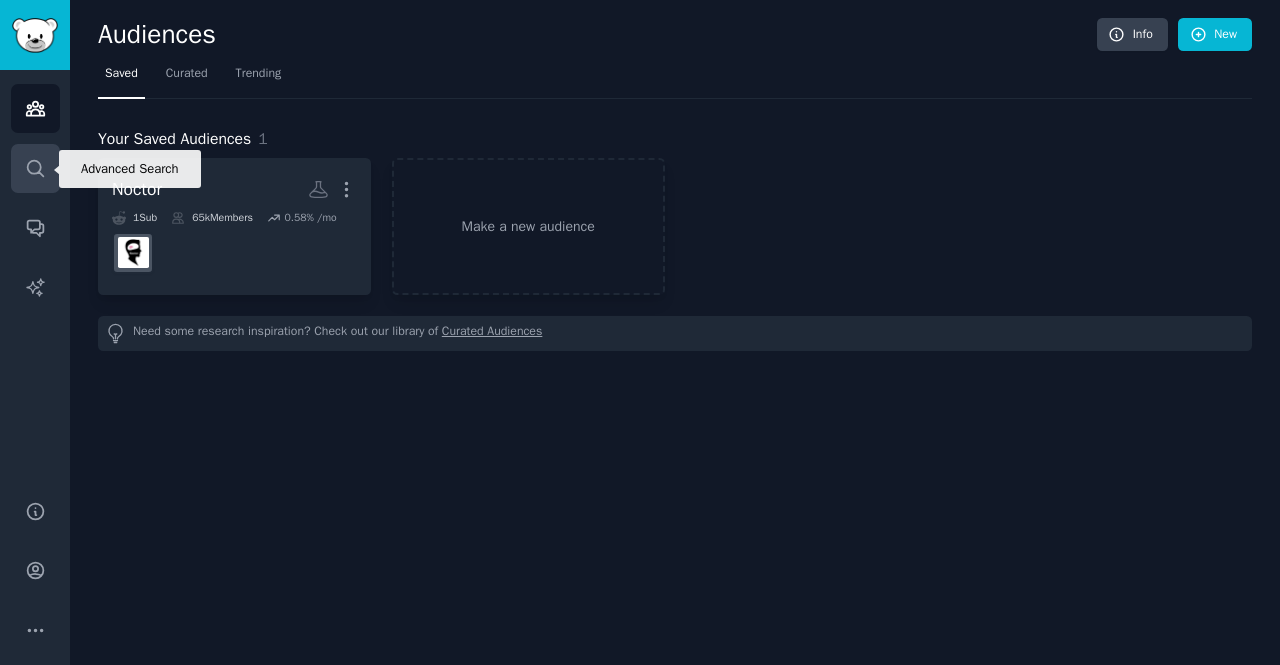 click on "Search" at bounding box center [35, 168] 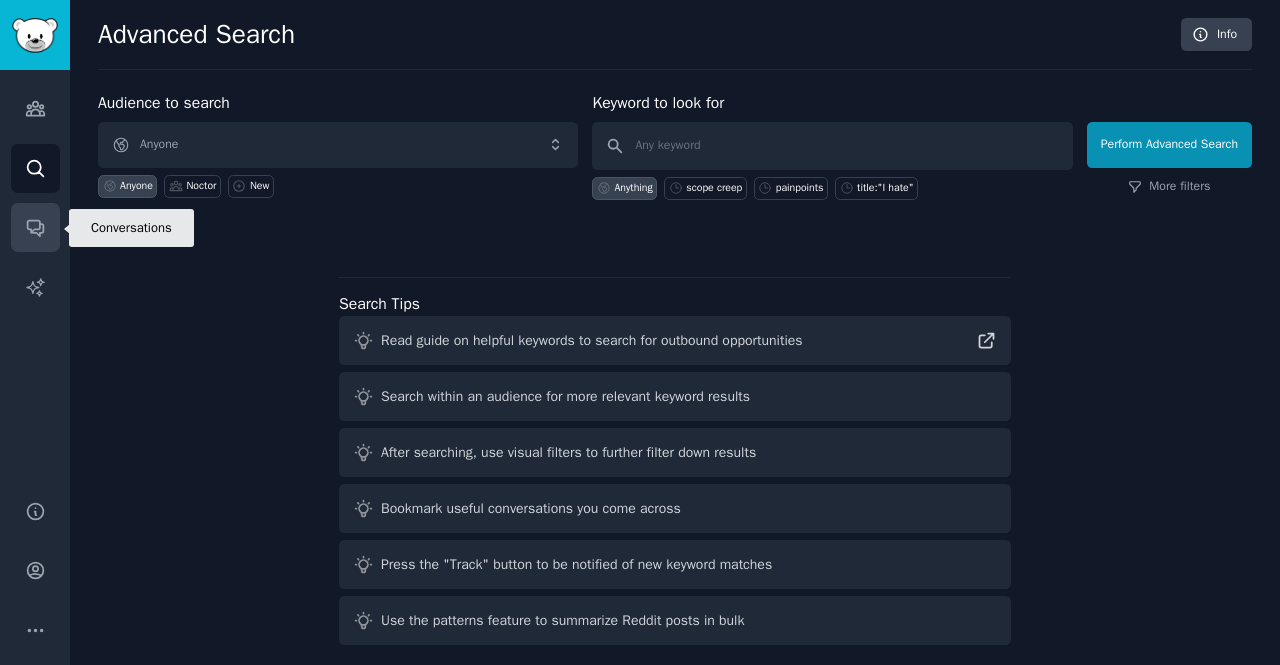 click on "Conversations" at bounding box center (35, 227) 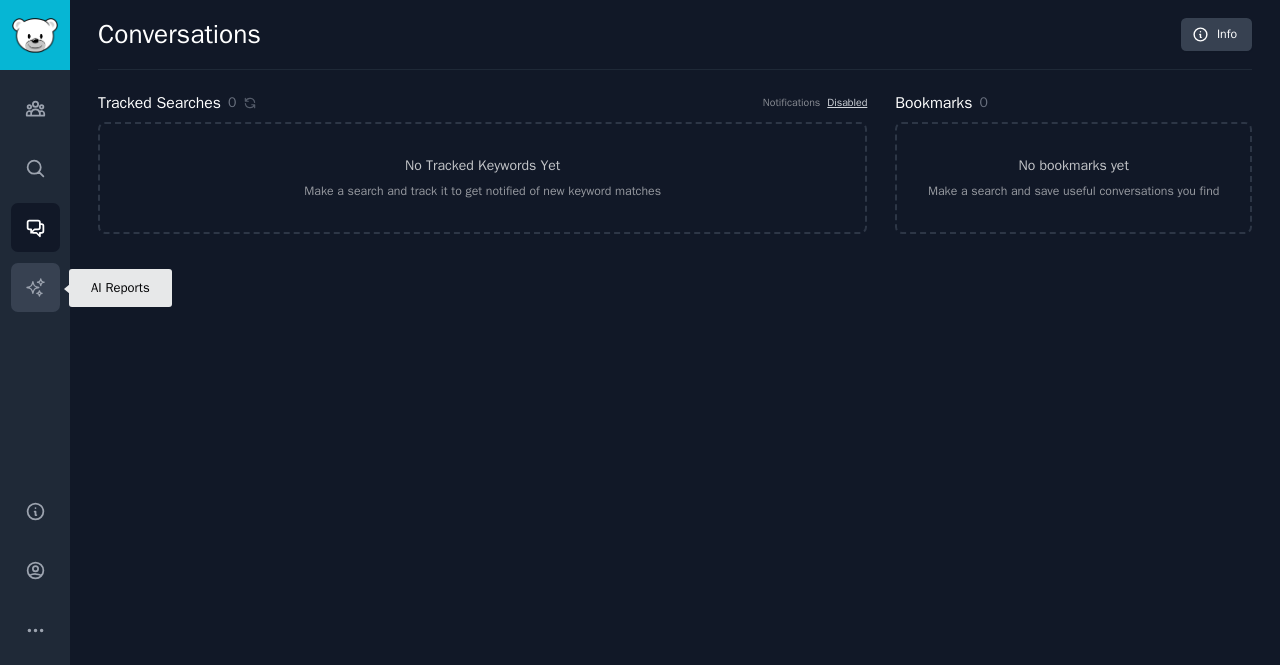 click on "AI Reports" at bounding box center (35, 287) 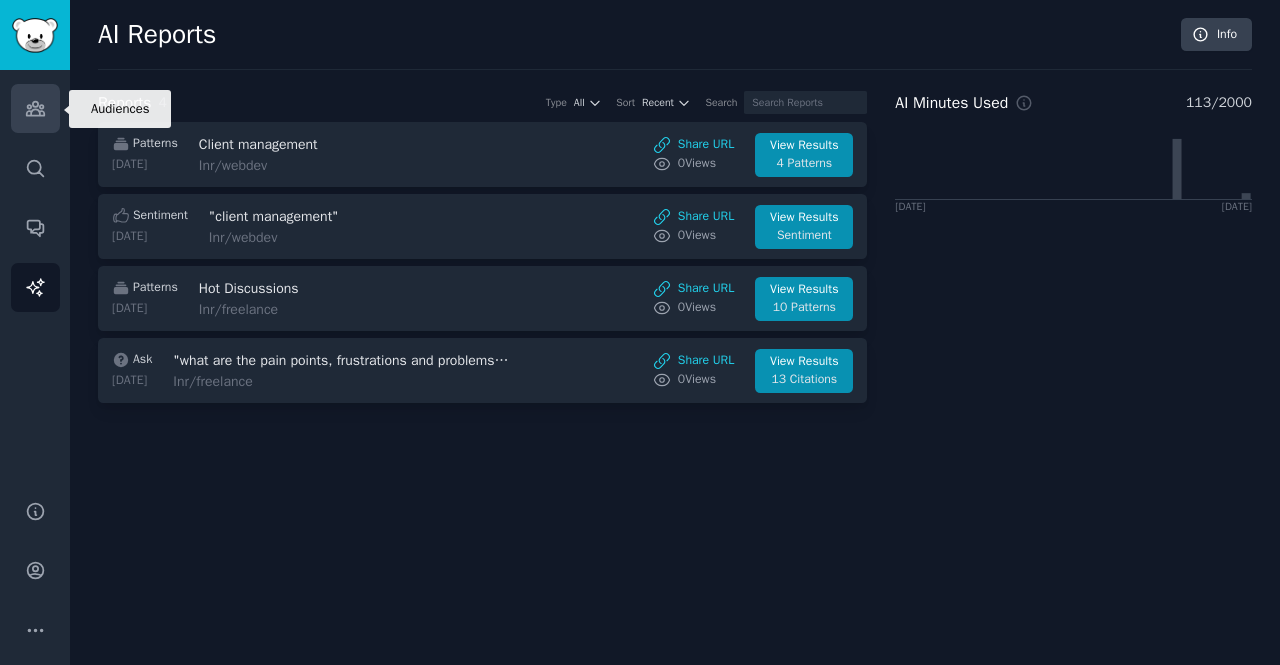 click on "Audiences" at bounding box center [35, 108] 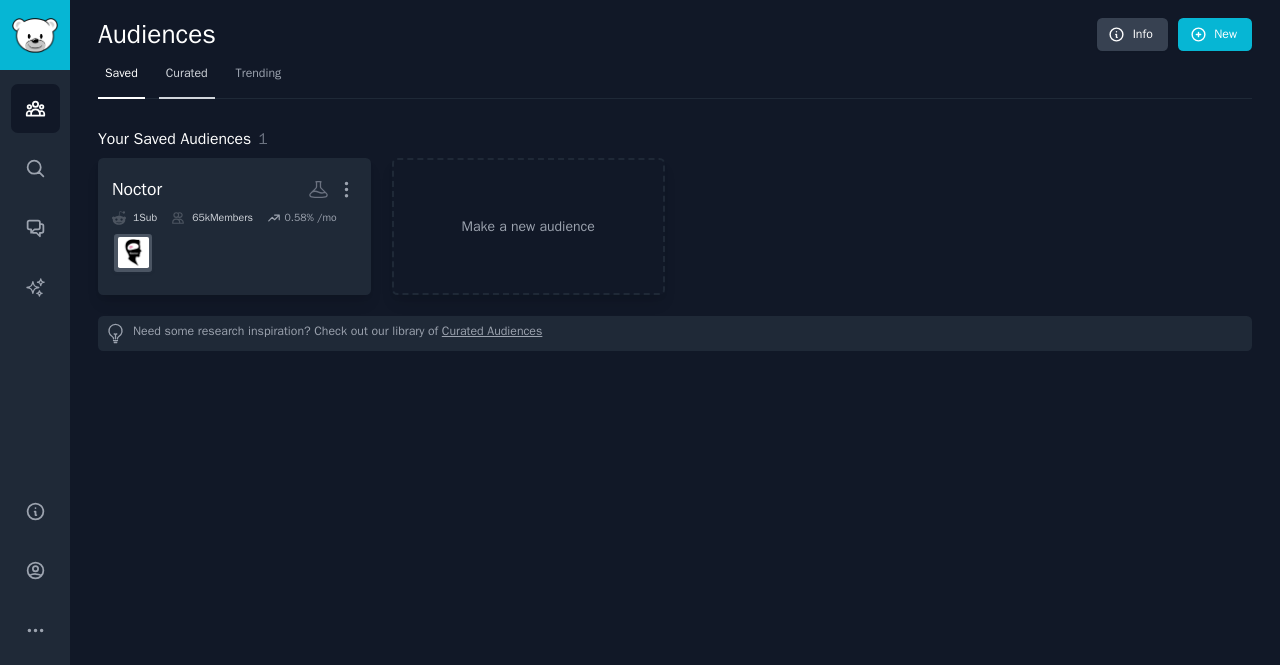 click on "Curated" at bounding box center [187, 74] 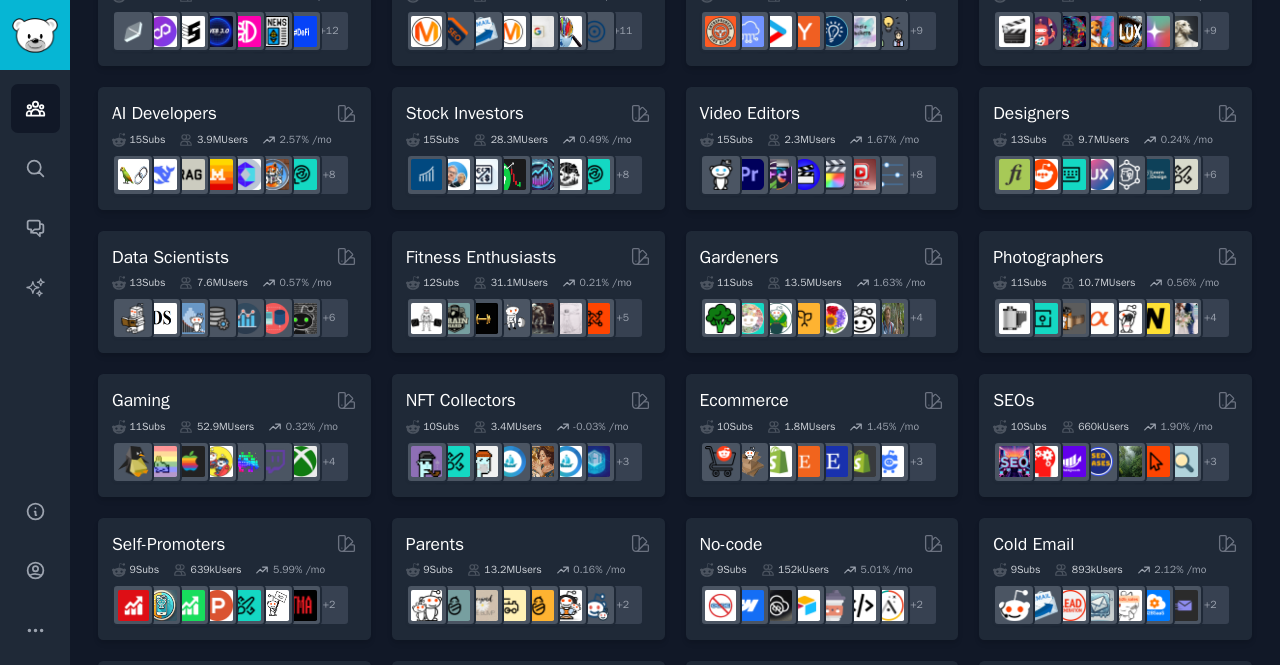 scroll, scrollTop: 364, scrollLeft: 0, axis: vertical 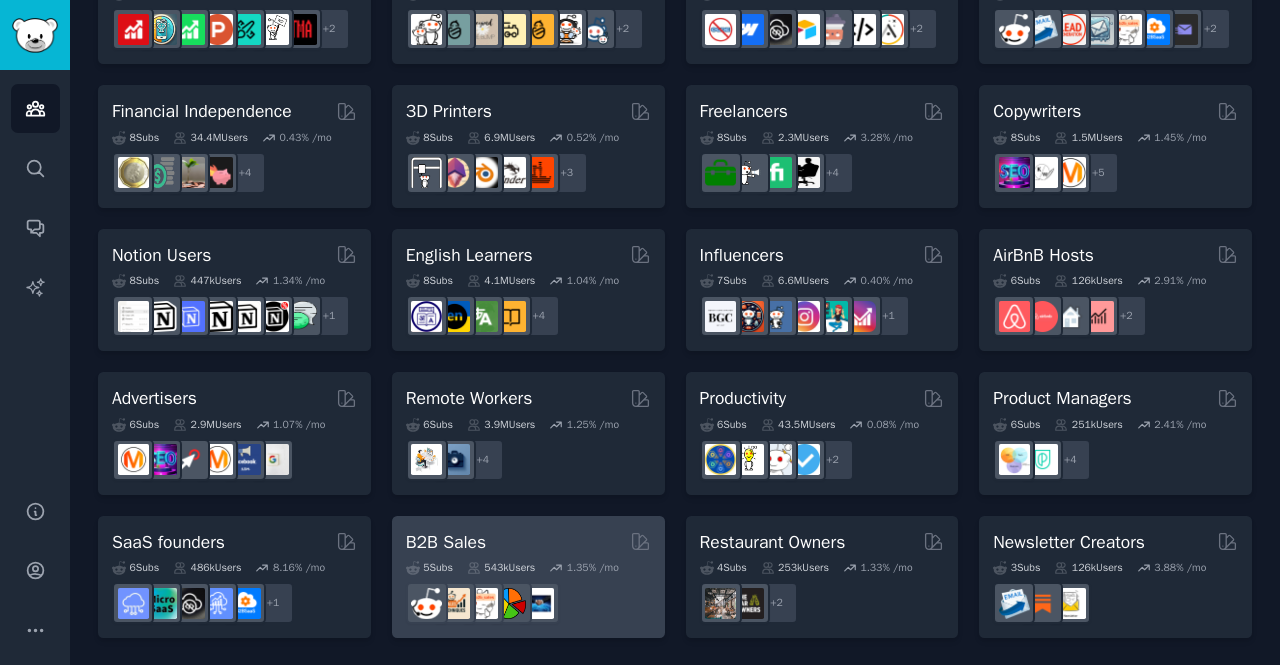 click on "B2B Sales Curated by GummySearch" at bounding box center [528, 542] 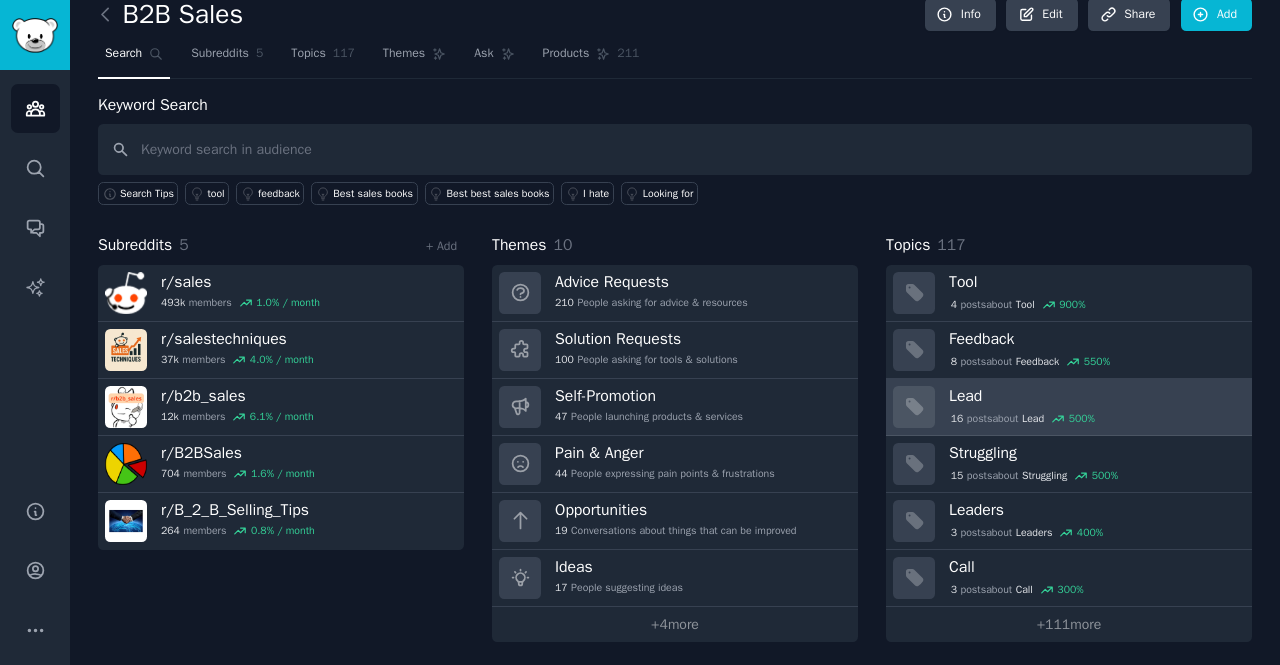 scroll, scrollTop: 0, scrollLeft: 0, axis: both 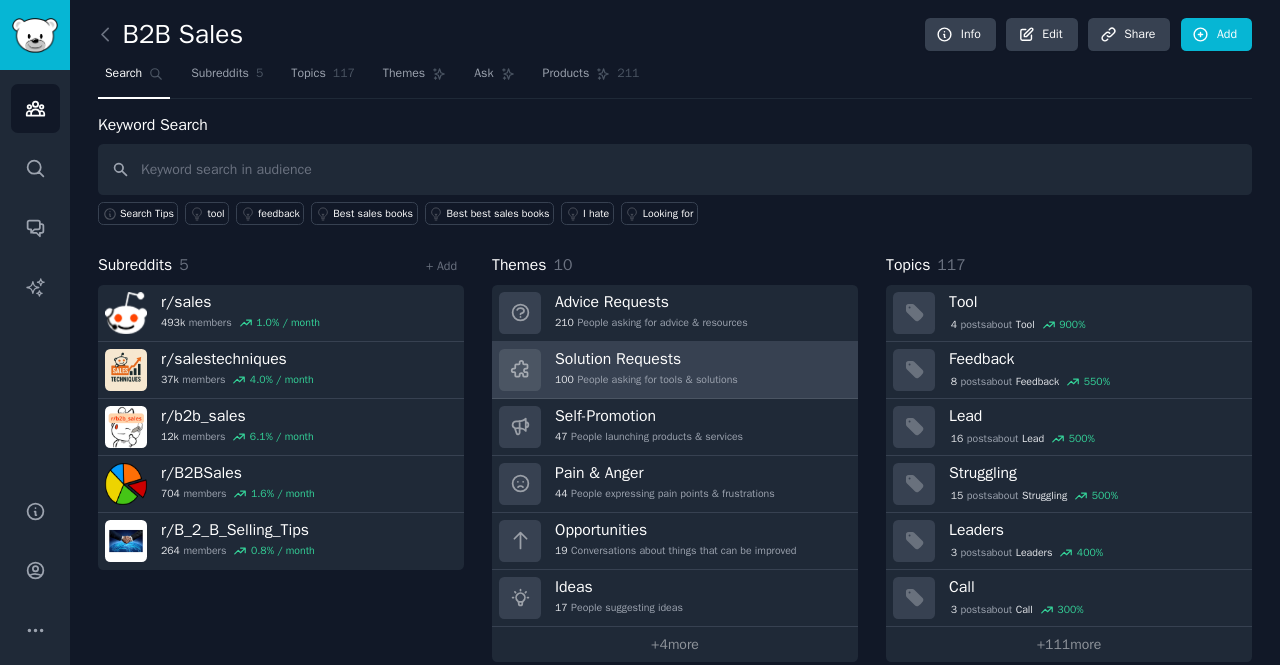click on "Solution Requests" at bounding box center [646, 359] 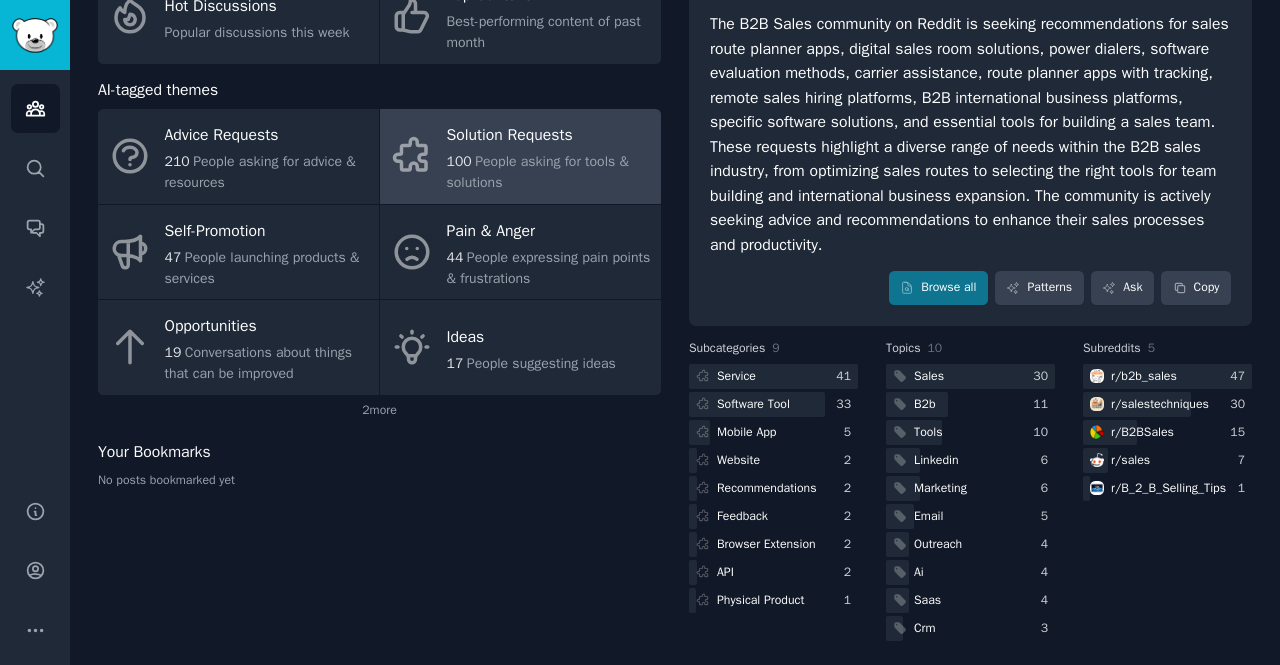scroll, scrollTop: 180, scrollLeft: 0, axis: vertical 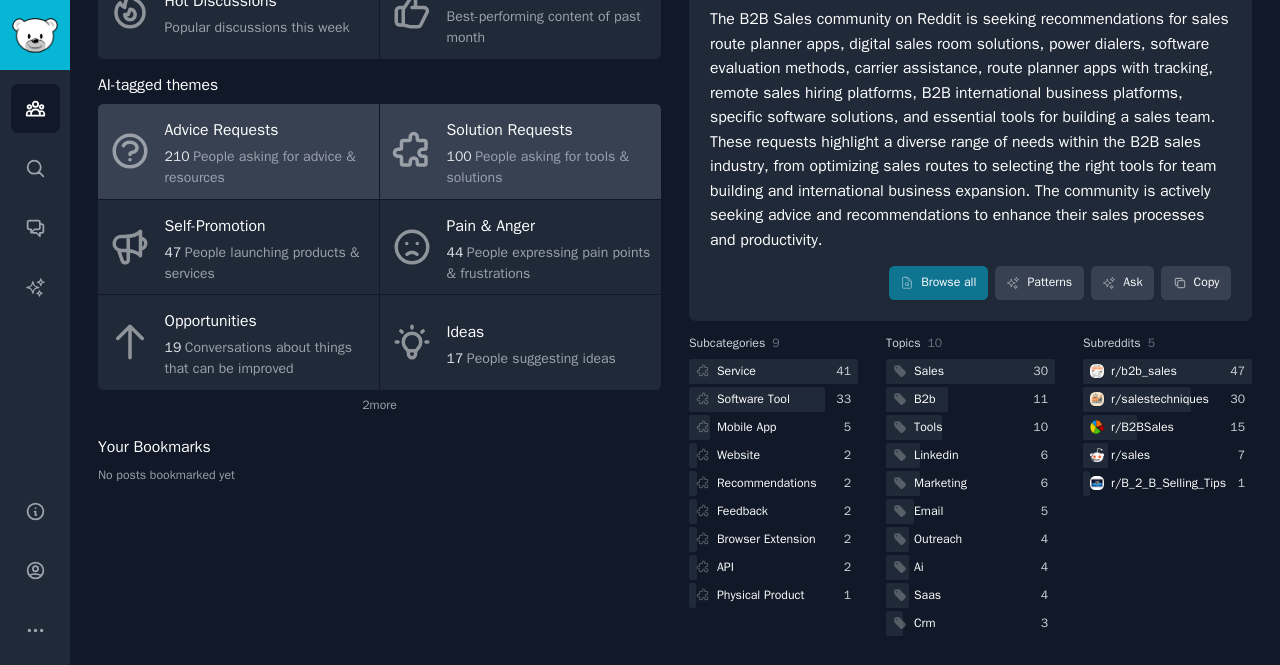 click on "People asking for advice & resources" at bounding box center [260, 167] 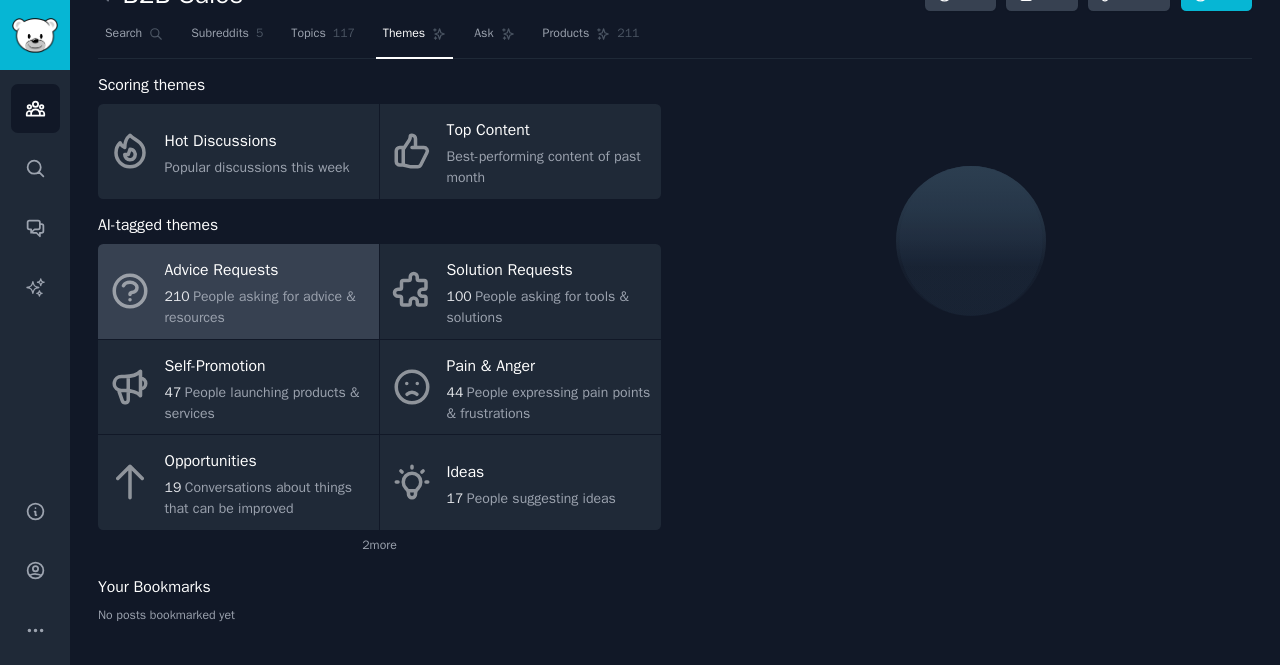 scroll, scrollTop: 82, scrollLeft: 0, axis: vertical 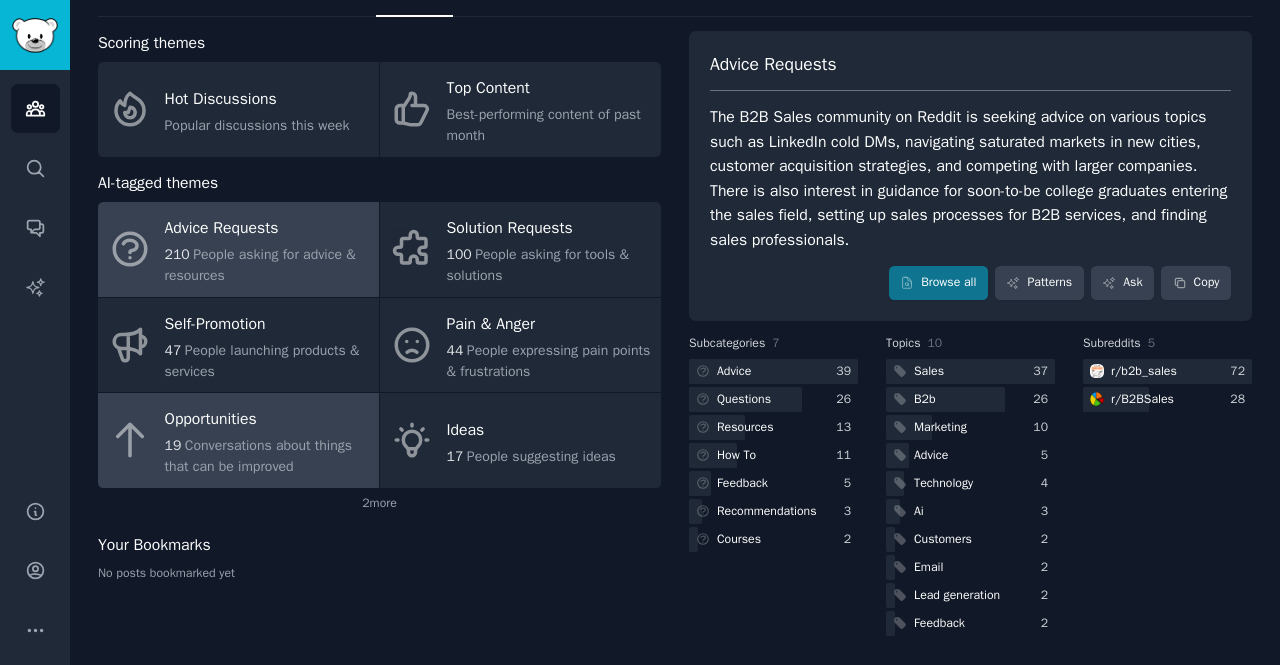 click on "Opportunities" at bounding box center [267, 420] 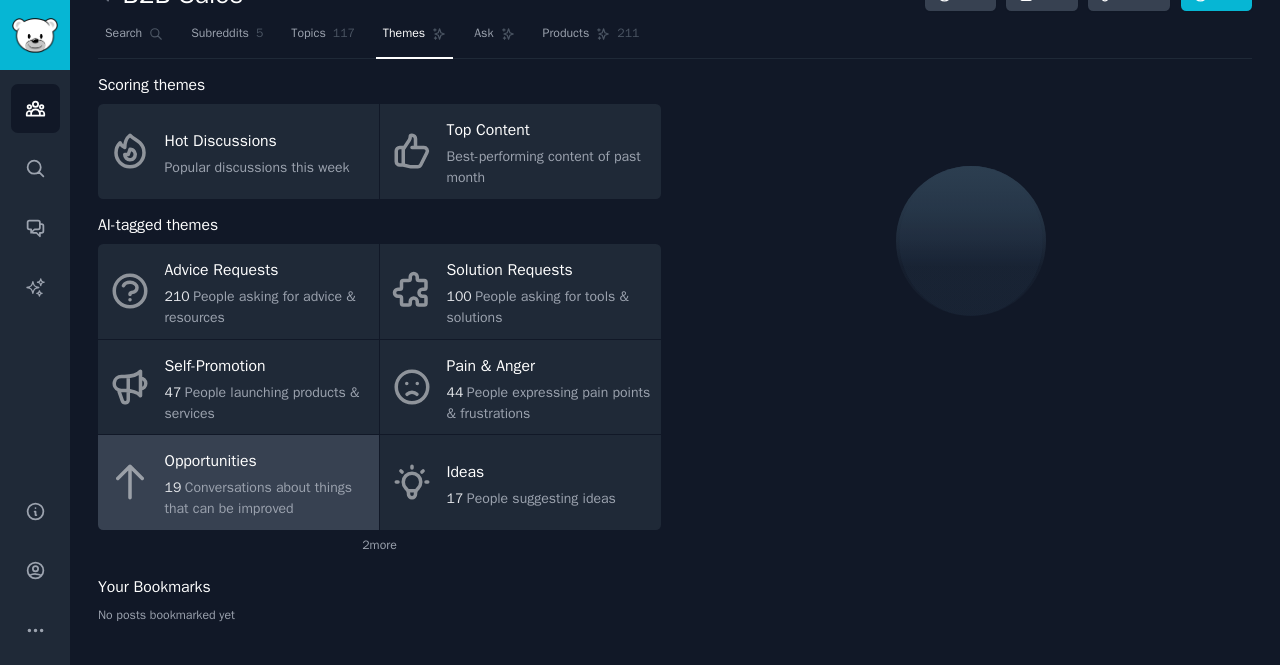 scroll, scrollTop: 82, scrollLeft: 0, axis: vertical 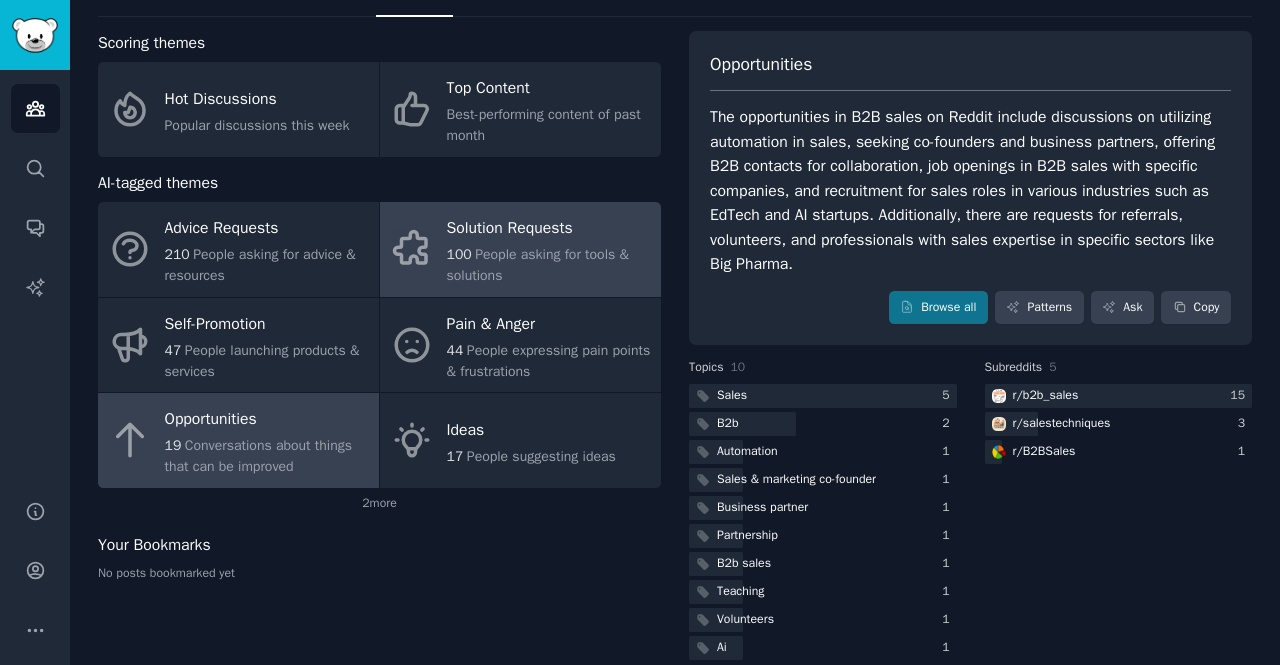 click on "Solution Requests" at bounding box center (549, 229) 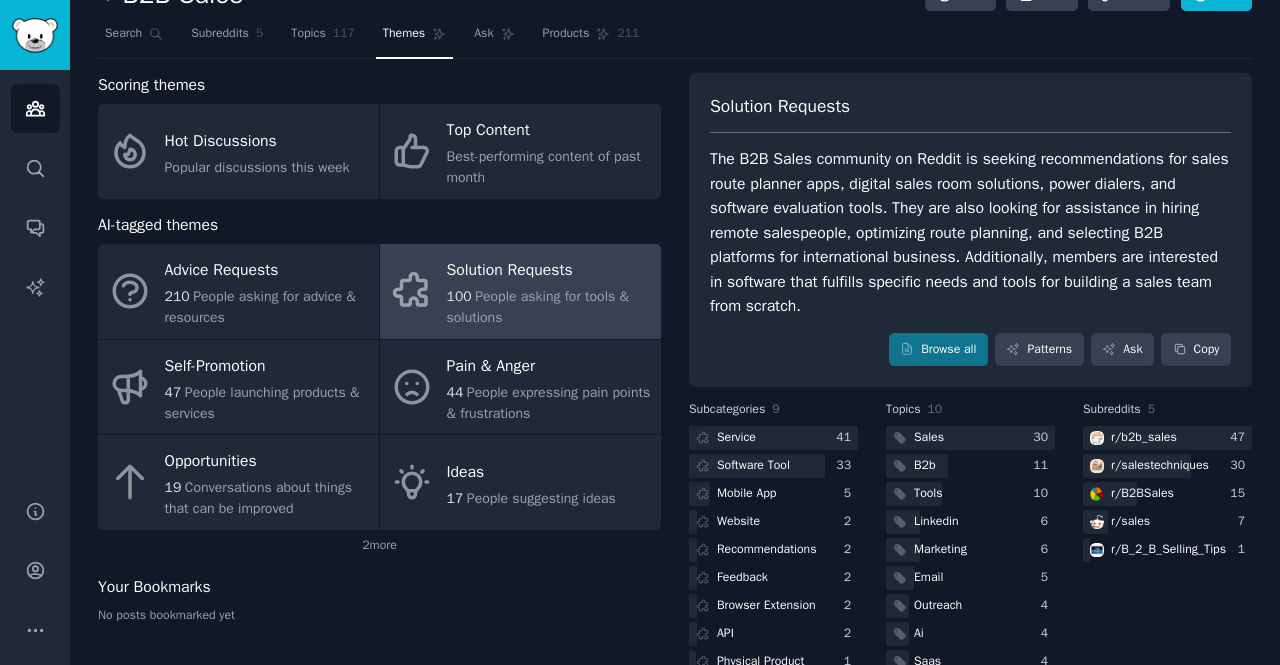 scroll, scrollTop: 82, scrollLeft: 0, axis: vertical 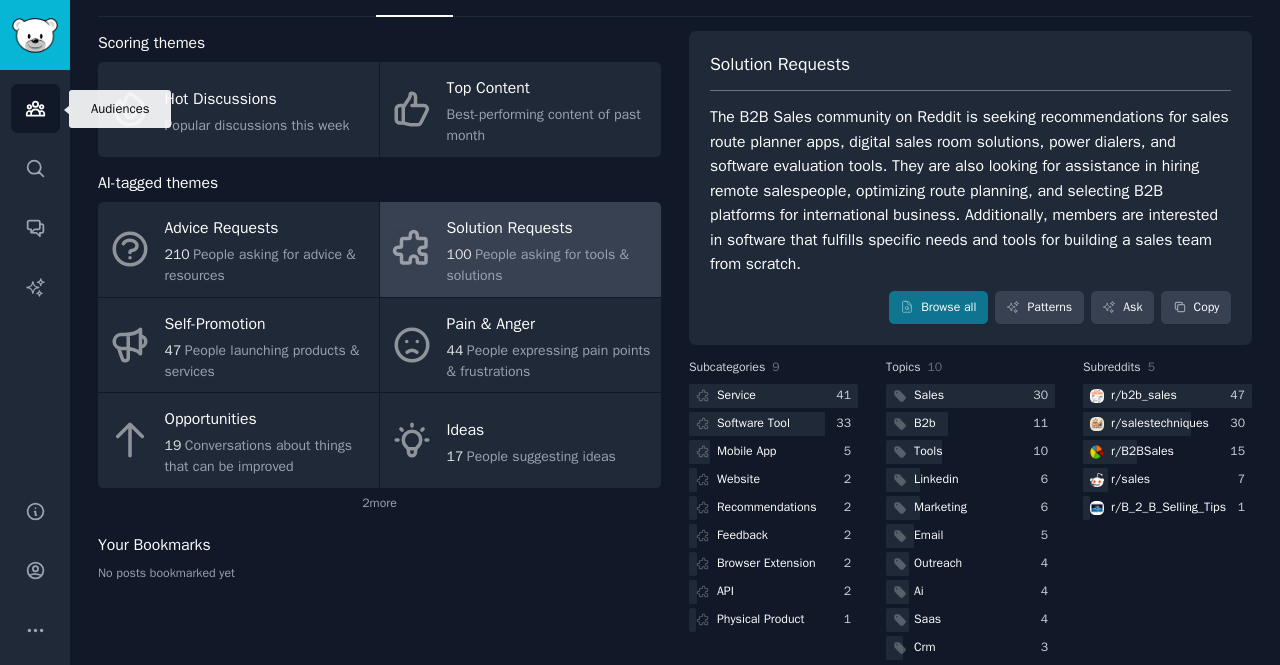 click on "Audiences" at bounding box center (35, 108) 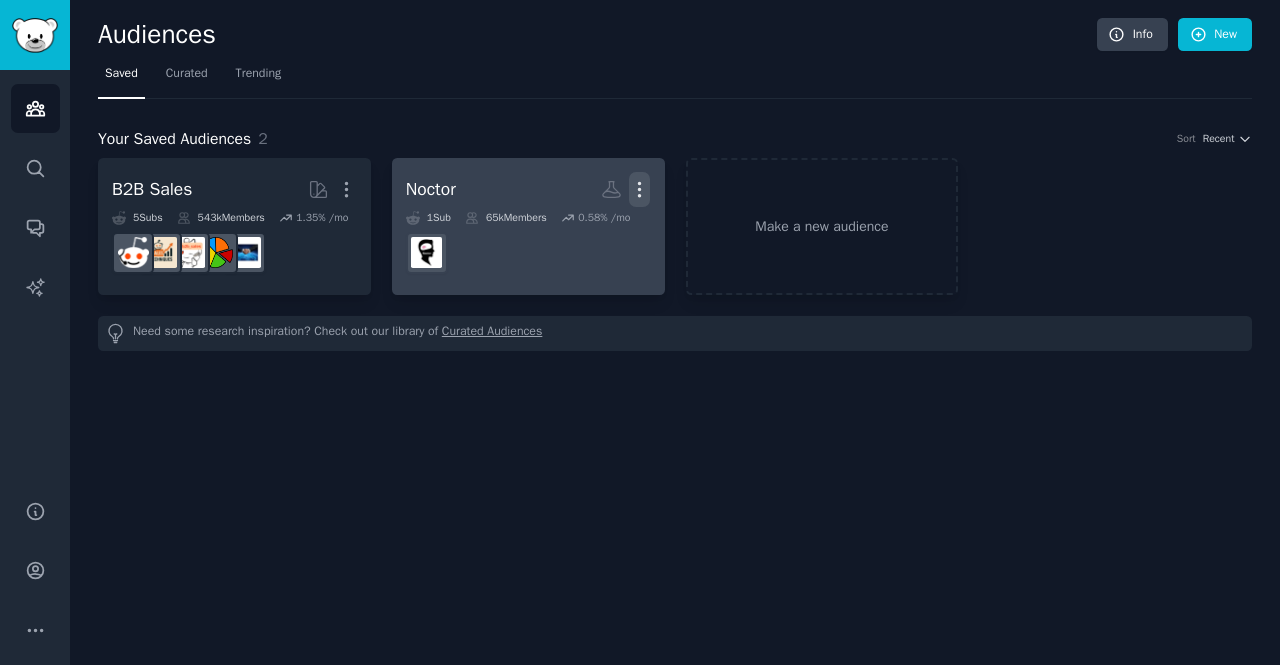 click 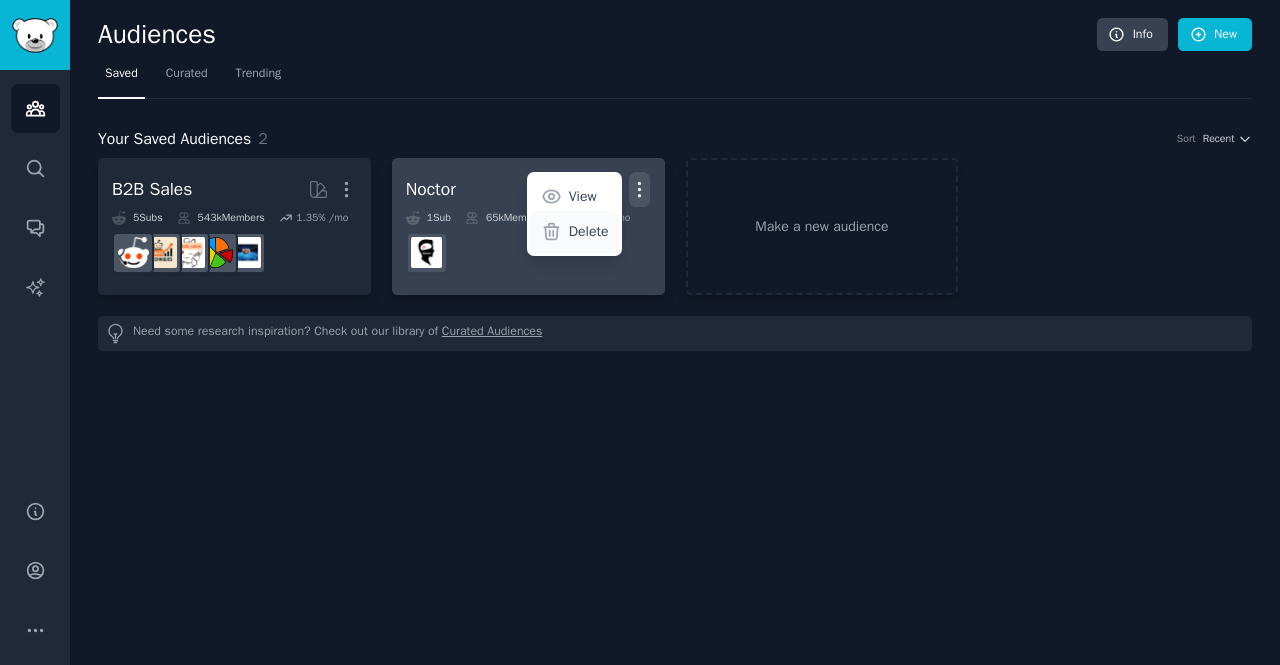 click on "Delete" at bounding box center [589, 231] 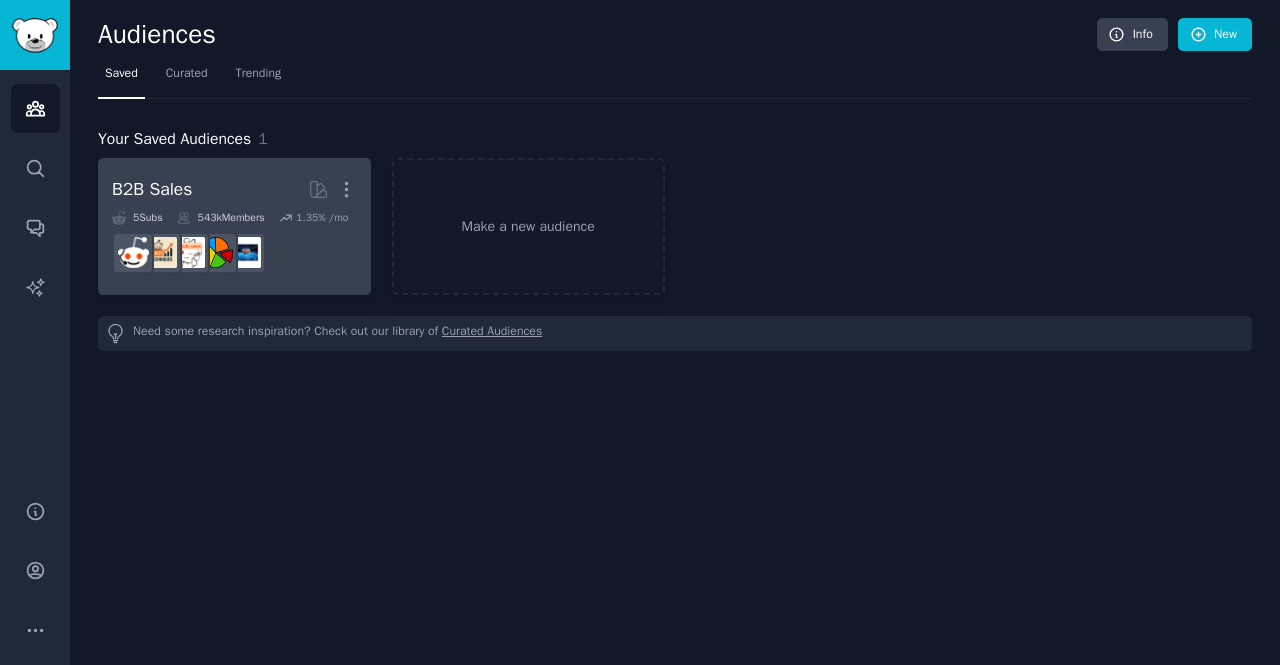 click on "B2B Sales More" at bounding box center [234, 189] 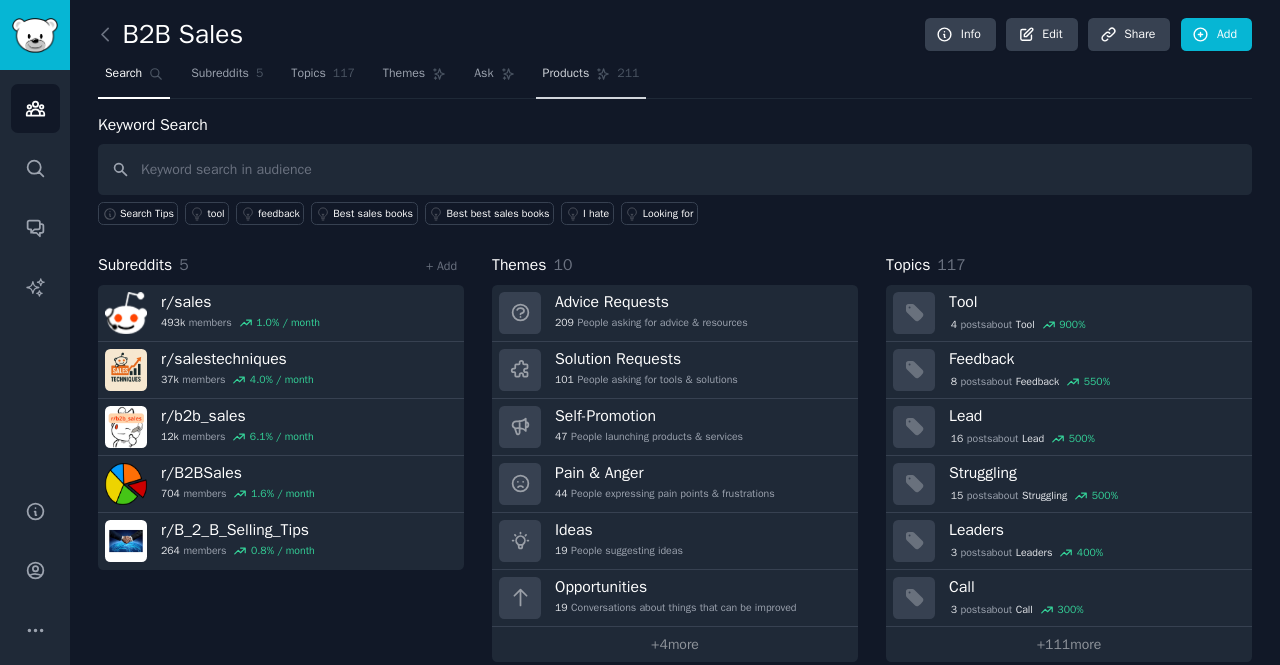 click on "Products 211" at bounding box center [591, 78] 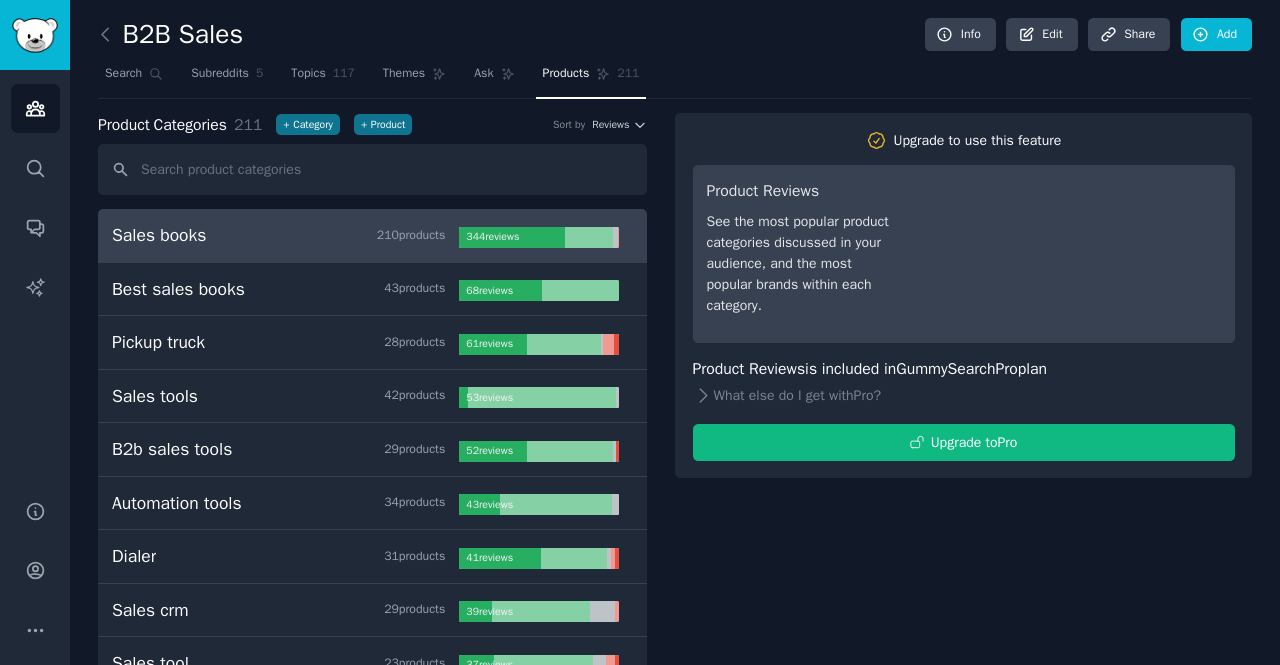 click on "Sales books 210  product s" at bounding box center (285, 235) 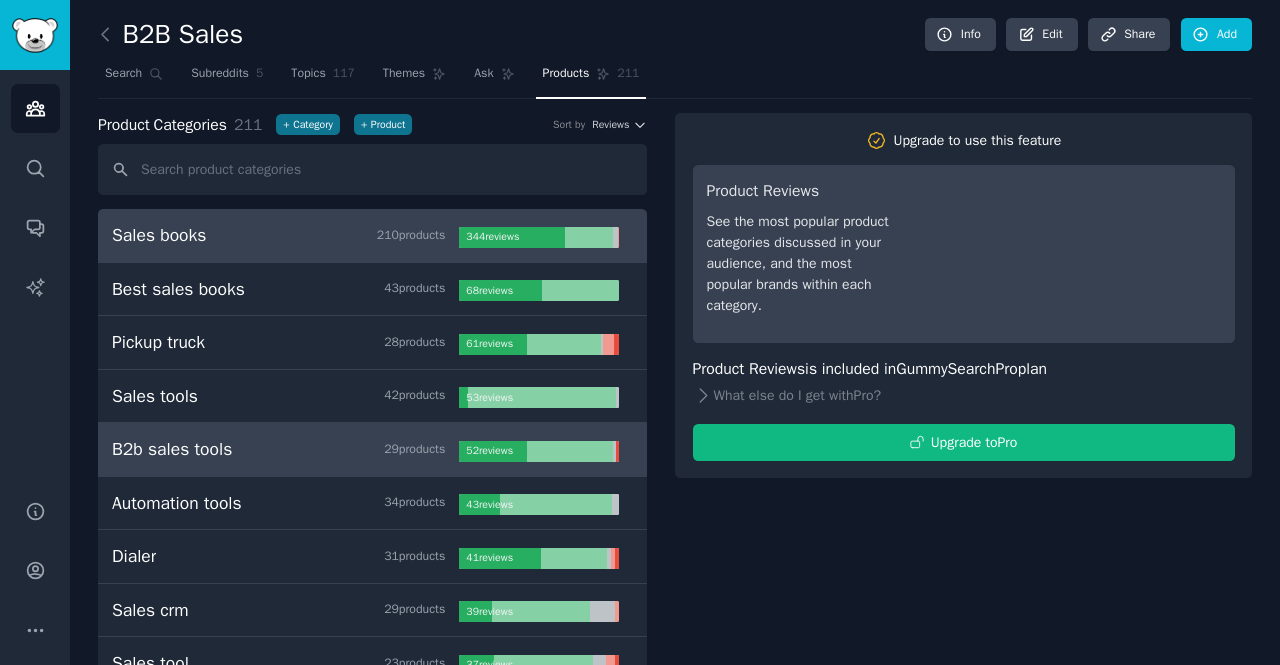 click on "B2b sales tools" at bounding box center [172, 449] 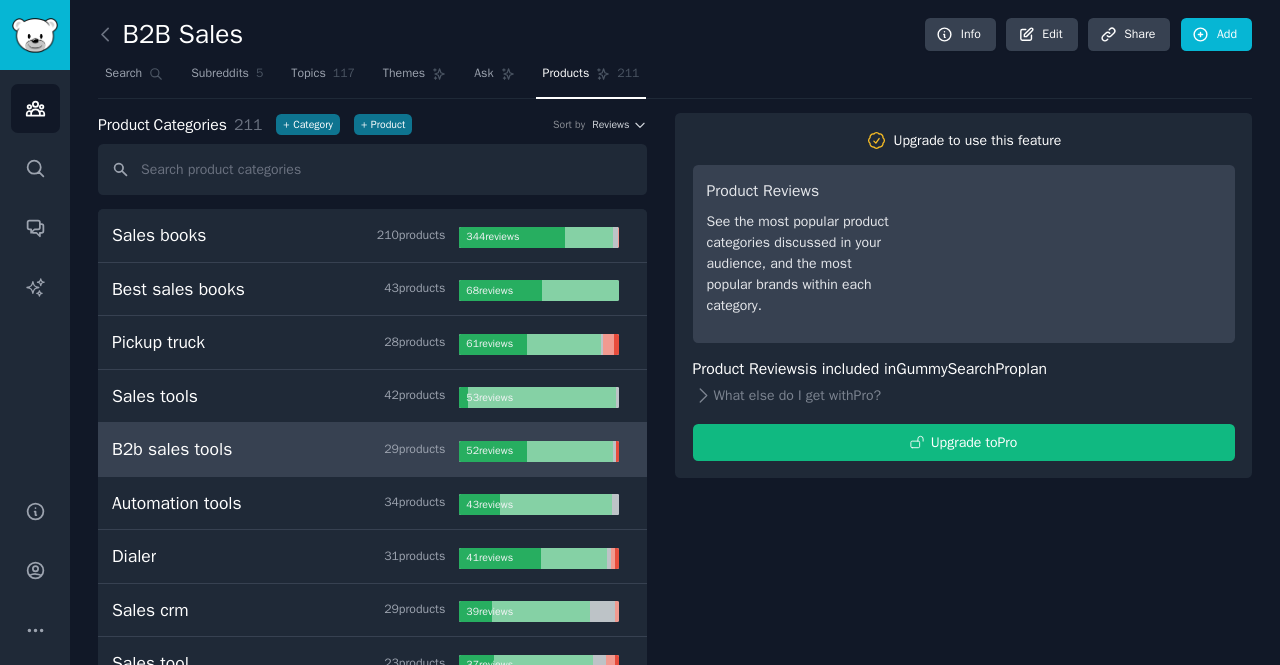 click on "B2b sales tools" at bounding box center (172, 449) 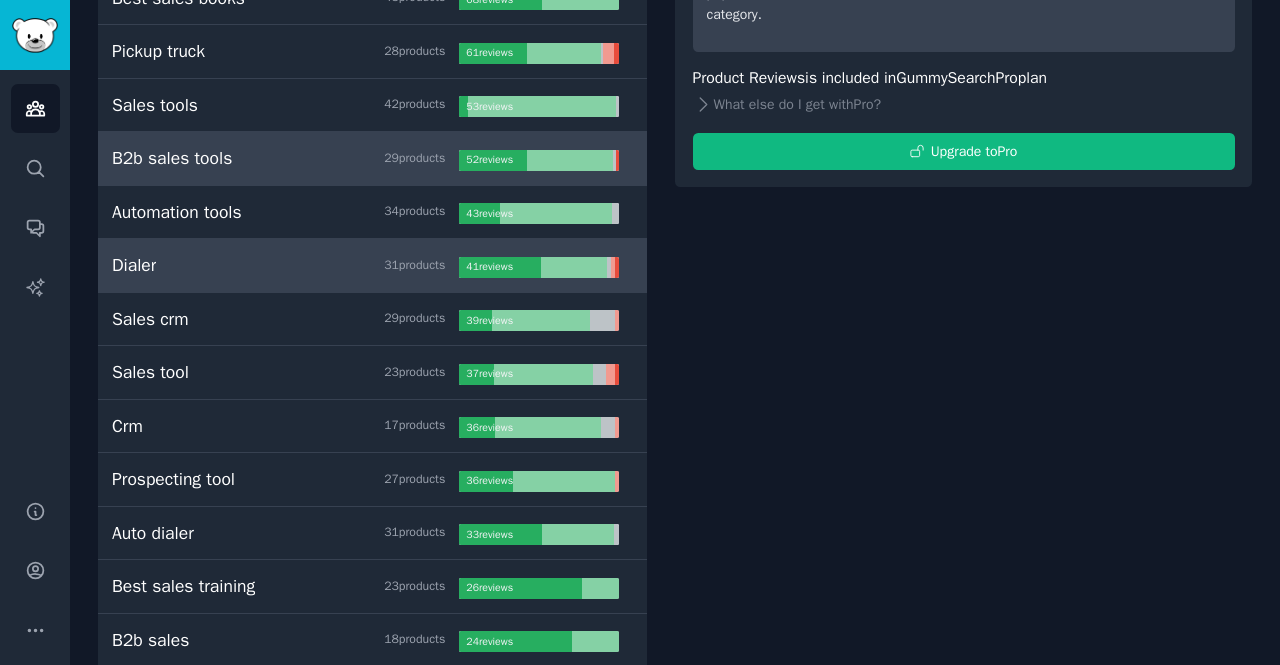 scroll, scrollTop: 0, scrollLeft: 0, axis: both 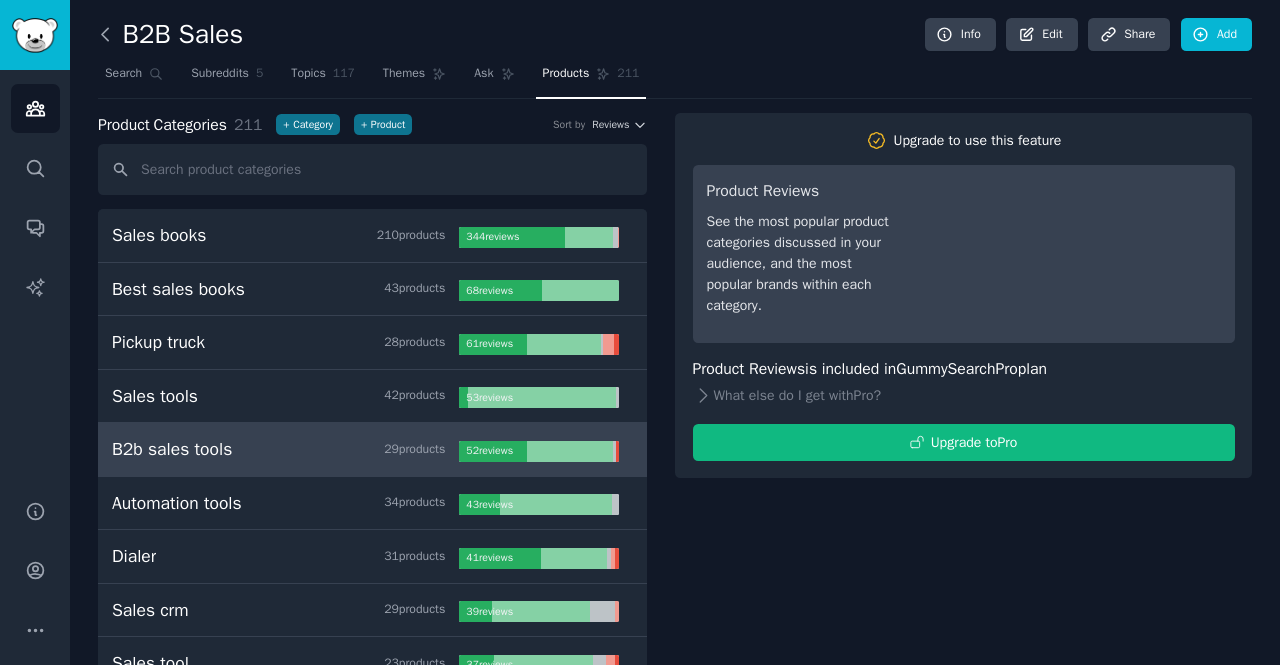 click 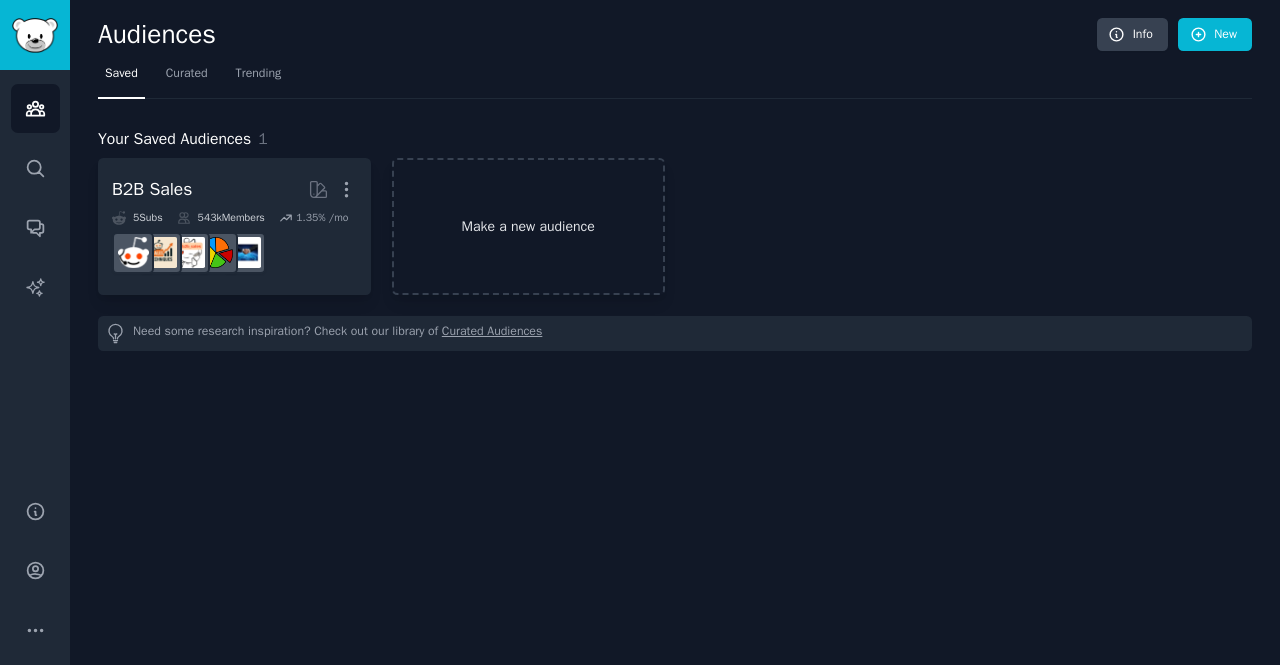 click on "Make a new audience" at bounding box center [528, 226] 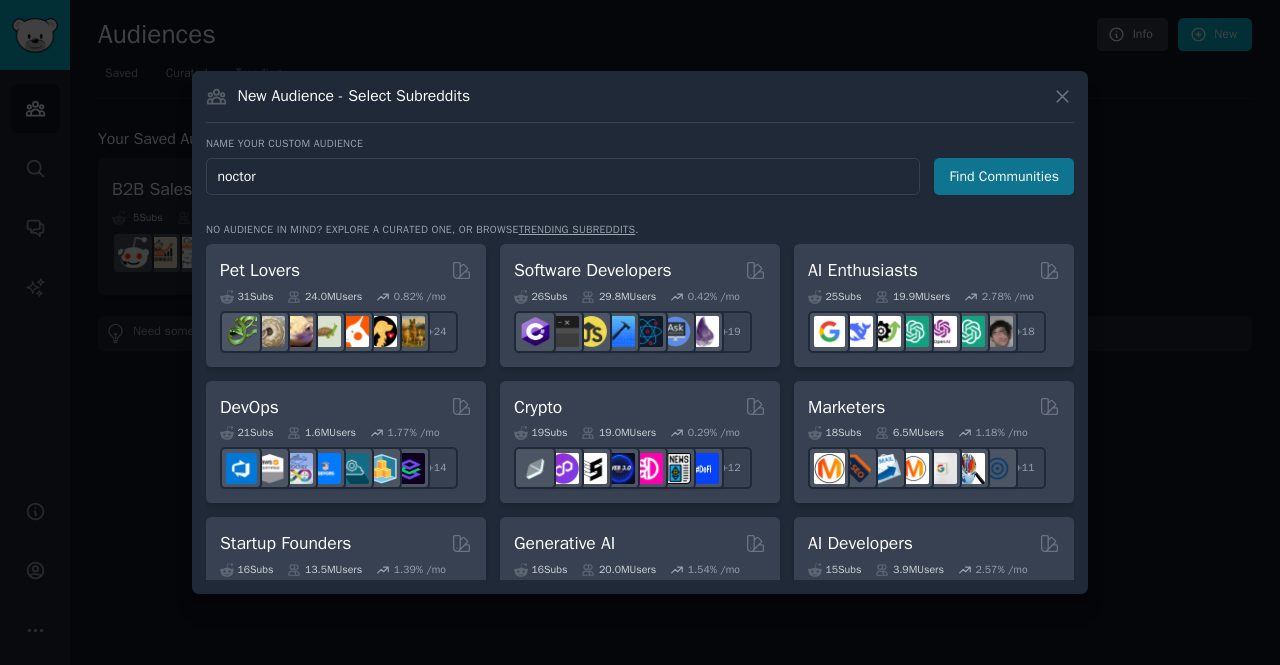 type on "noctor" 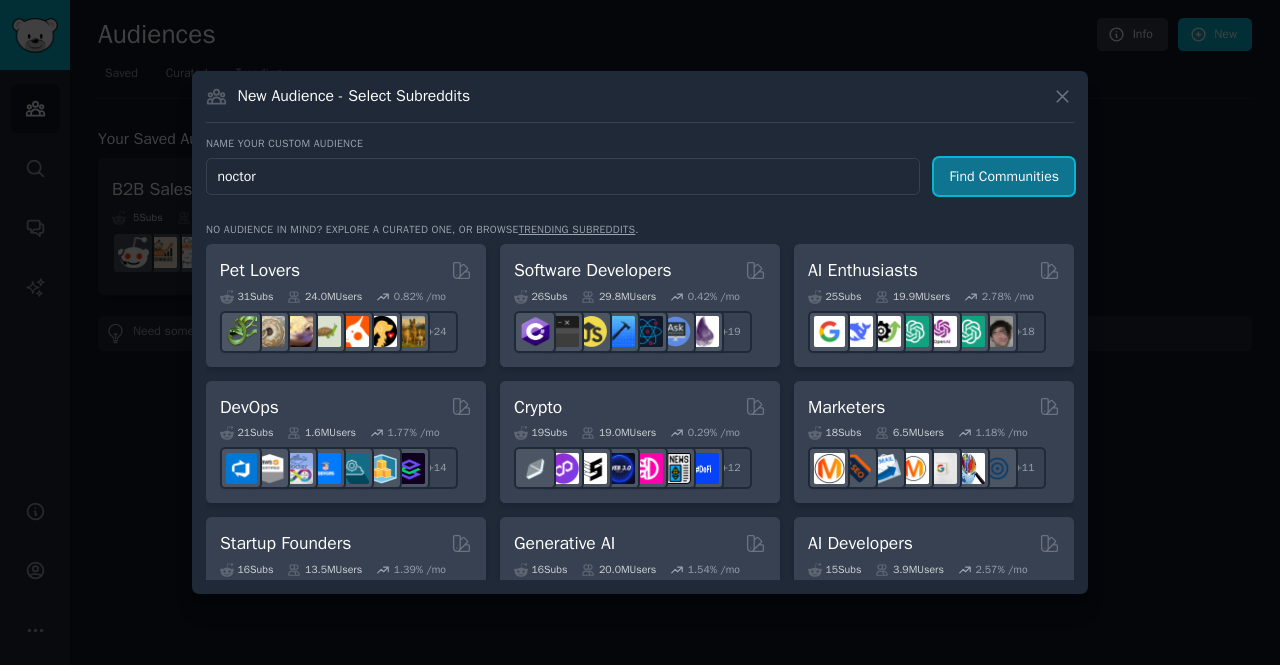 click on "Find Communities" at bounding box center (1004, 176) 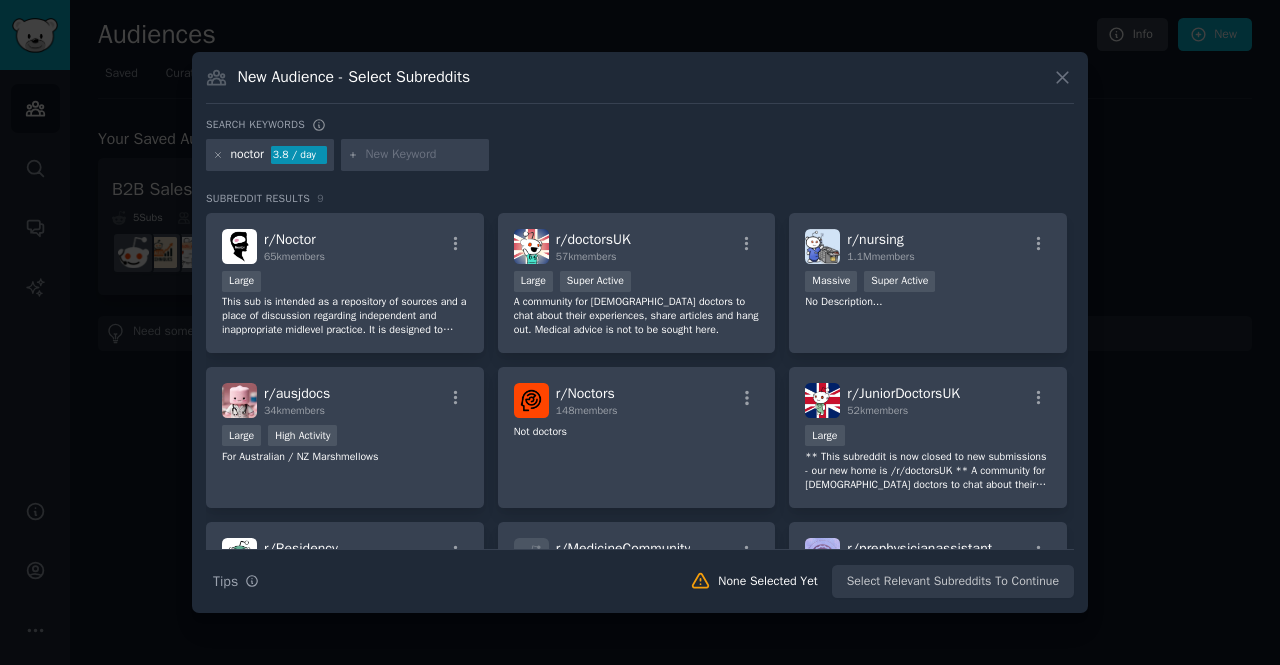 click on "Large" at bounding box center [345, 283] 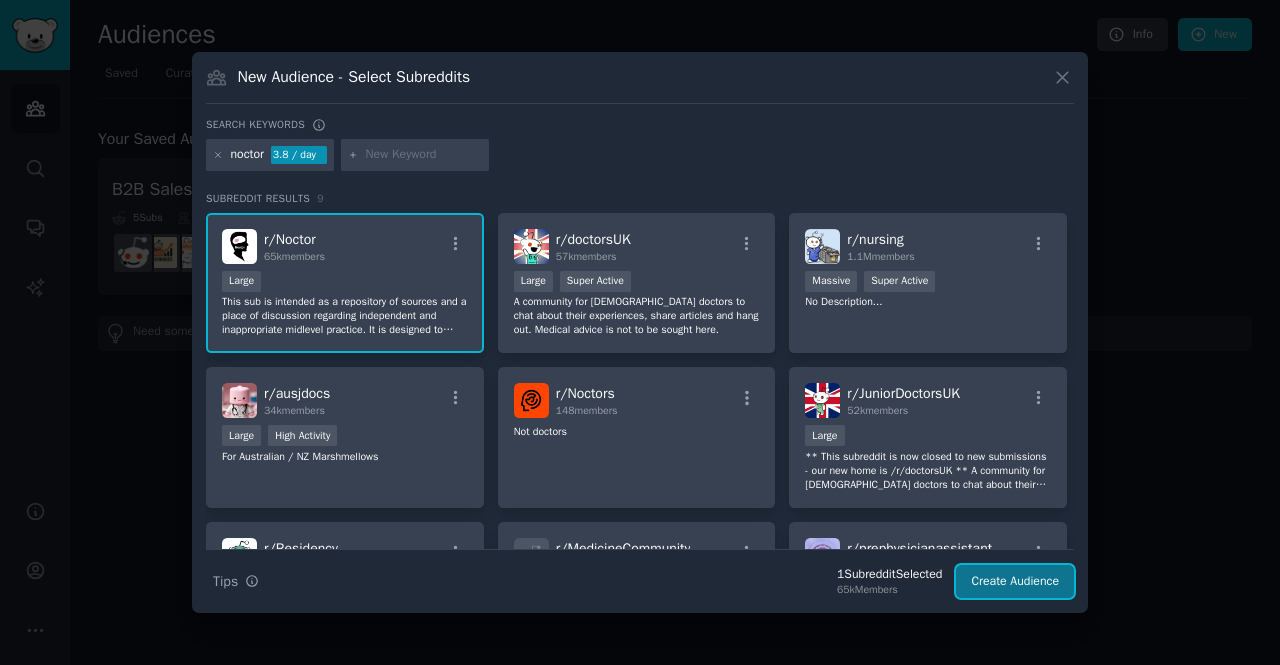 click on "Create Audience" at bounding box center [1015, 582] 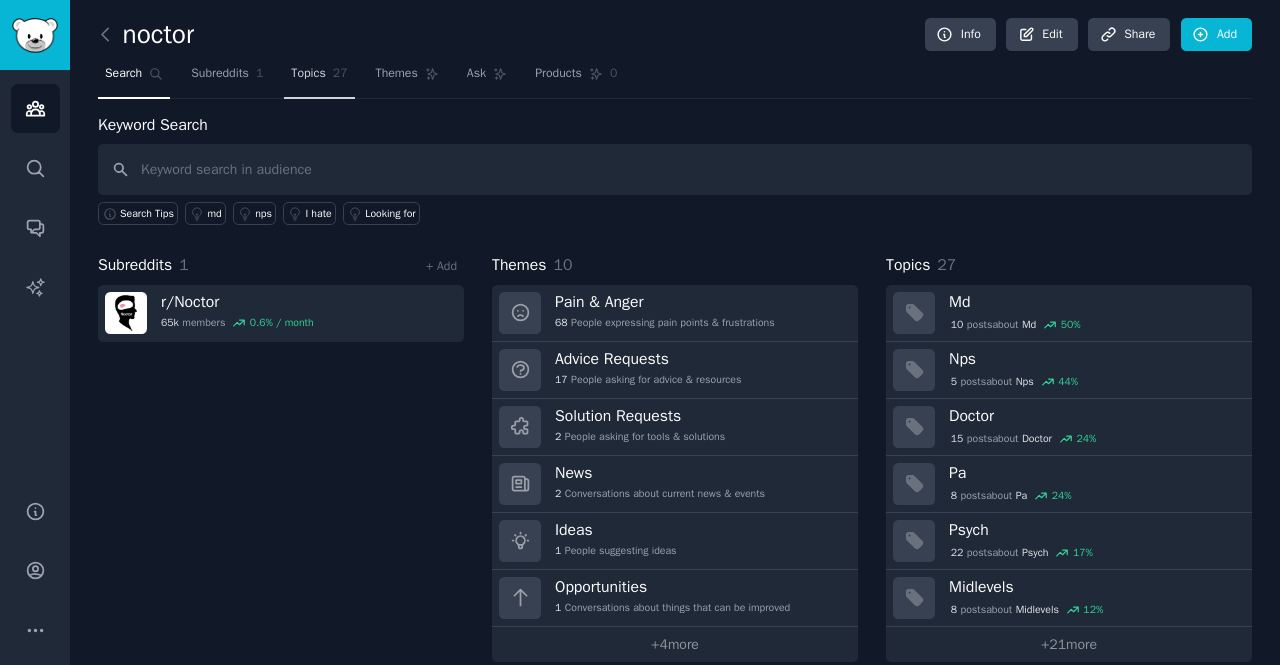 click on "Topics" at bounding box center (308, 74) 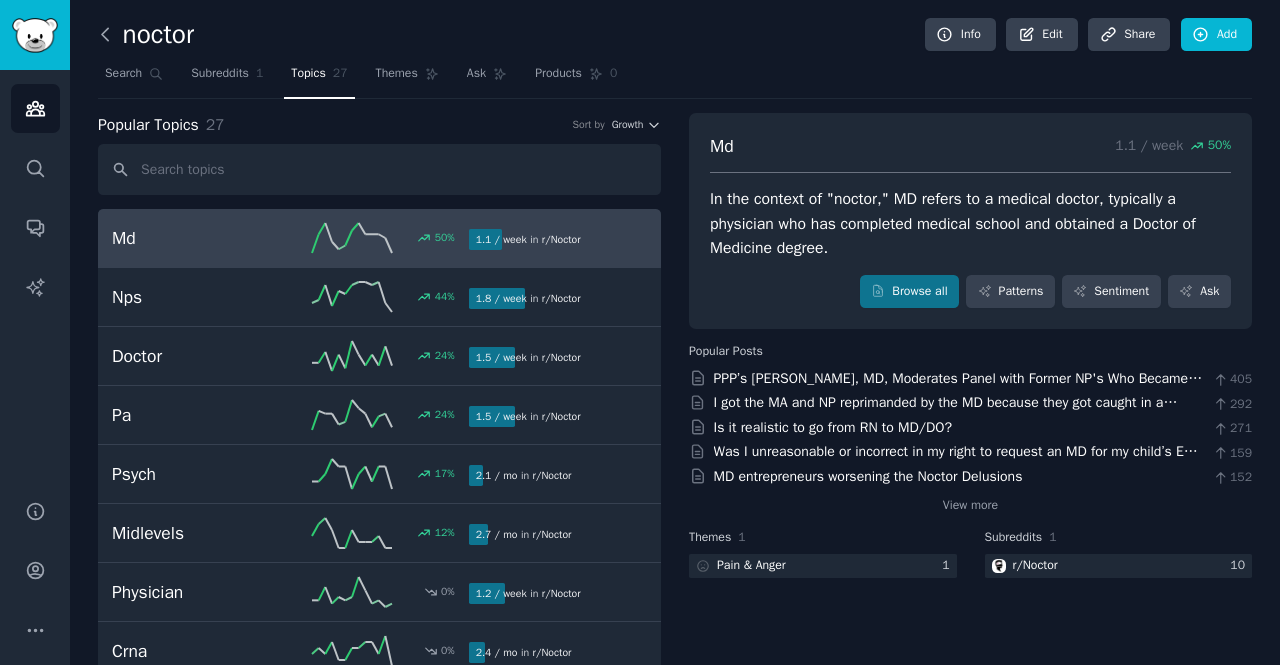 click 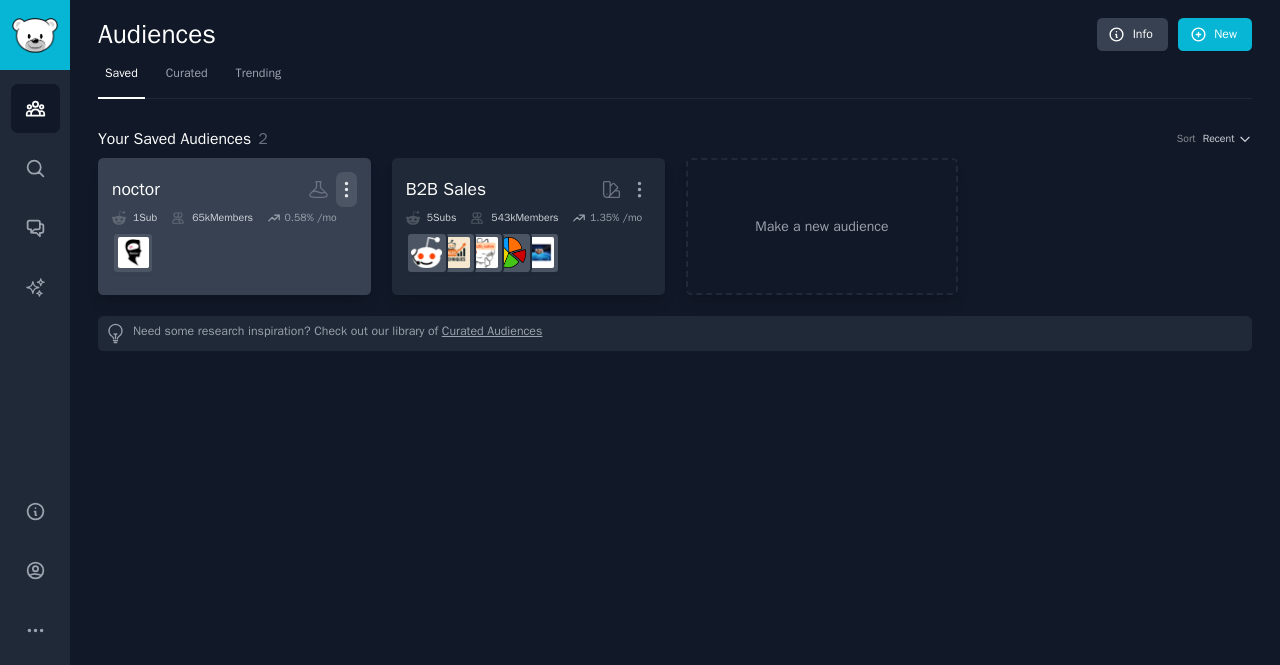click 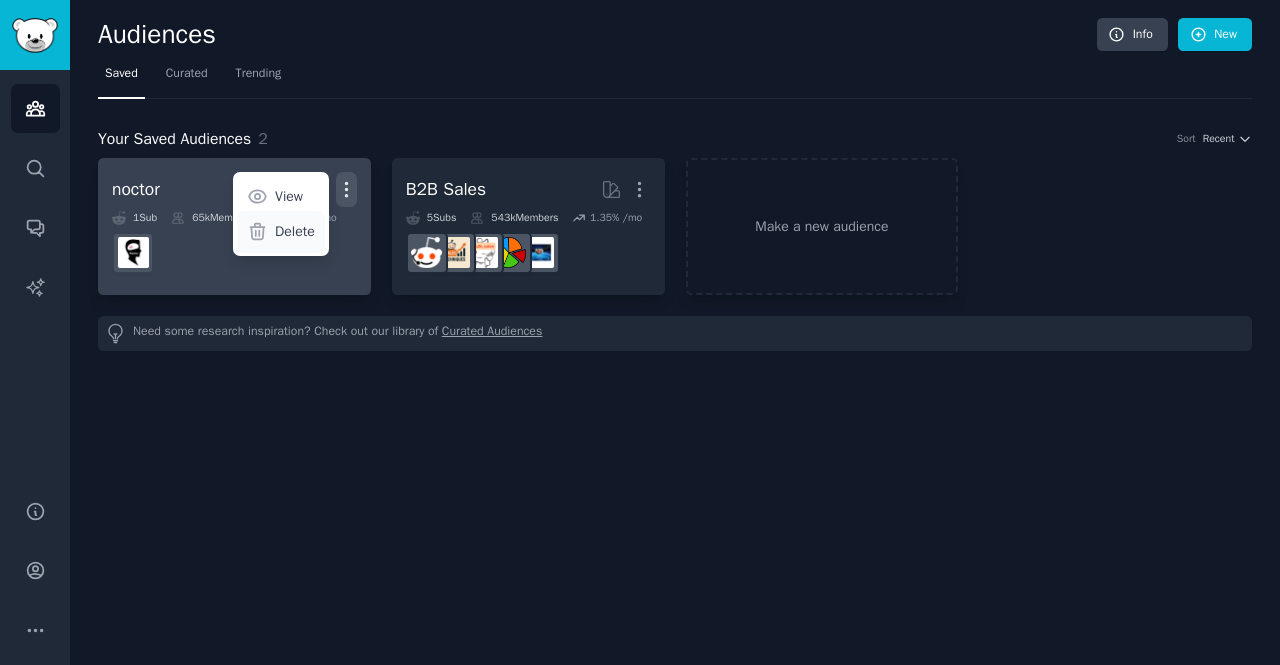 click 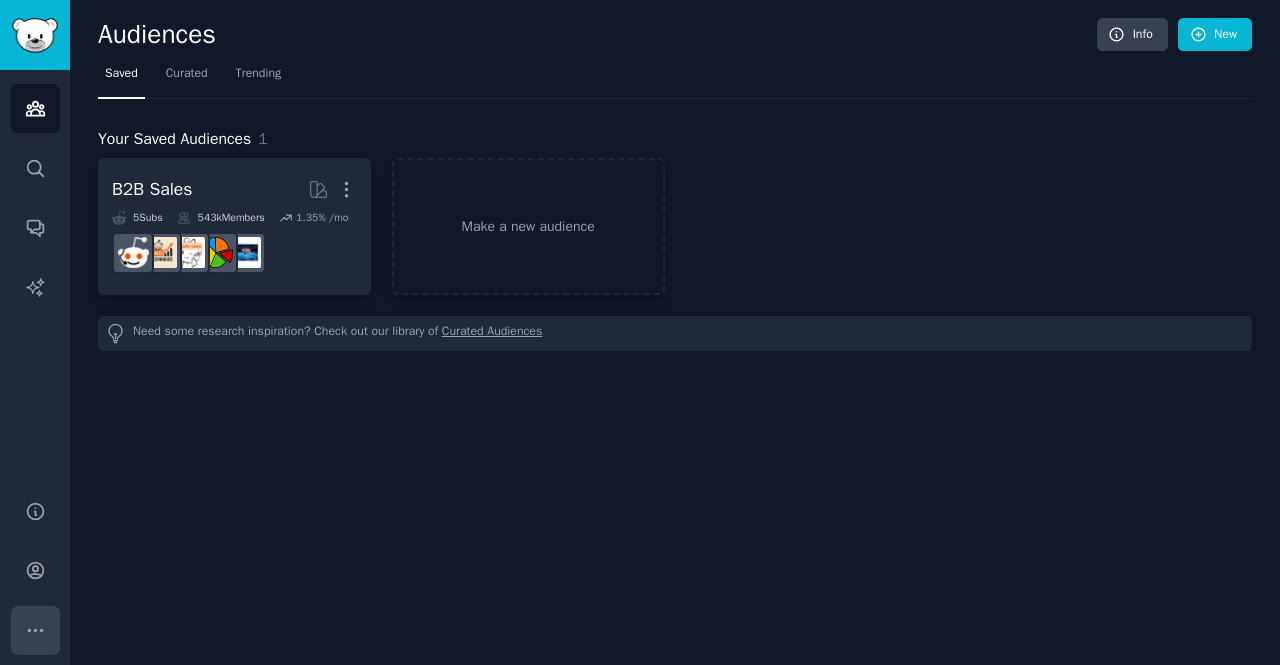 click 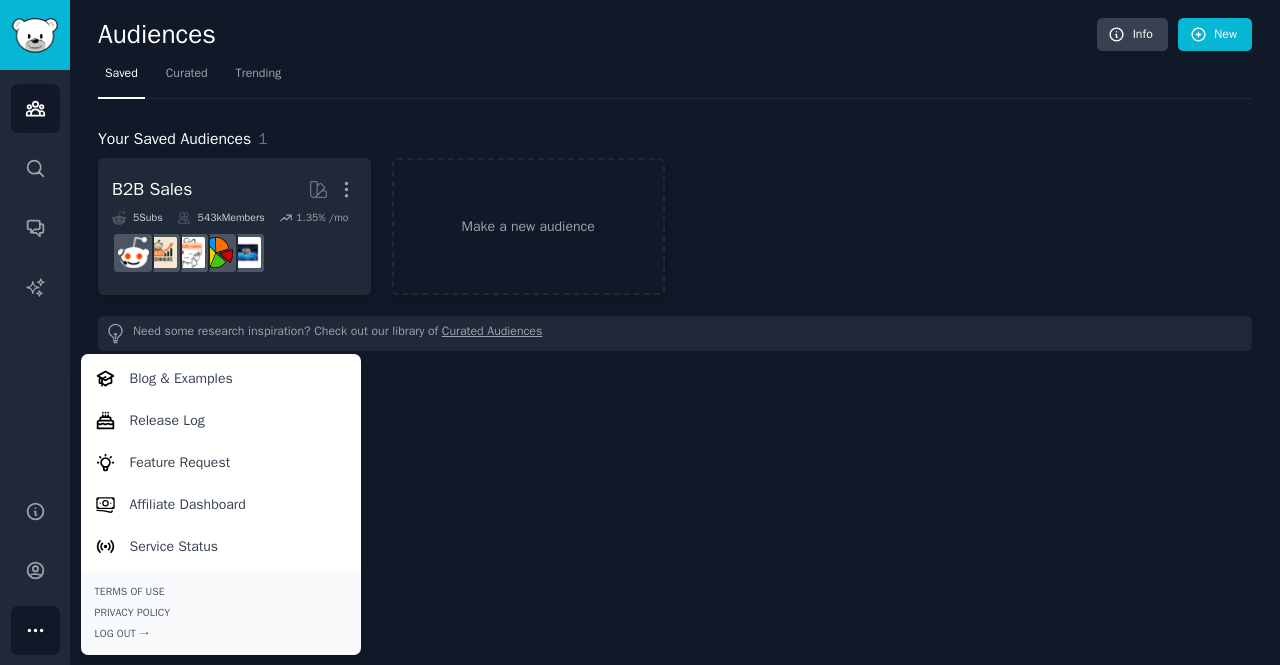 click 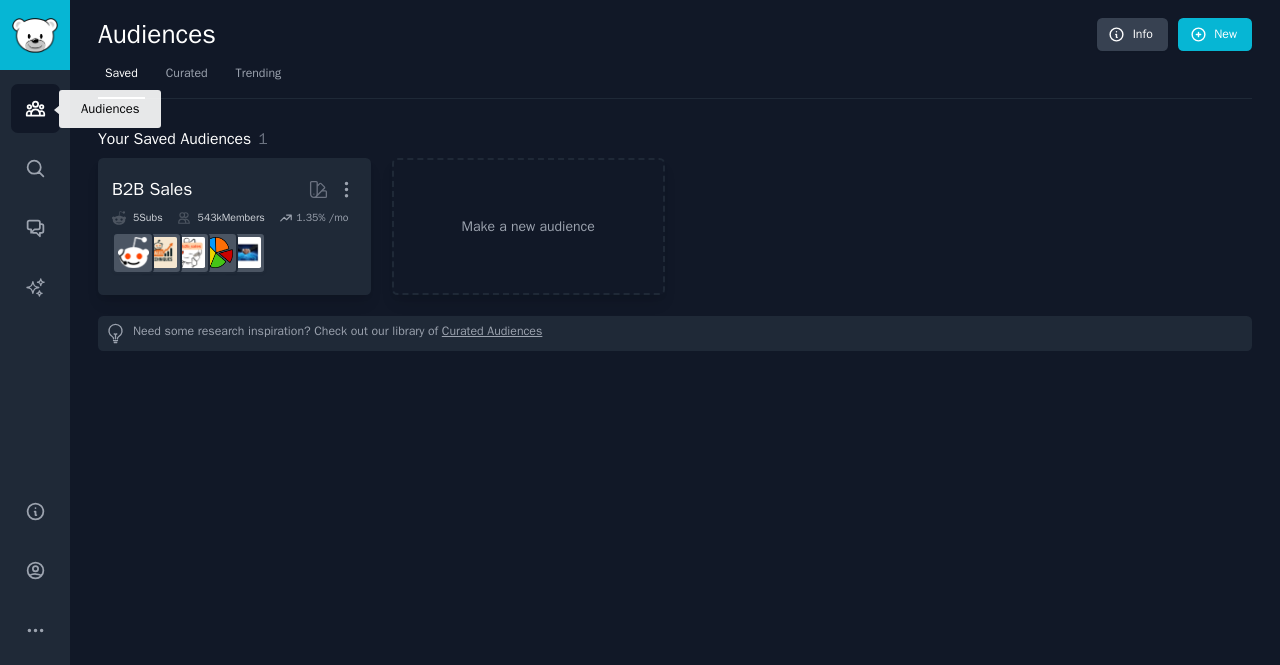 click on "Audiences" at bounding box center (35, 108) 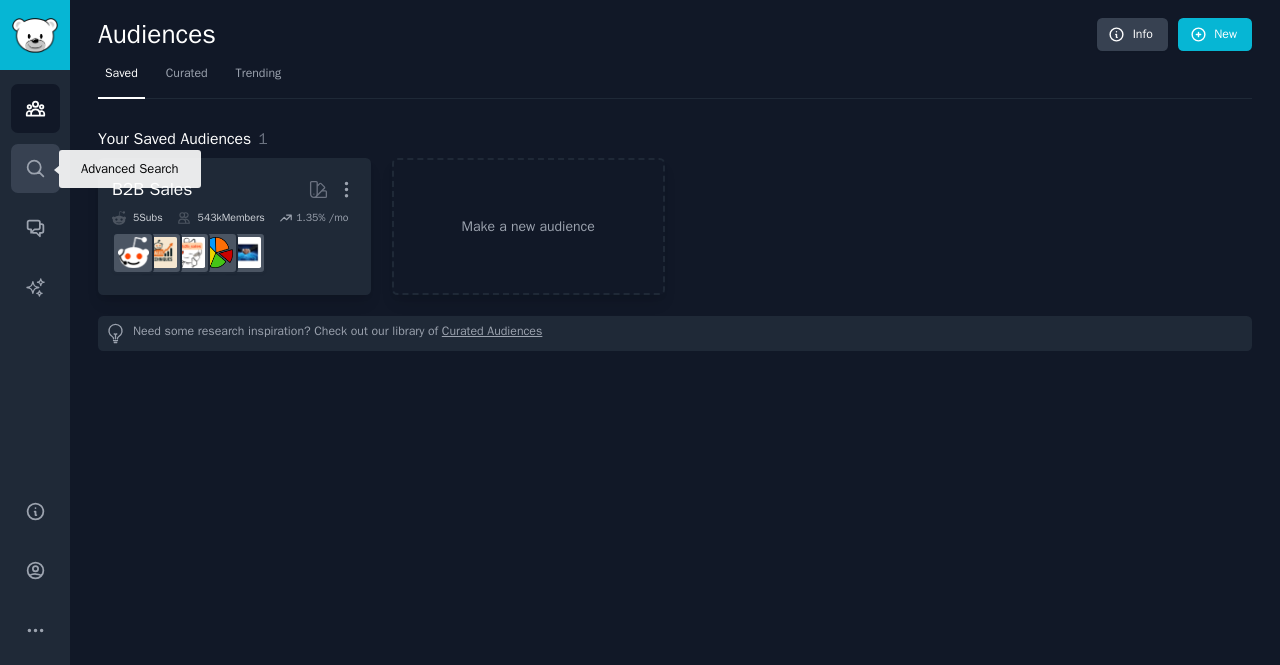 click 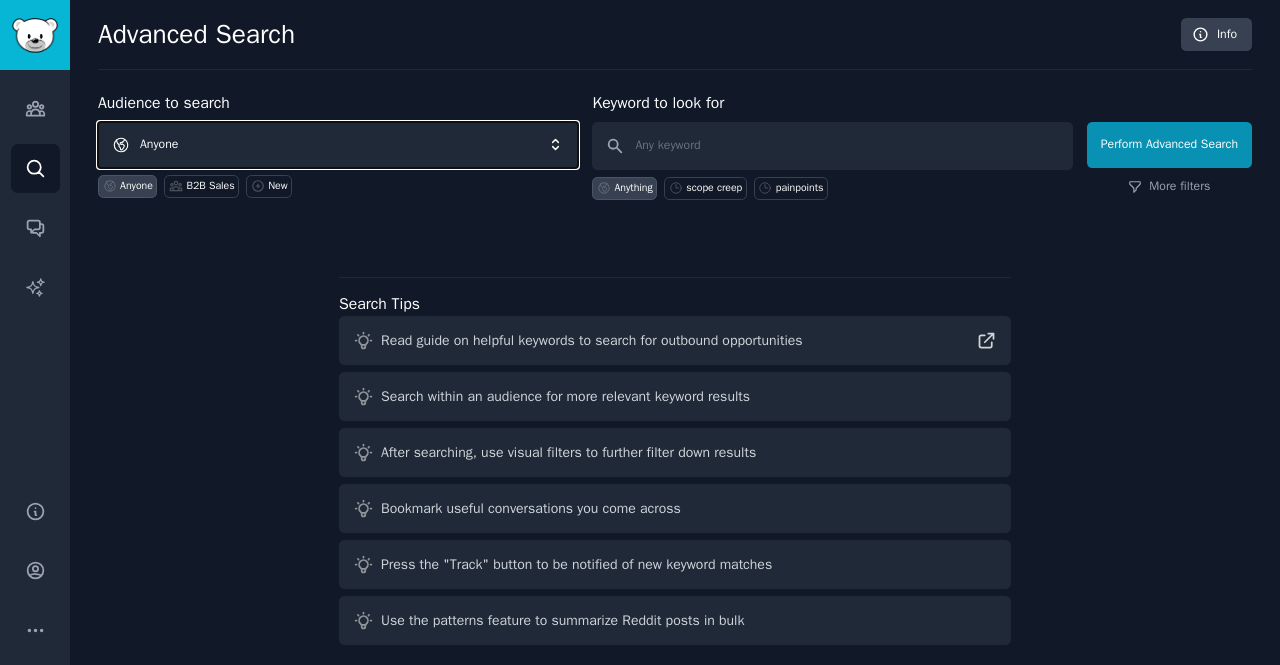 click on "Anyone" at bounding box center [338, 145] 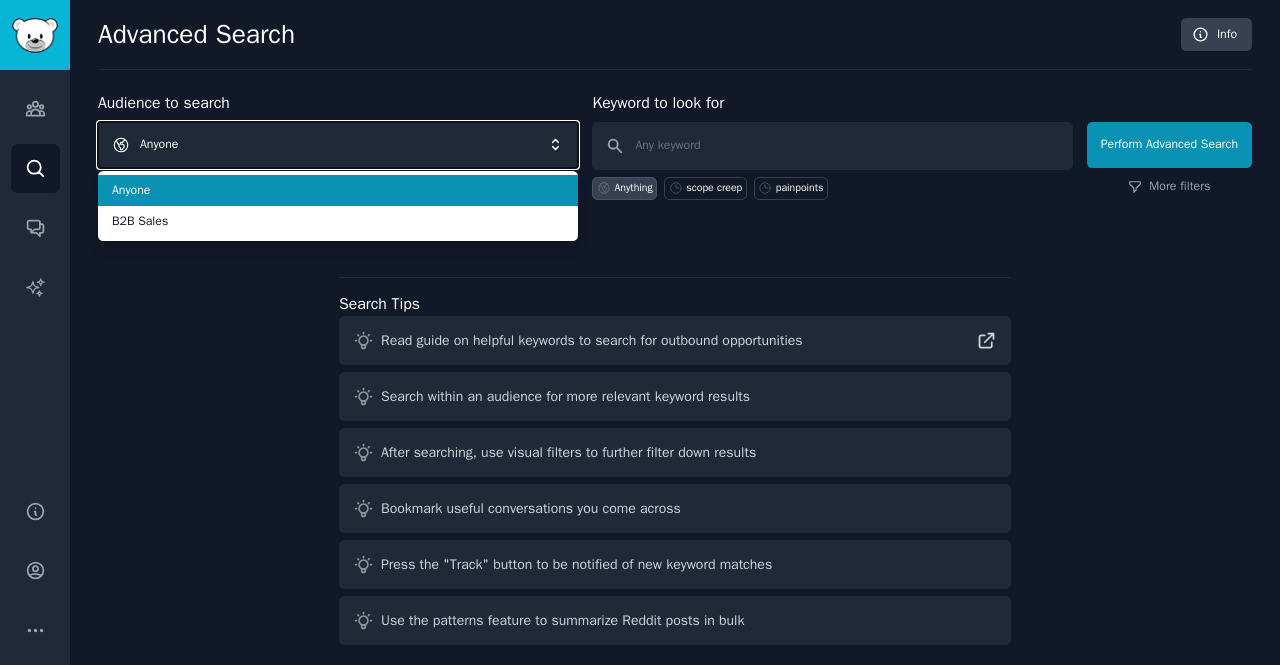 click on "Anyone" at bounding box center (338, 145) 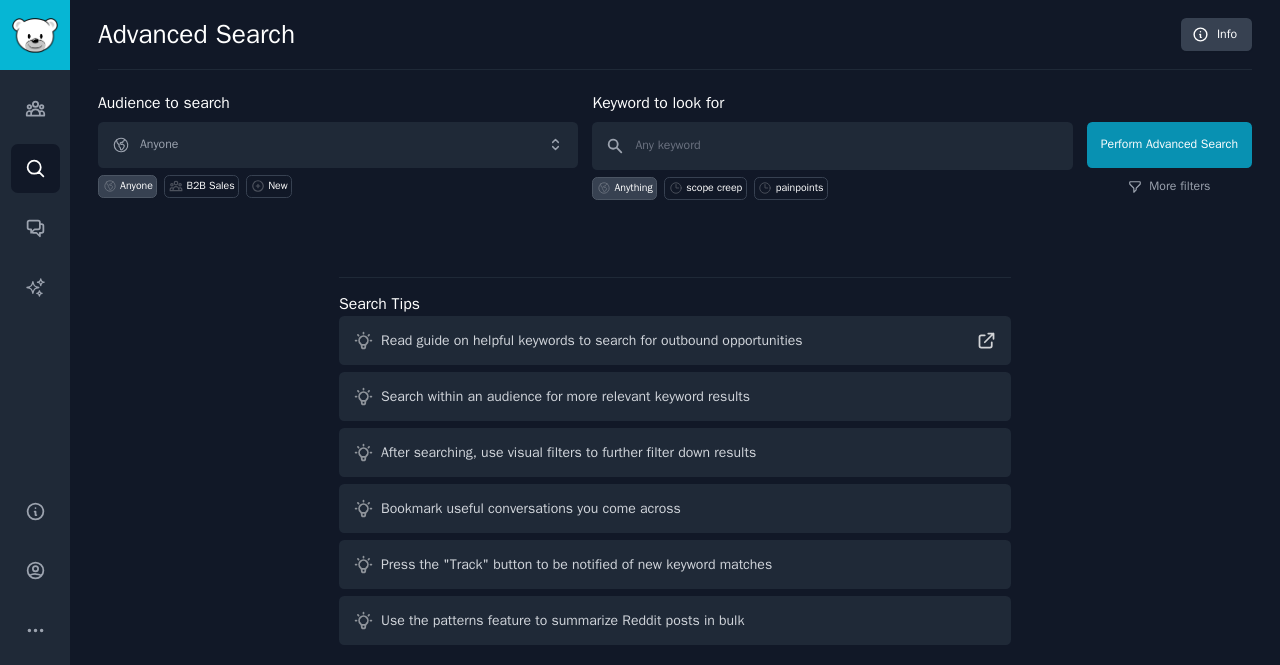 click on "Anything" at bounding box center (624, 188) 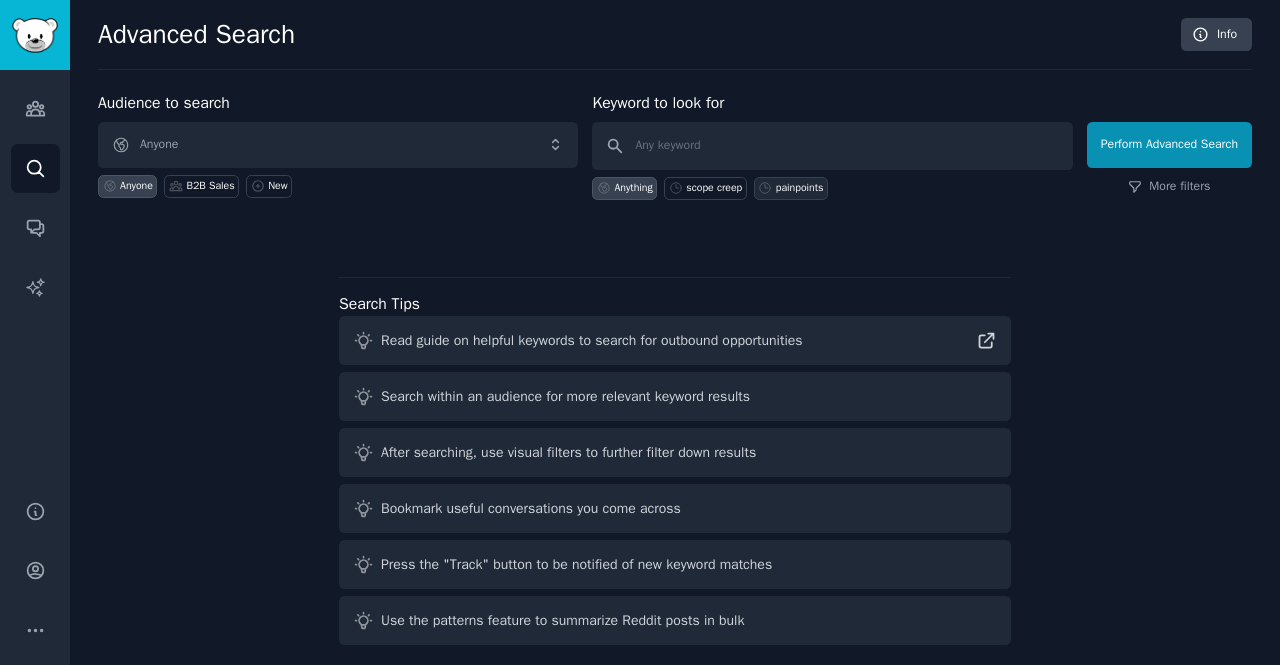 click on "painpoints" at bounding box center [791, 188] 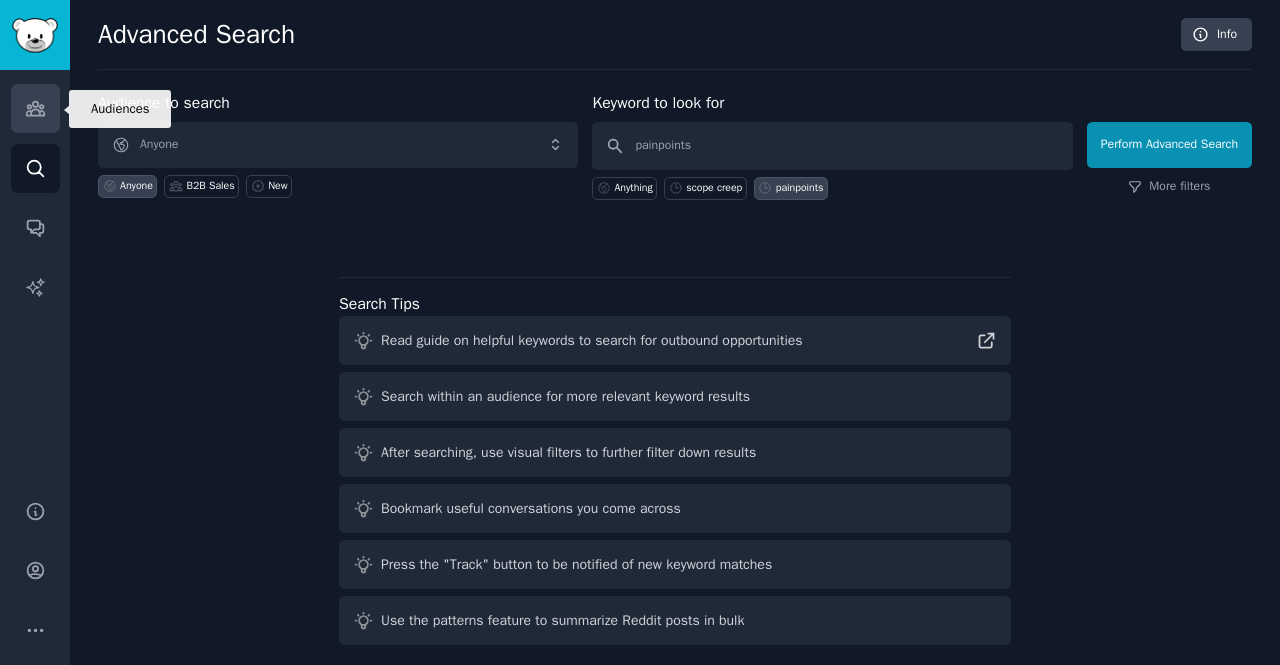 click 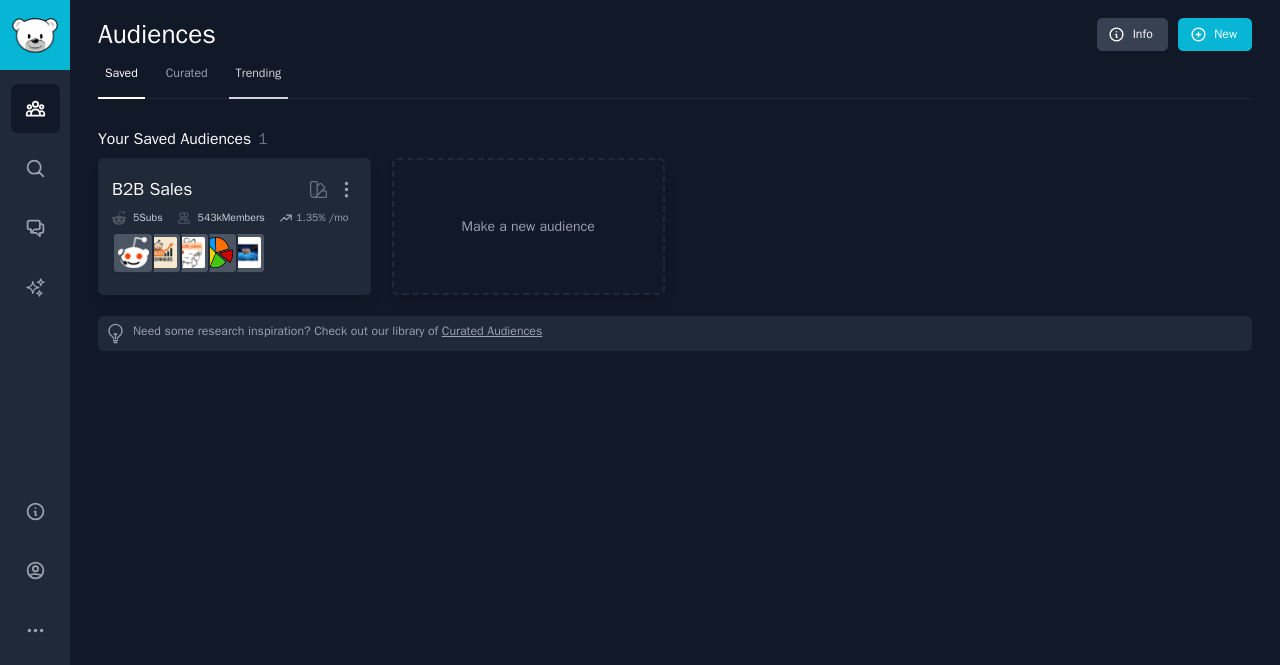 click on "Trending" at bounding box center (259, 74) 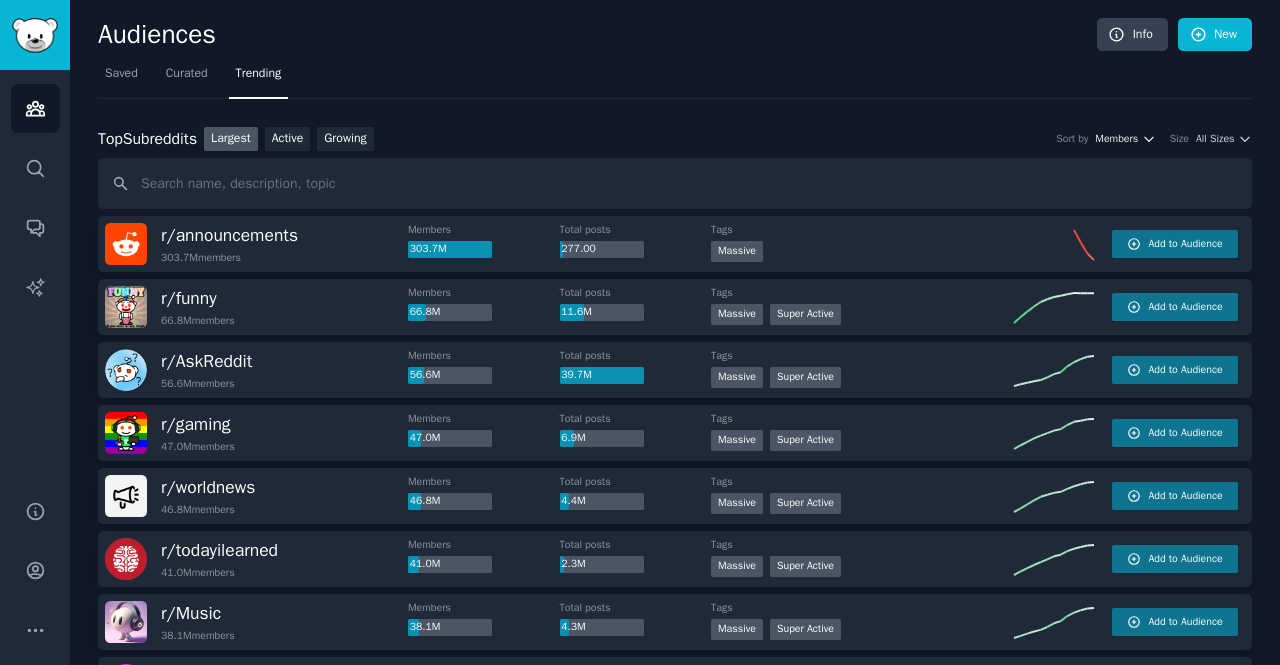 click on "Members" at bounding box center [1125, 139] 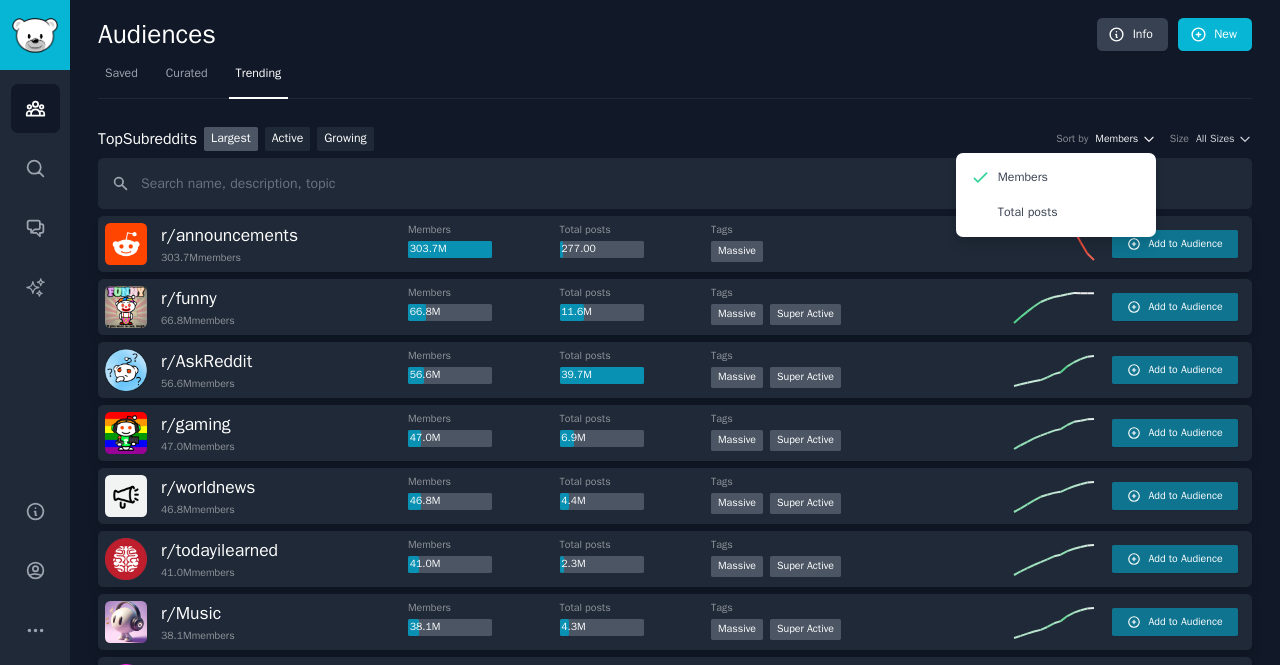 click on "Members" at bounding box center (1125, 139) 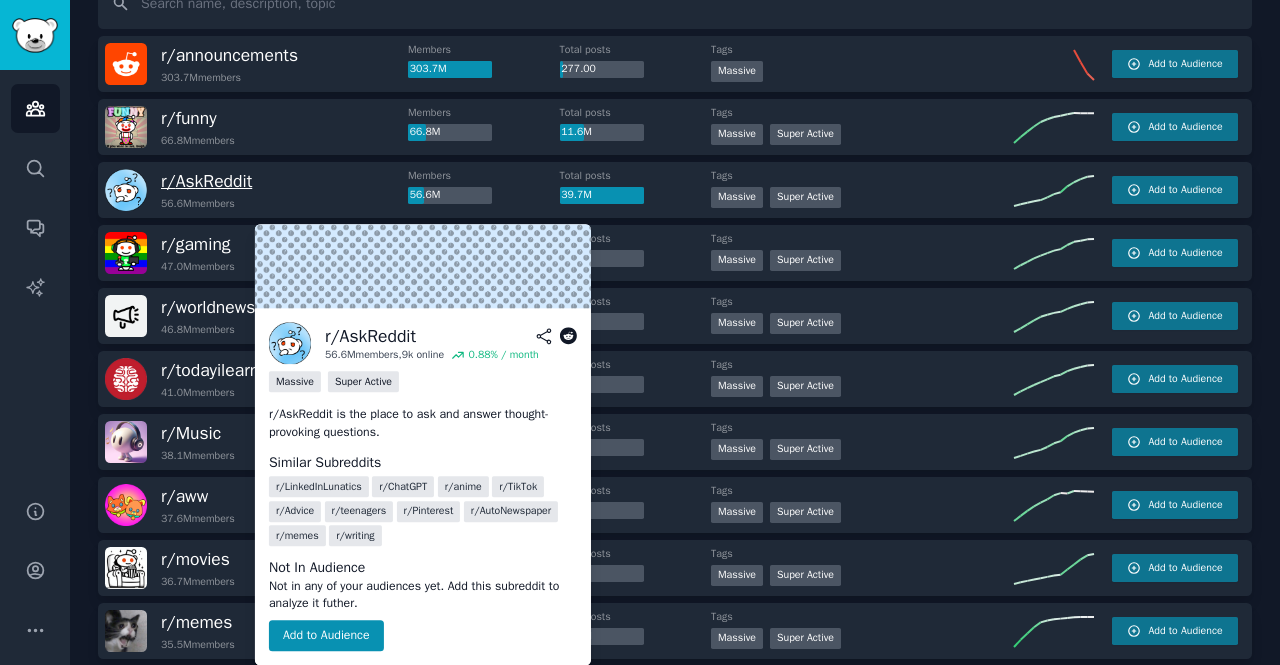 scroll, scrollTop: 0, scrollLeft: 0, axis: both 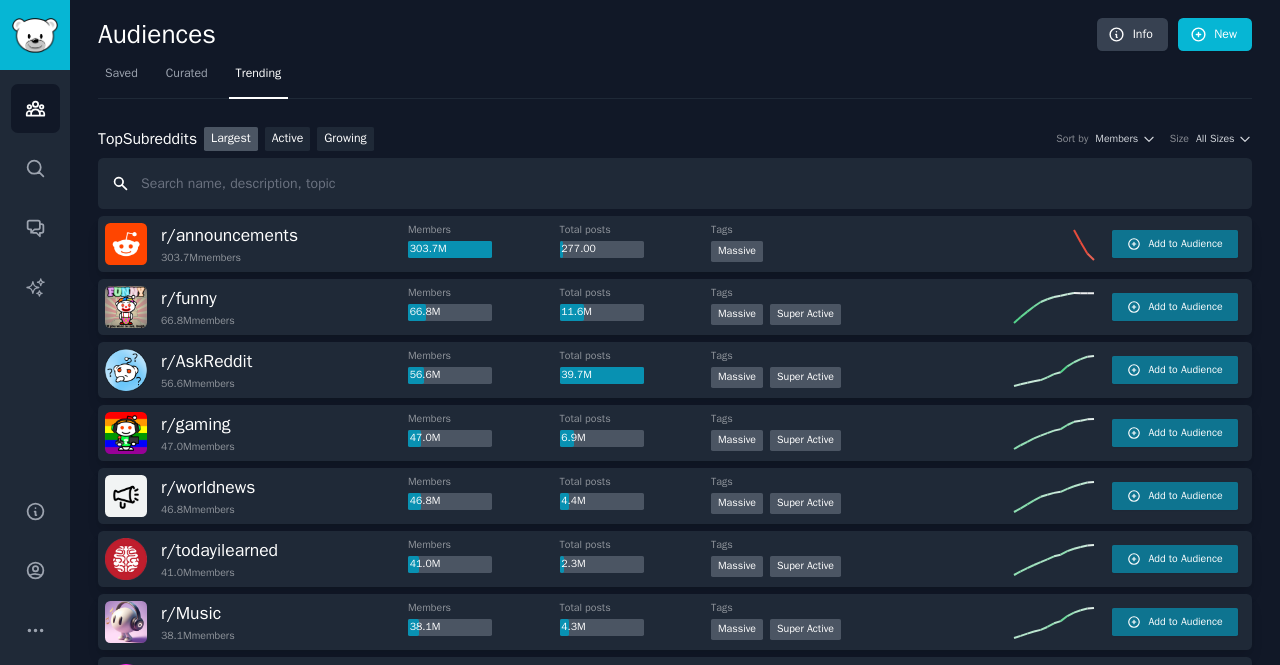 drag, startPoint x: 218, startPoint y: 361, endPoint x: 434, endPoint y: 169, distance: 288.99826 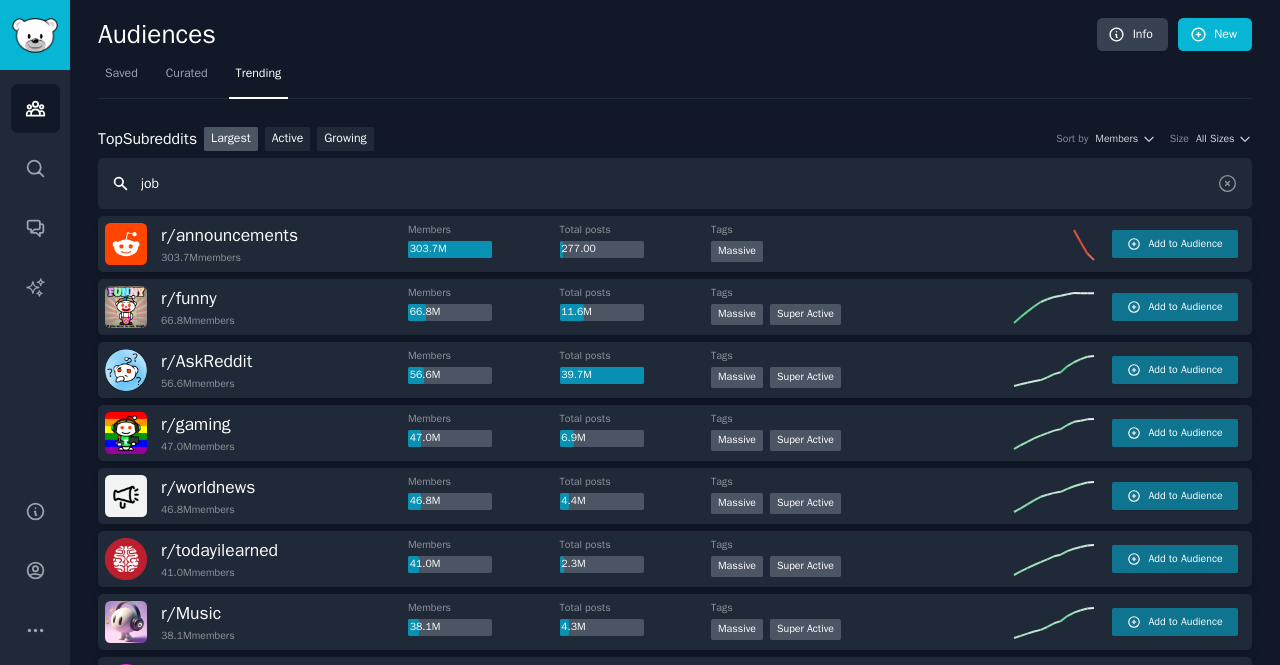 type on "job" 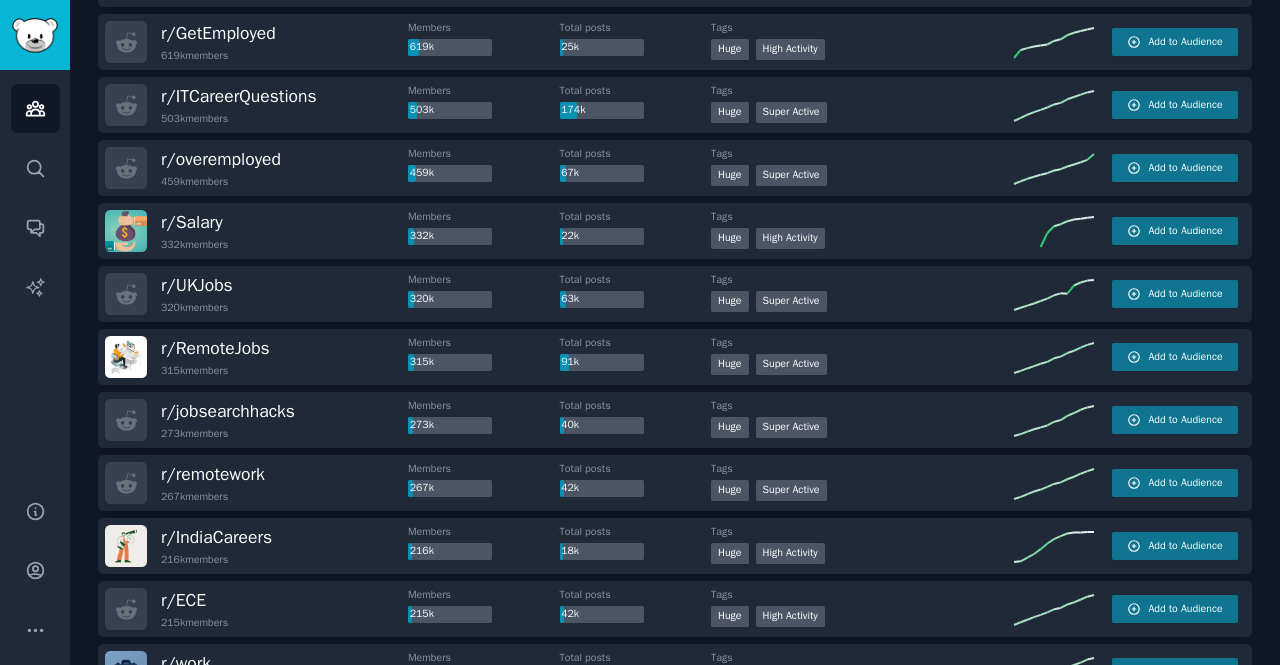 scroll, scrollTop: 770, scrollLeft: 0, axis: vertical 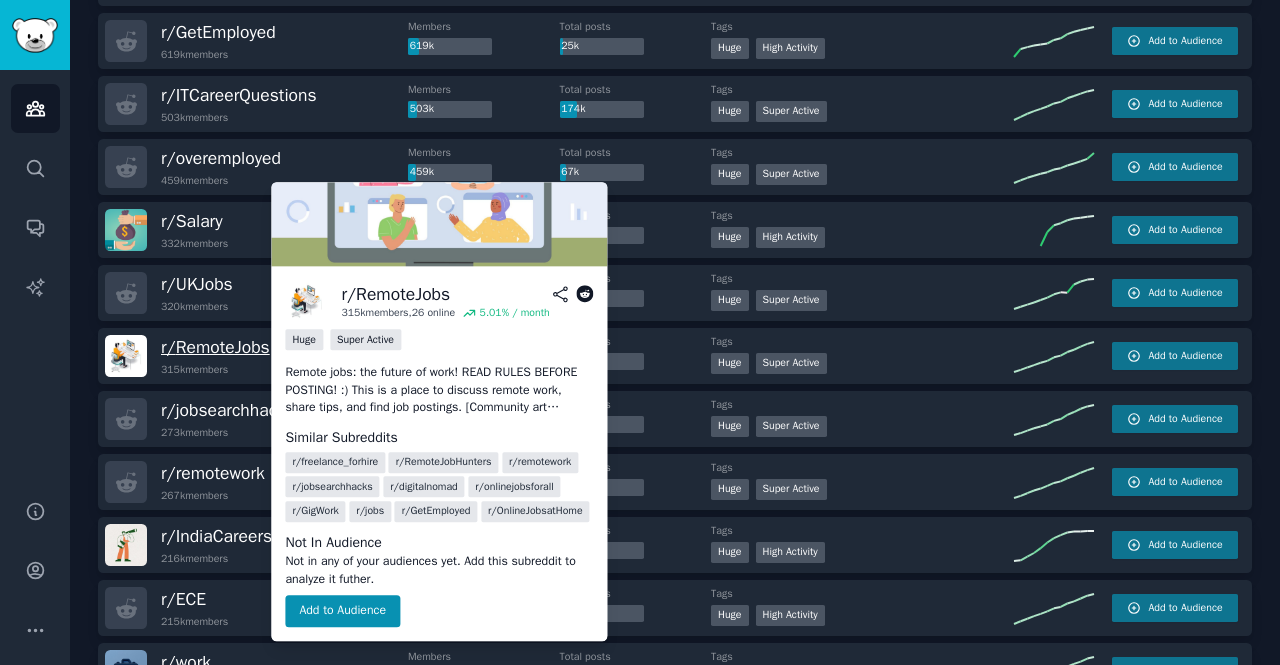 drag, startPoint x: 232, startPoint y: 341, endPoint x: 210, endPoint y: 340, distance: 22.022715 